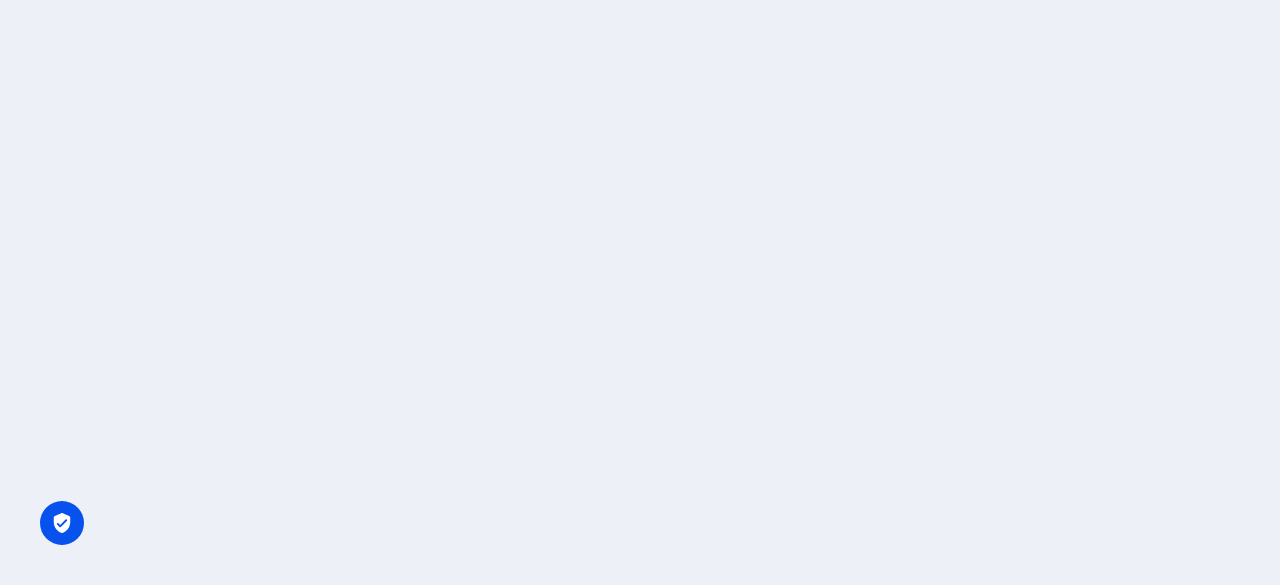 scroll, scrollTop: 0, scrollLeft: 0, axis: both 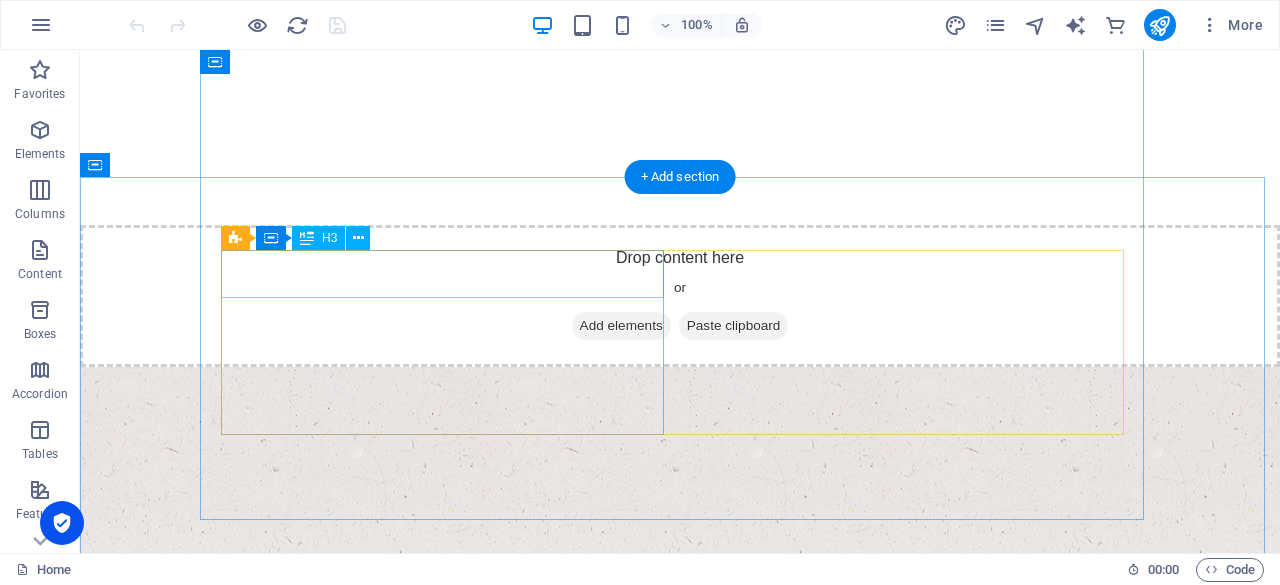 click on "Fresh. Healty. Organic" at bounding box center (680, 816) 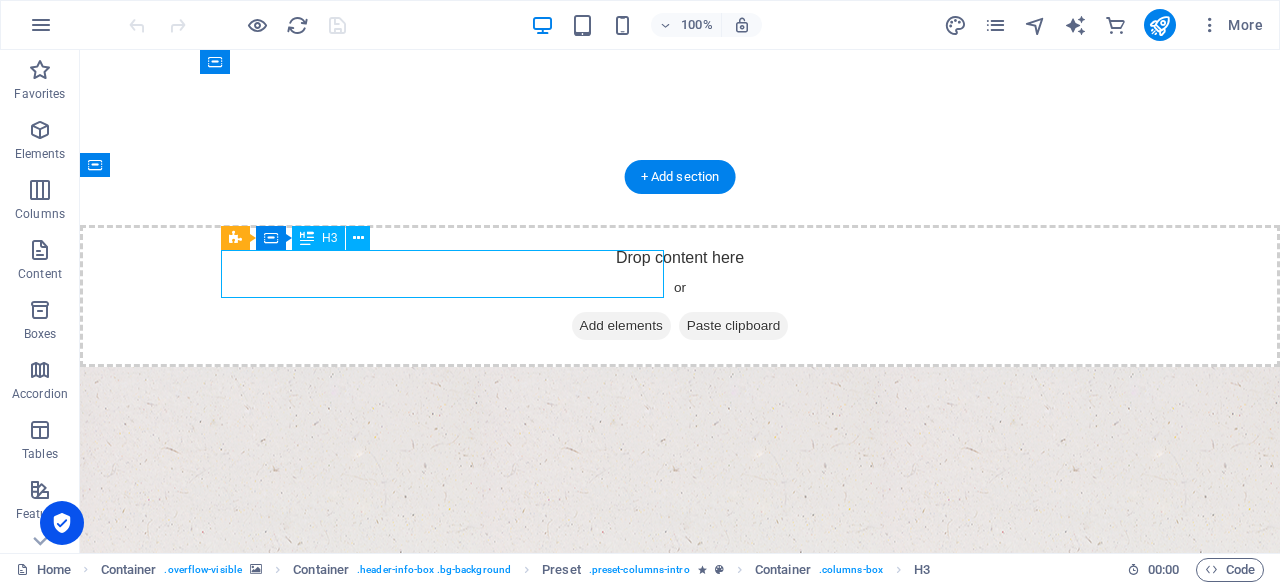 click on "Fresh. Healty. Organic" at bounding box center (680, 816) 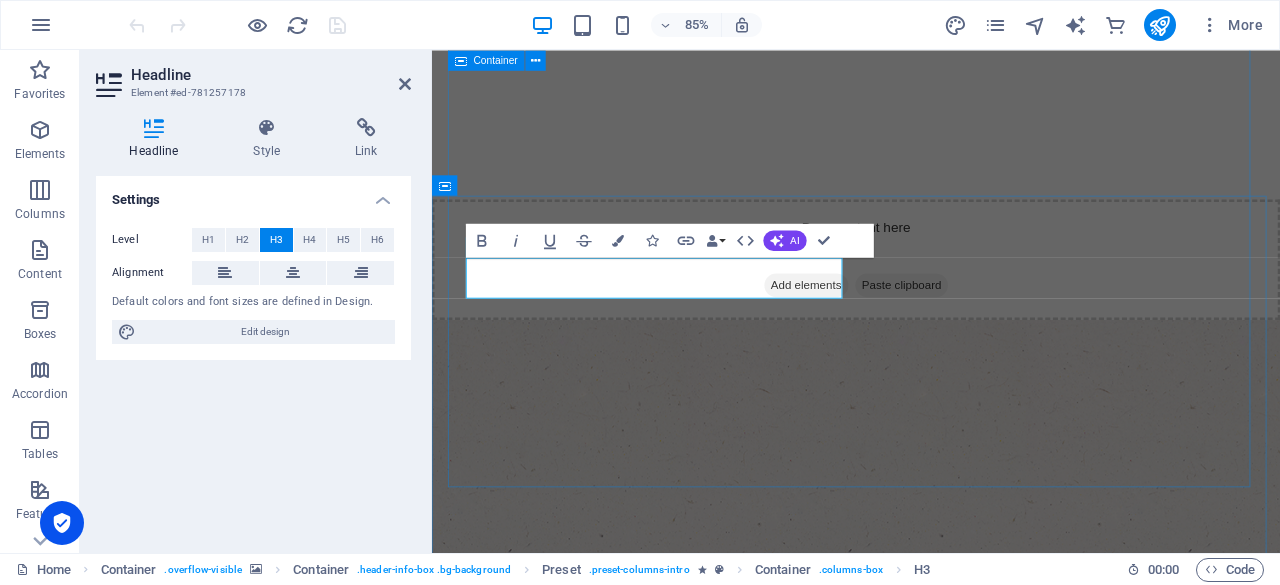click on "Welcome to the  [DOMAIN_NAME] Fresh. Healty. Organic Lorem ipsum dolor sit amet, consetetur sadipscing elitr, sed diam nonumy eirmod tempor invidunt ut labore et dolore magna aliquyam erat, sed diam voluptua. learn more Best Quality Products Lorem ipsum dolor sit amet, consetetur sadipscing elitr, sed diam nonumy eirmod tempor invidunt ut labore et dolore magna aliquyam erat, sed diam voluptua.  our Products" at bounding box center (931, 898) 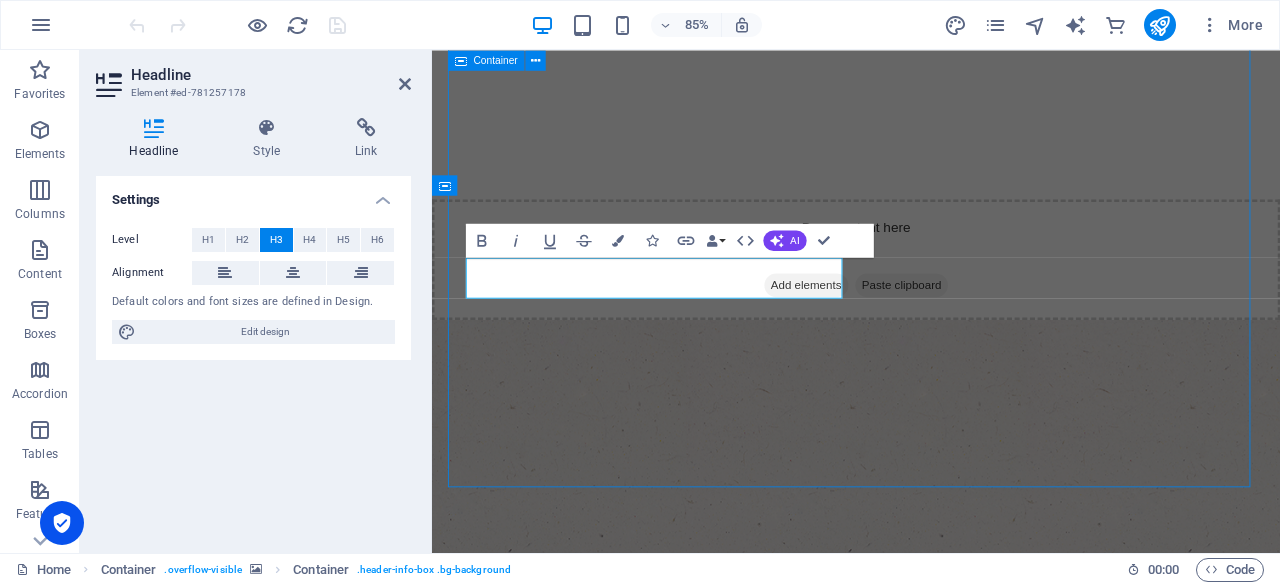 scroll, scrollTop: 237, scrollLeft: 0, axis: vertical 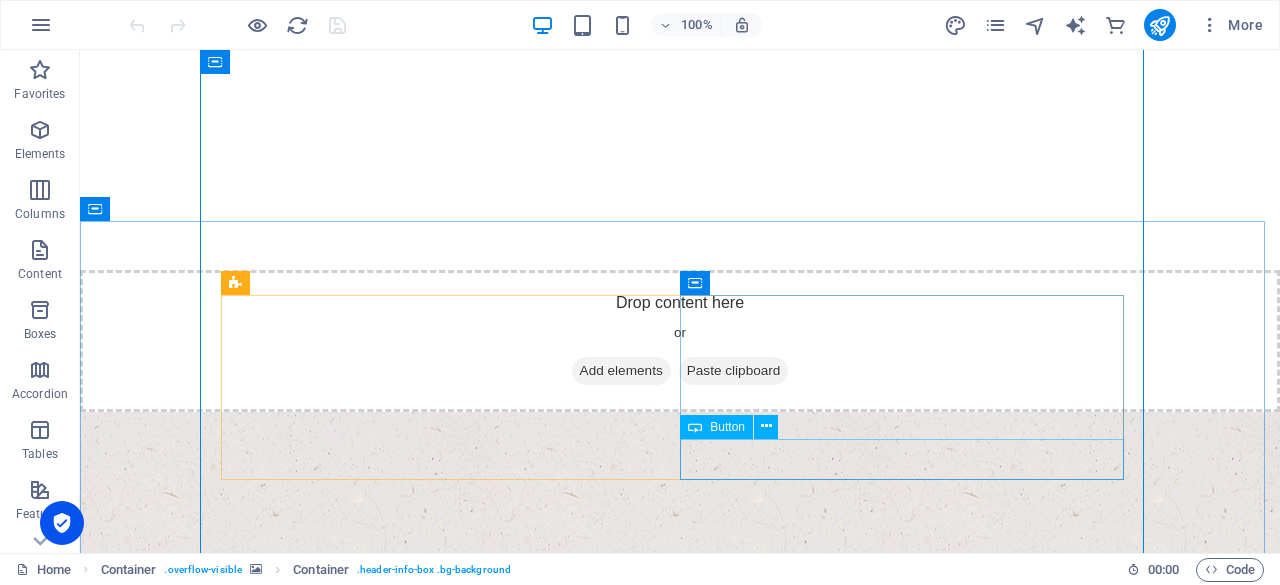 click at bounding box center (766, 427) 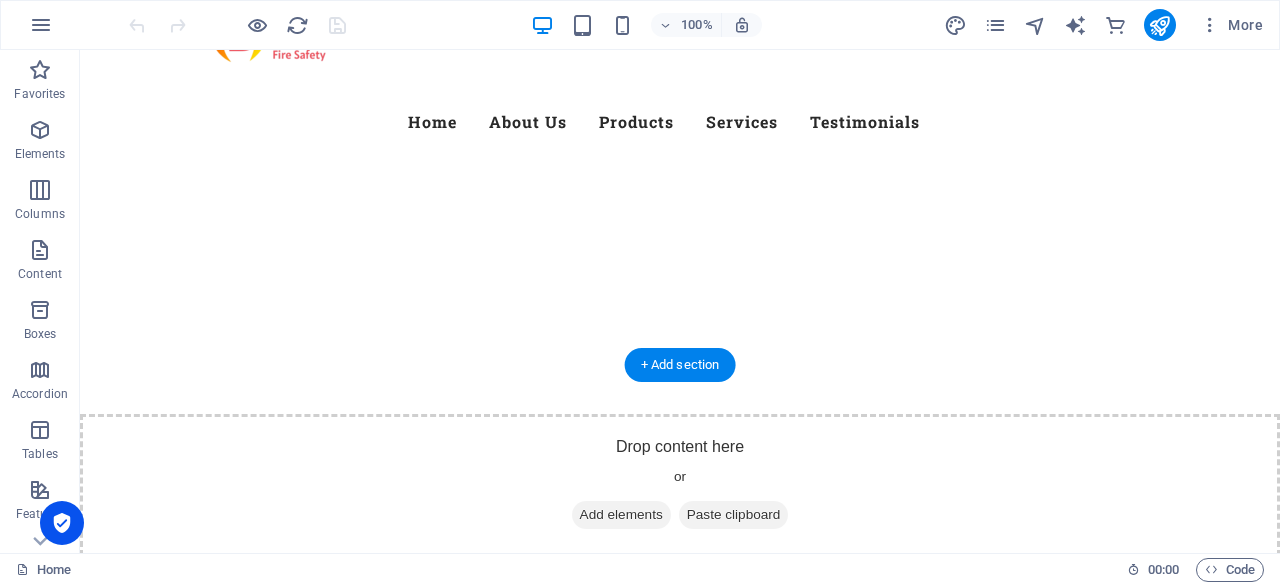 scroll, scrollTop: 0, scrollLeft: 0, axis: both 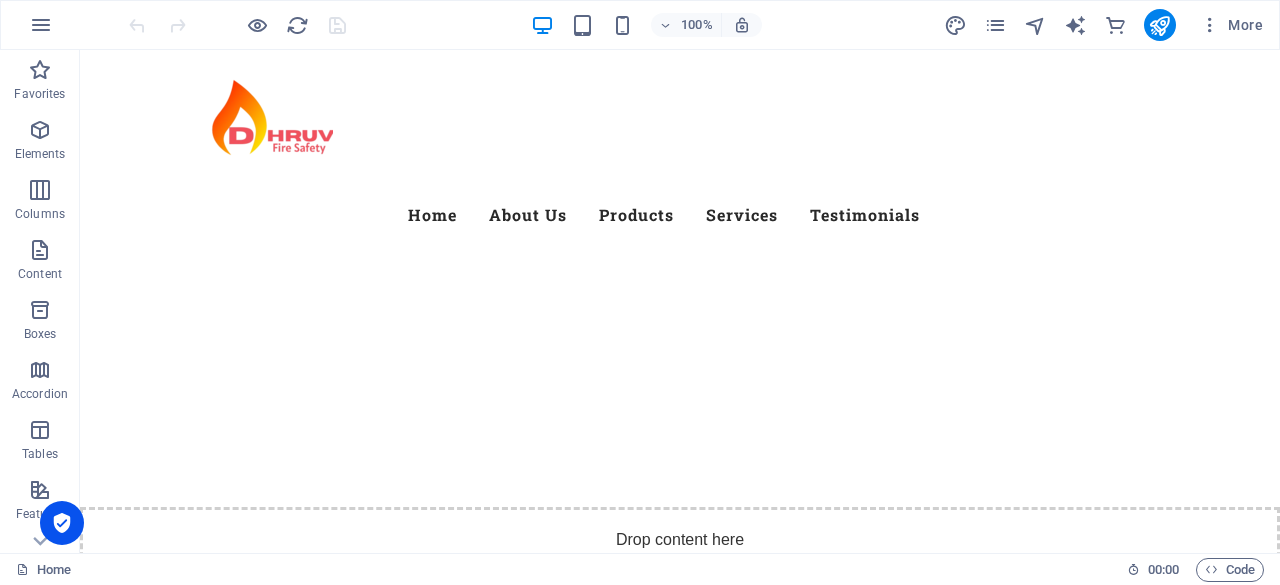 click at bounding box center (-513, 255) 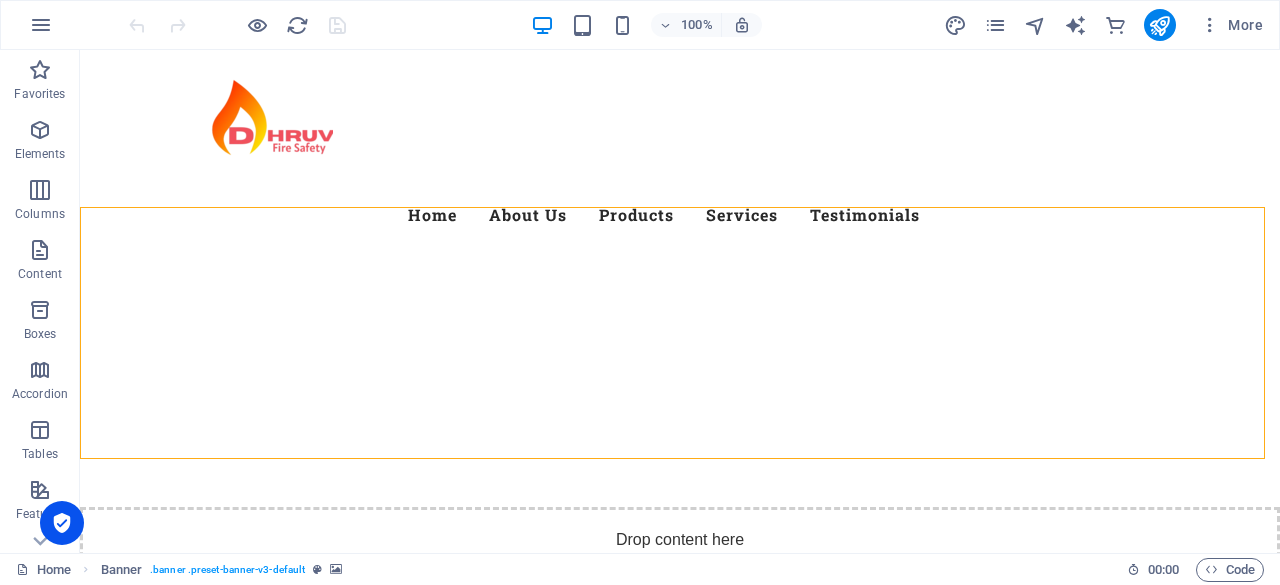 click at bounding box center [-513, 255] 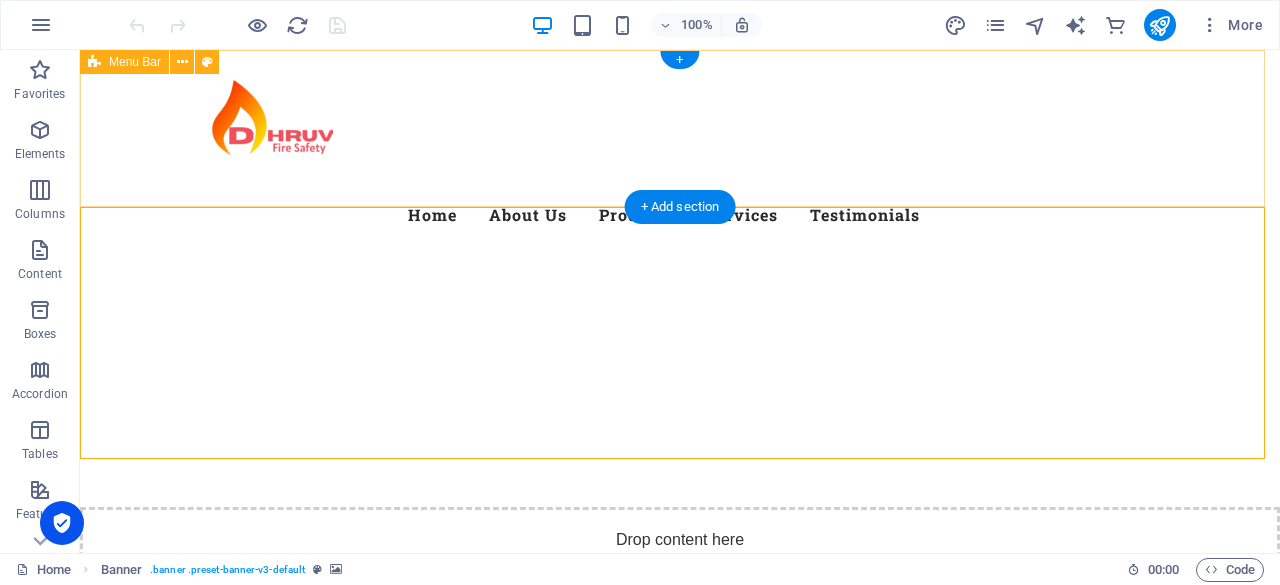 click on "Menu Home About Us  Products Services Testimonials" at bounding box center [680, 152] 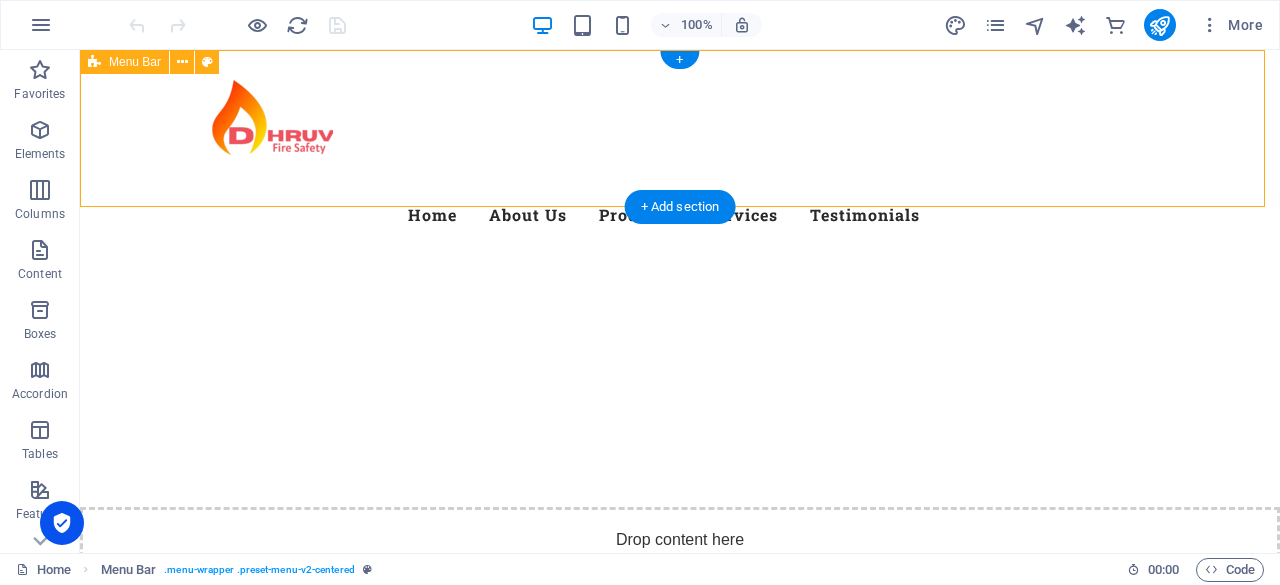 click on "Menu Home About Us  Products Services Testimonials" at bounding box center (680, 152) 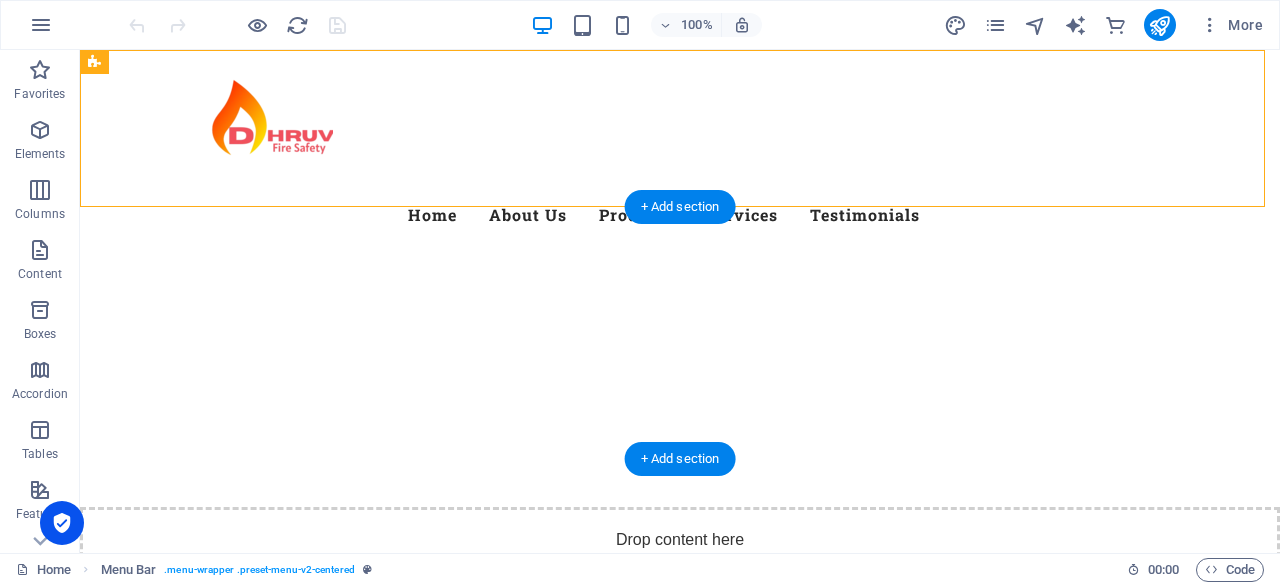 click at bounding box center [-513, 255] 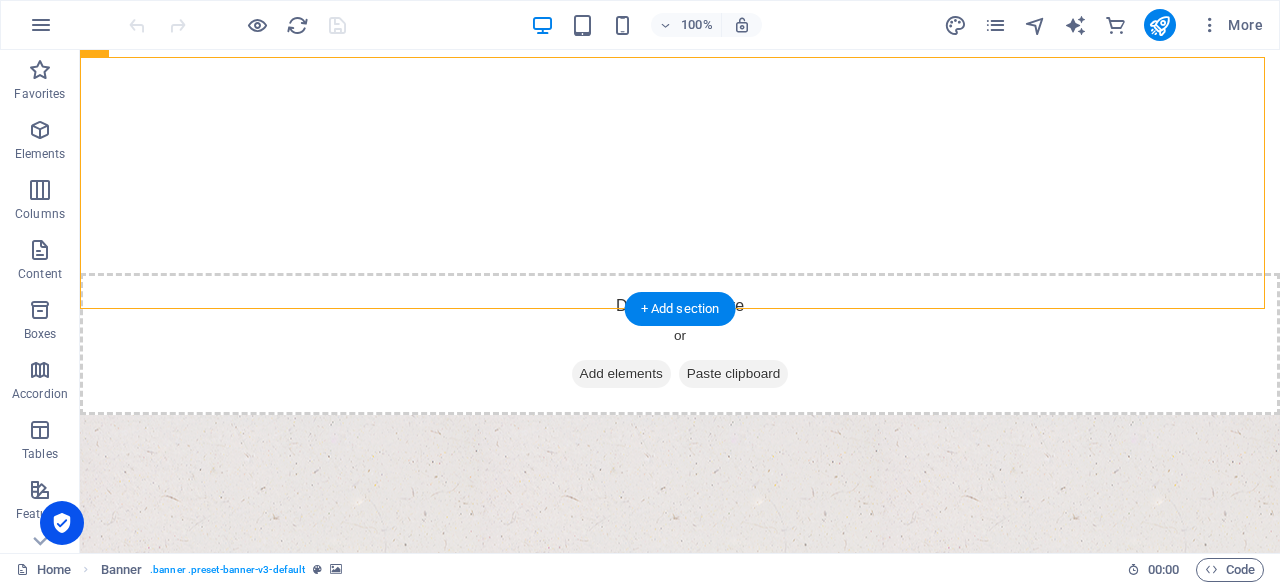 scroll, scrollTop: 235, scrollLeft: 0, axis: vertical 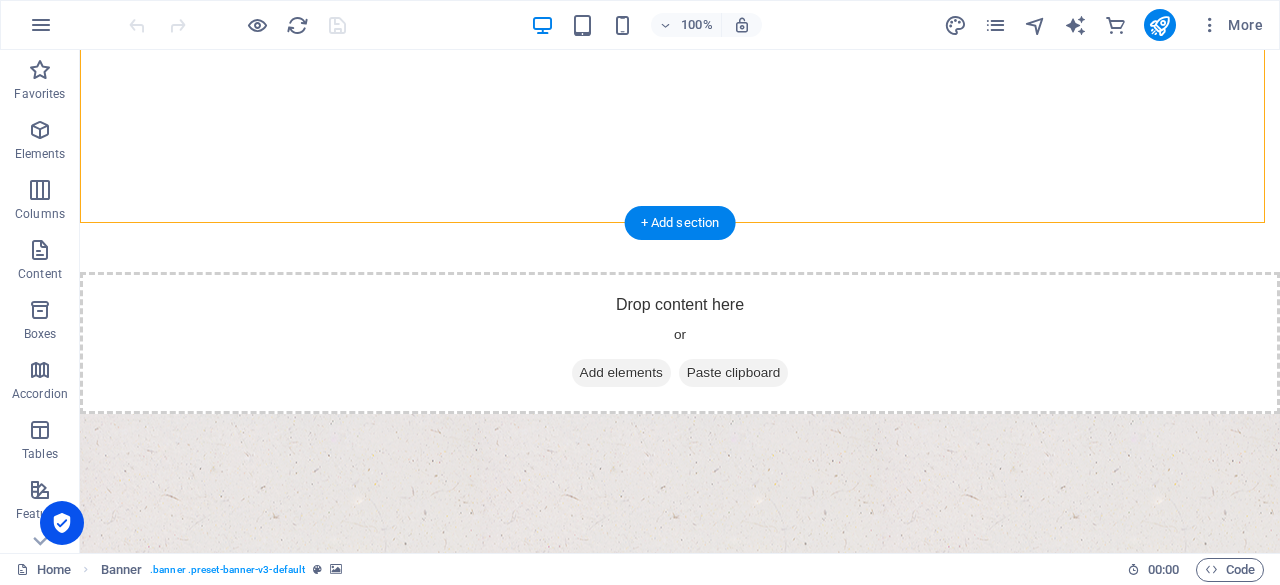 click at bounding box center [680, 625] 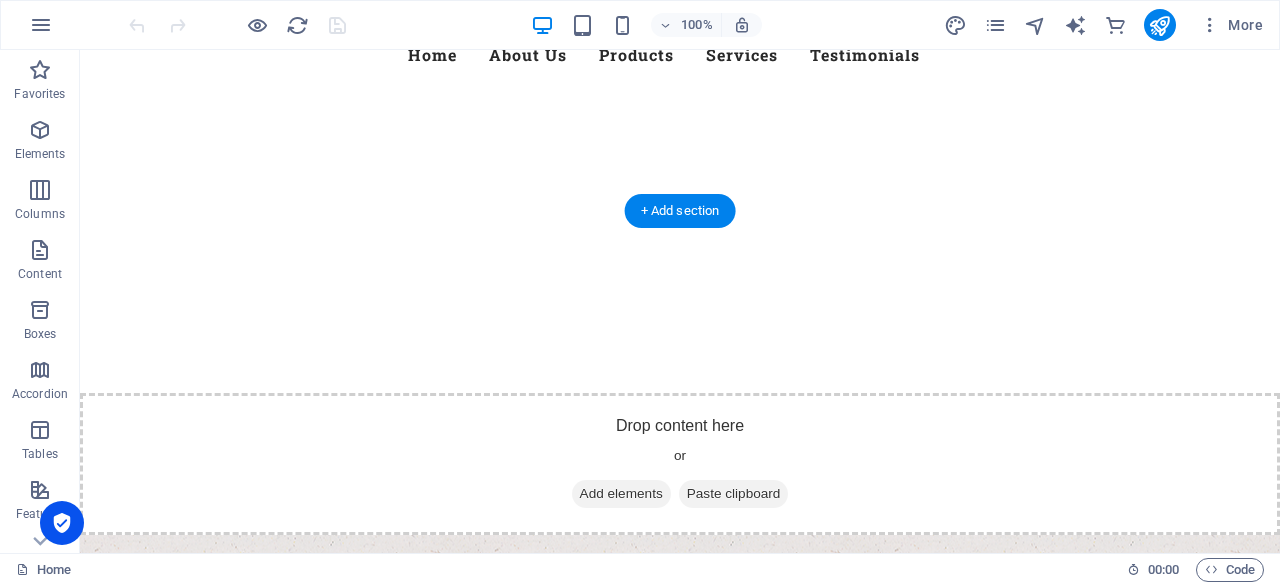 scroll, scrollTop: 145, scrollLeft: 0, axis: vertical 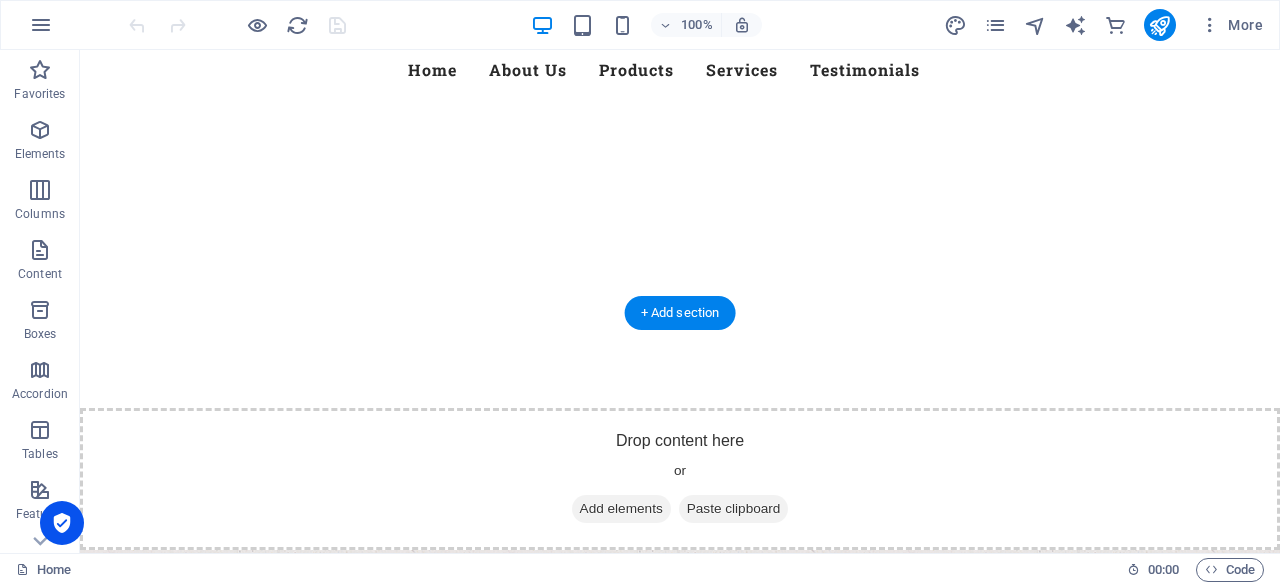 click at bounding box center (680, 761) 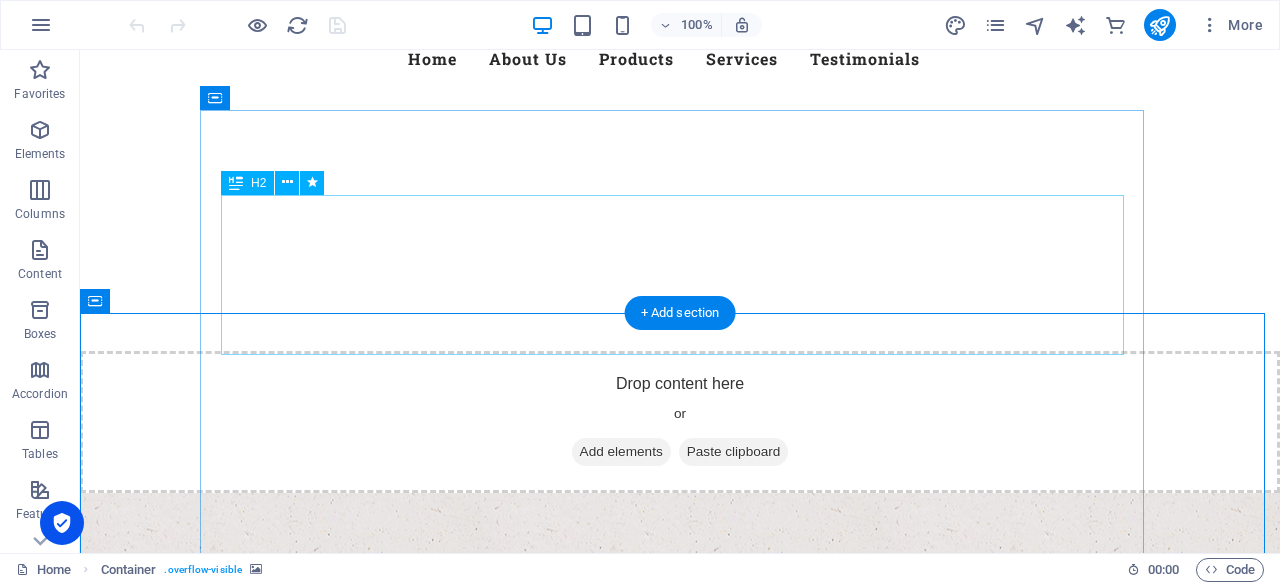 scroll, scrollTop: 157, scrollLeft: 0, axis: vertical 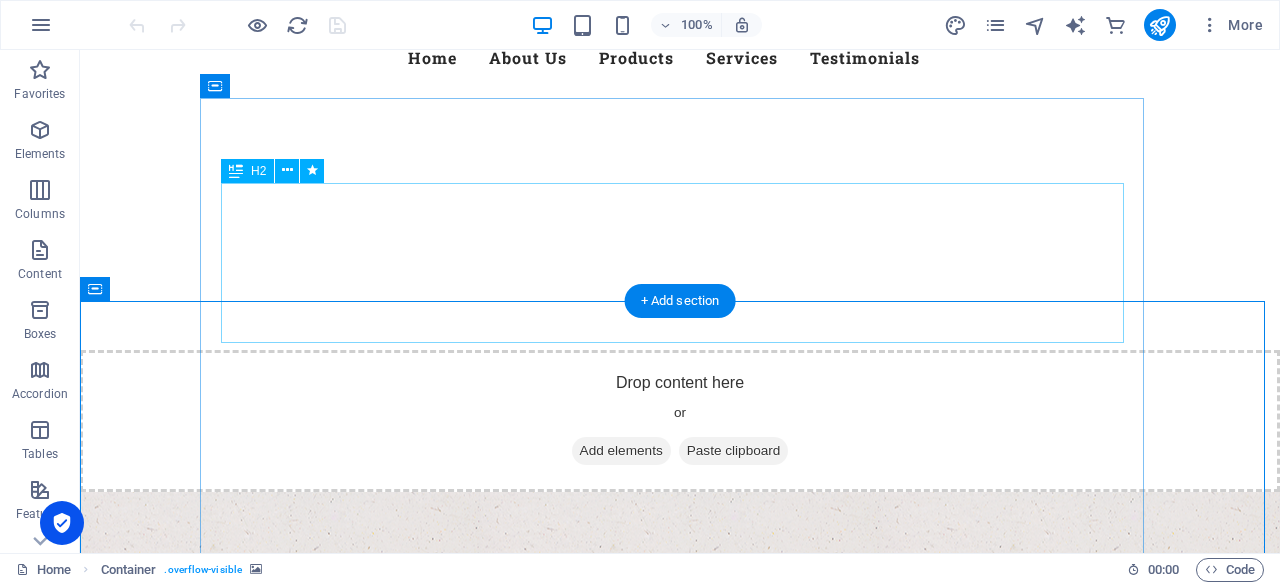 click on "Welcome to the  [DOMAIN_NAME]" at bounding box center (680, 841) 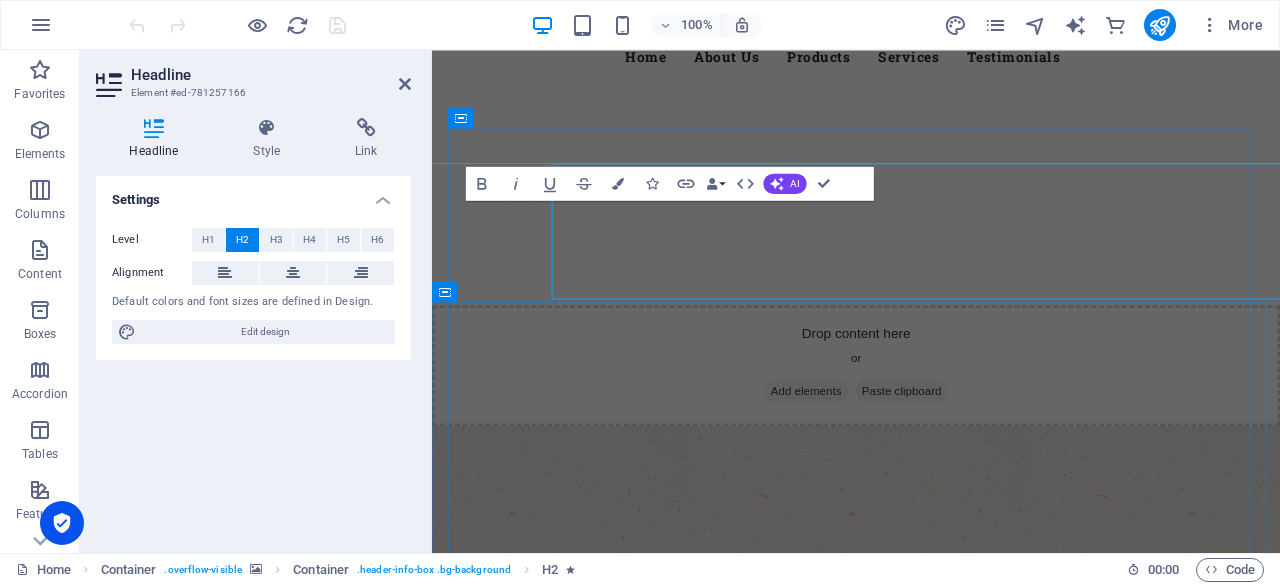 click on "Welcome to the  [DOMAIN_NAME] Fresh. Healty. Organic Lorem ipsum dolor sit amet, consetetur sadipscing elitr, sed diam nonumy eirmod tempor invidunt ut labore et dolore magna aliquyam erat, sed diam voluptua. learn more Best Quality Products Lorem ipsum dolor sit amet, consetetur sadipscing elitr, sed diam nonumy eirmod tempor invidunt ut labore et dolore magna aliquyam erat, sed diam voluptua.  our Products" at bounding box center [931, 1023] 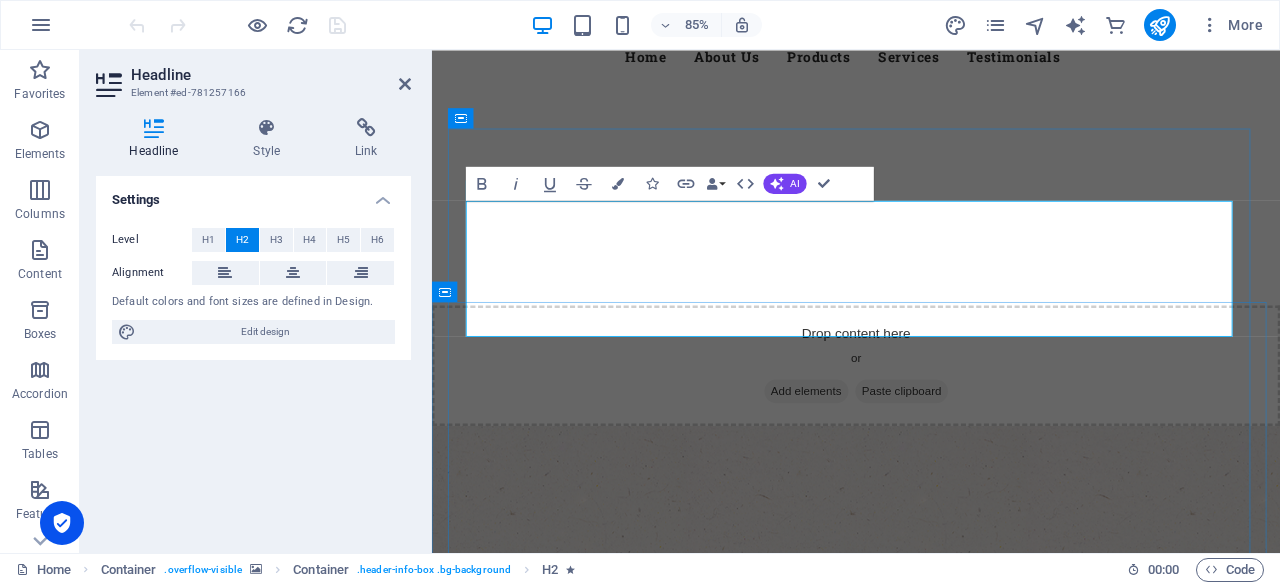 click on "Welcome to the  [DOMAIN_NAME]" at bounding box center (931, 841) 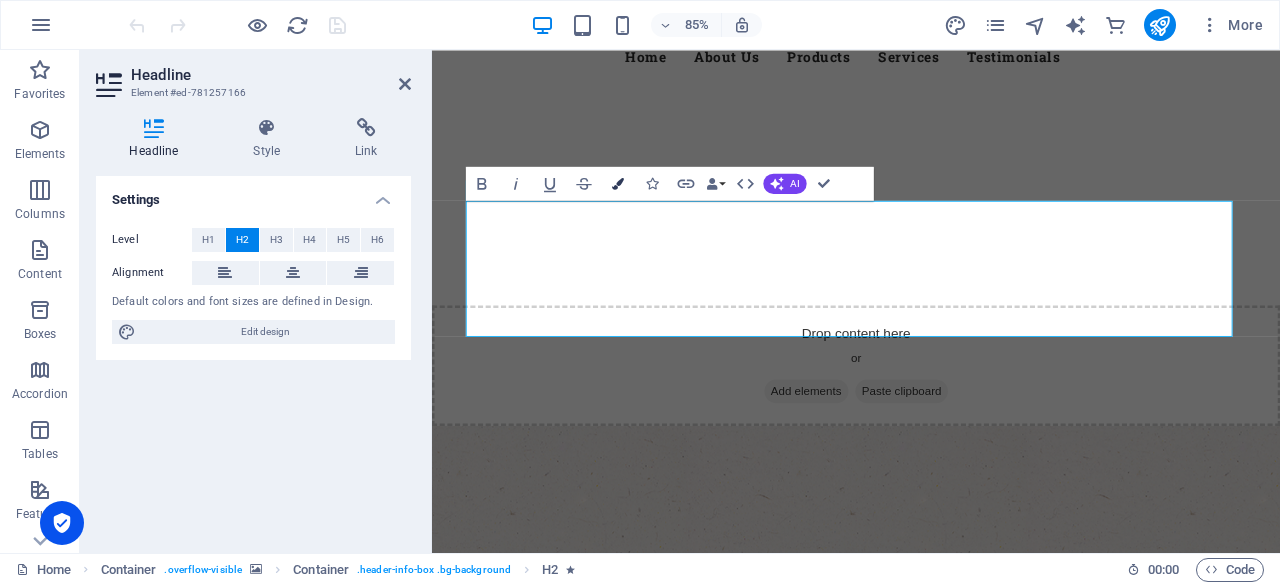 click at bounding box center [618, 184] 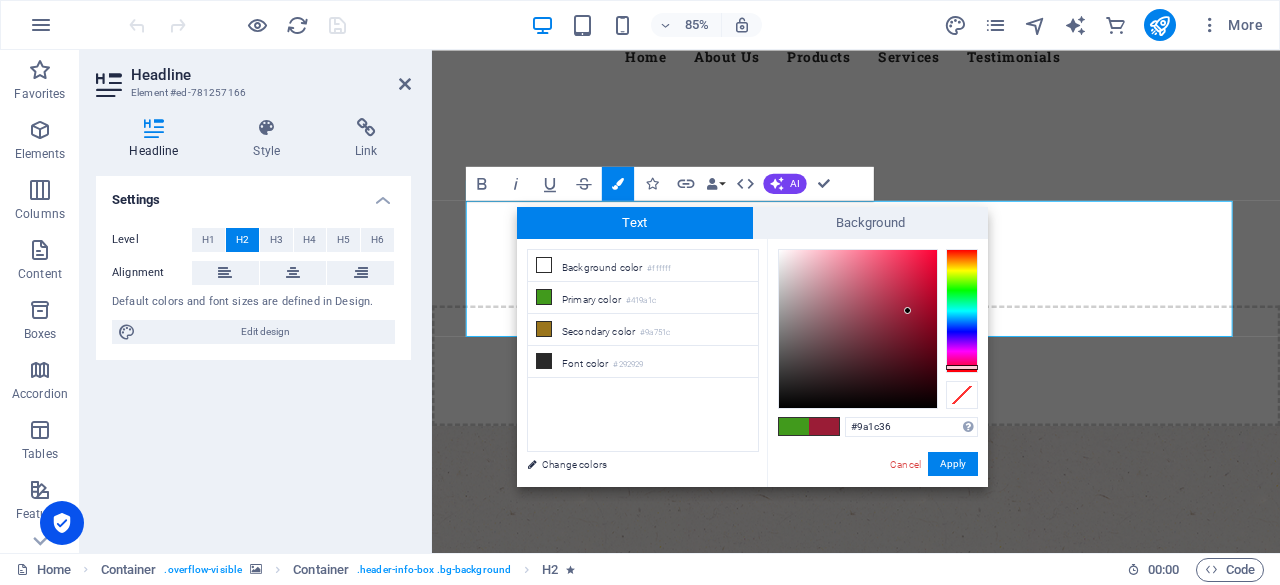 click at bounding box center (962, 311) 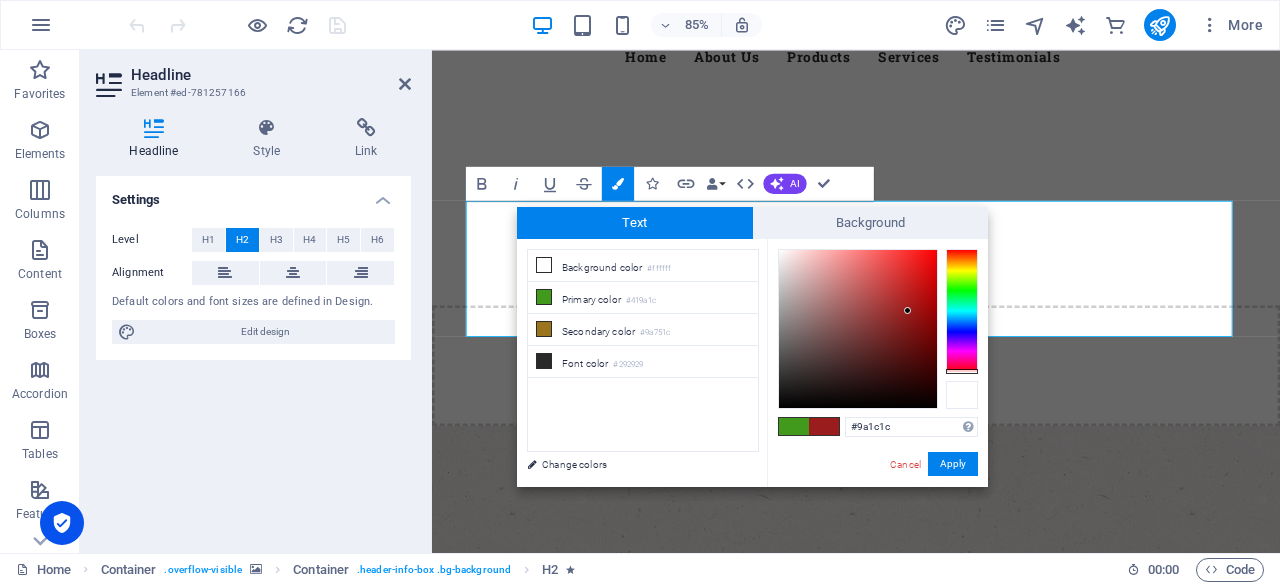 drag, startPoint x: 968, startPoint y: 367, endPoint x: 970, endPoint y: 381, distance: 14.142136 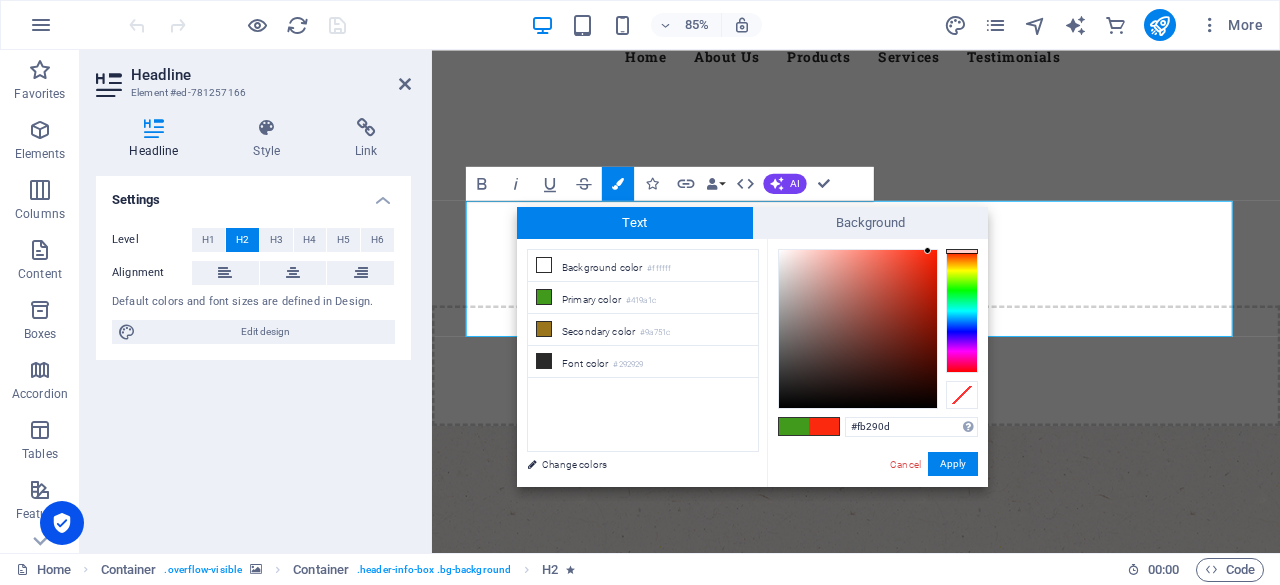 click at bounding box center [858, 329] 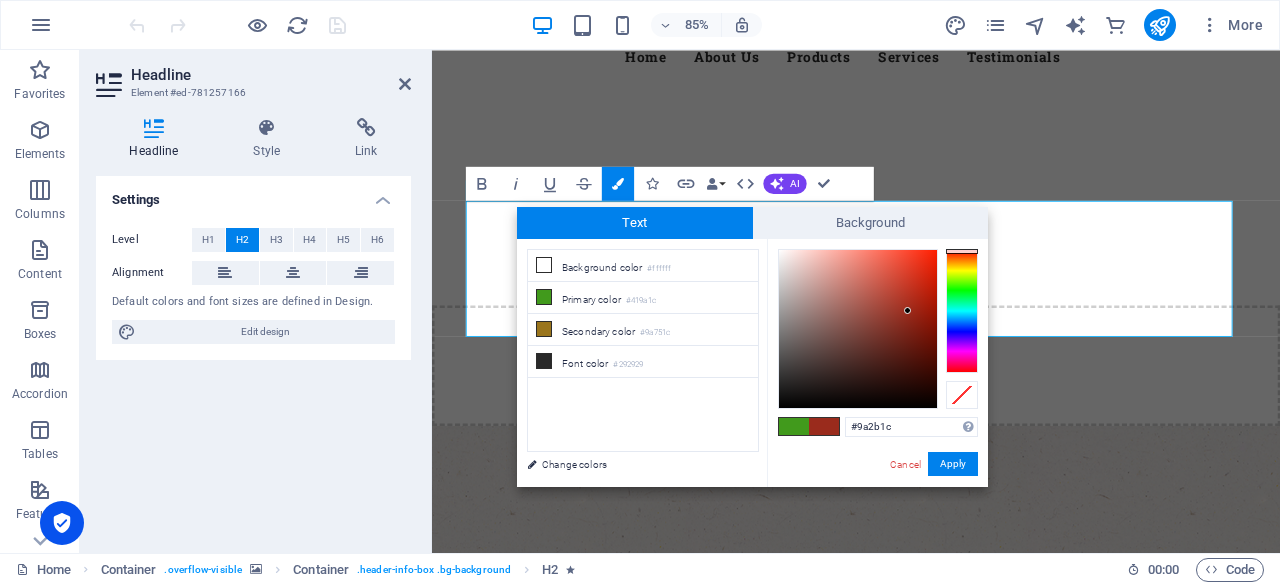 click at bounding box center (962, 311) 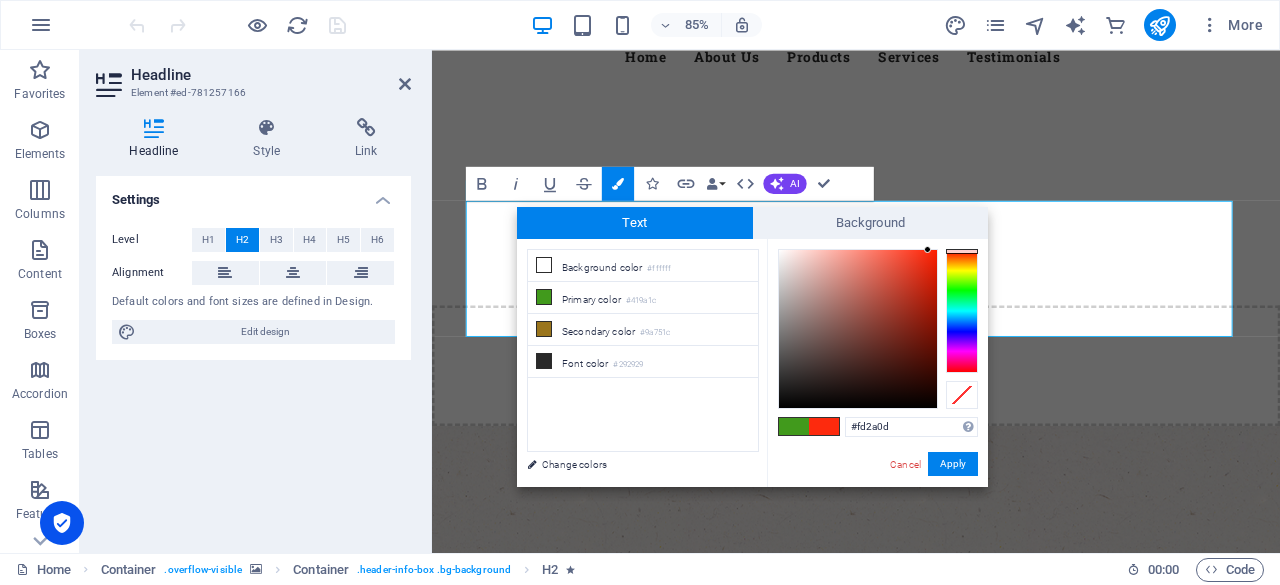 click at bounding box center (858, 329) 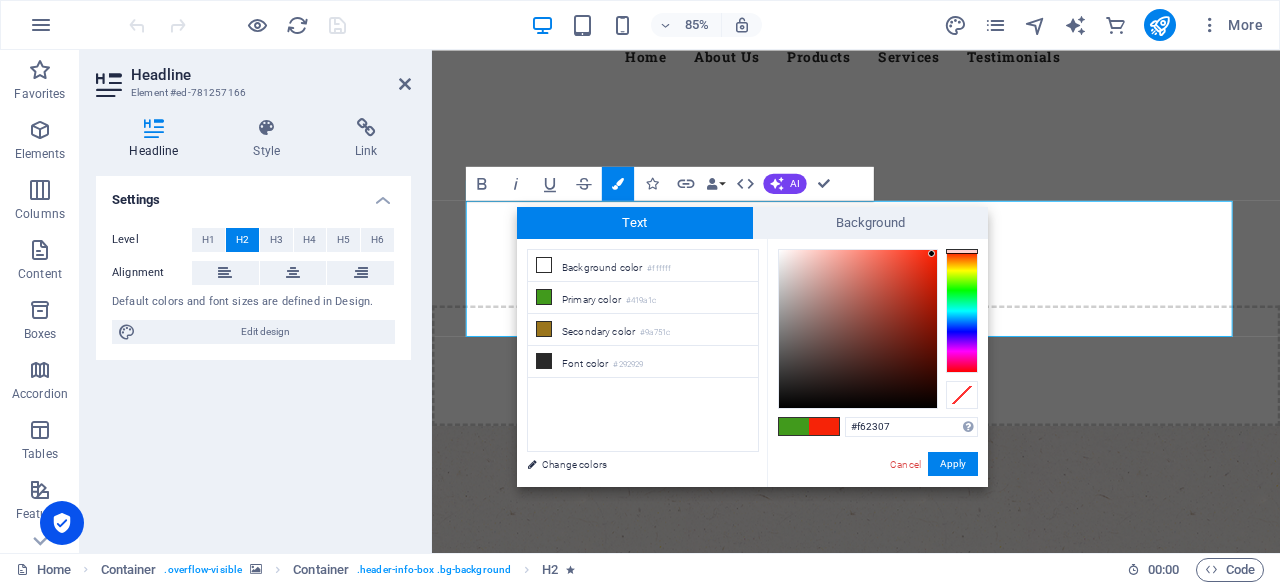 click at bounding box center [858, 329] 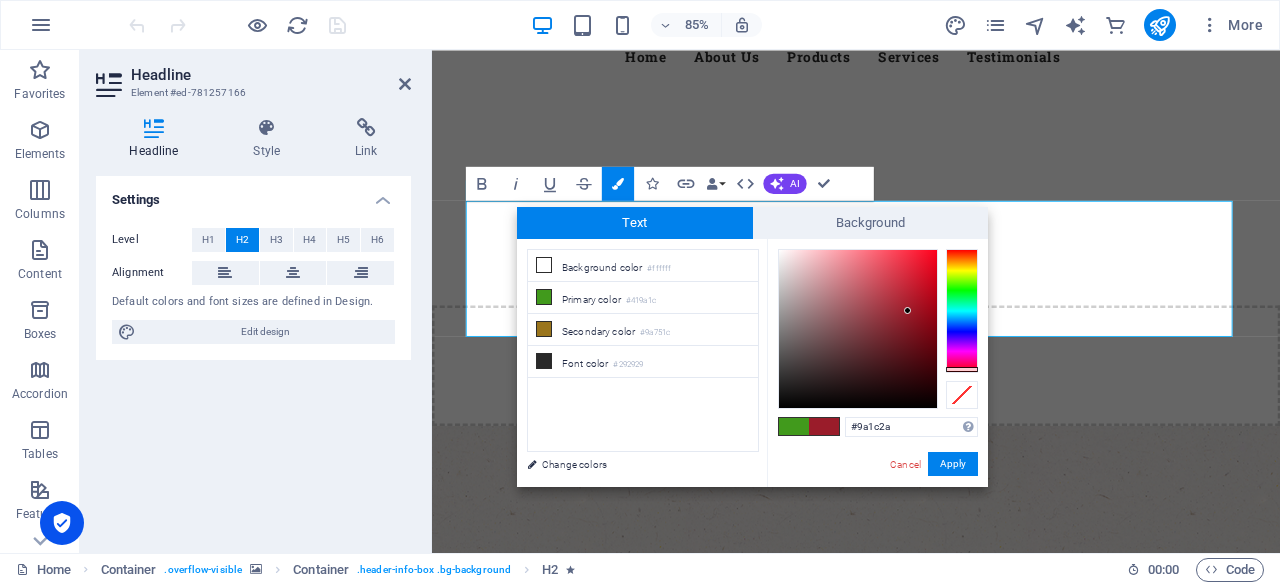 click at bounding box center (962, 311) 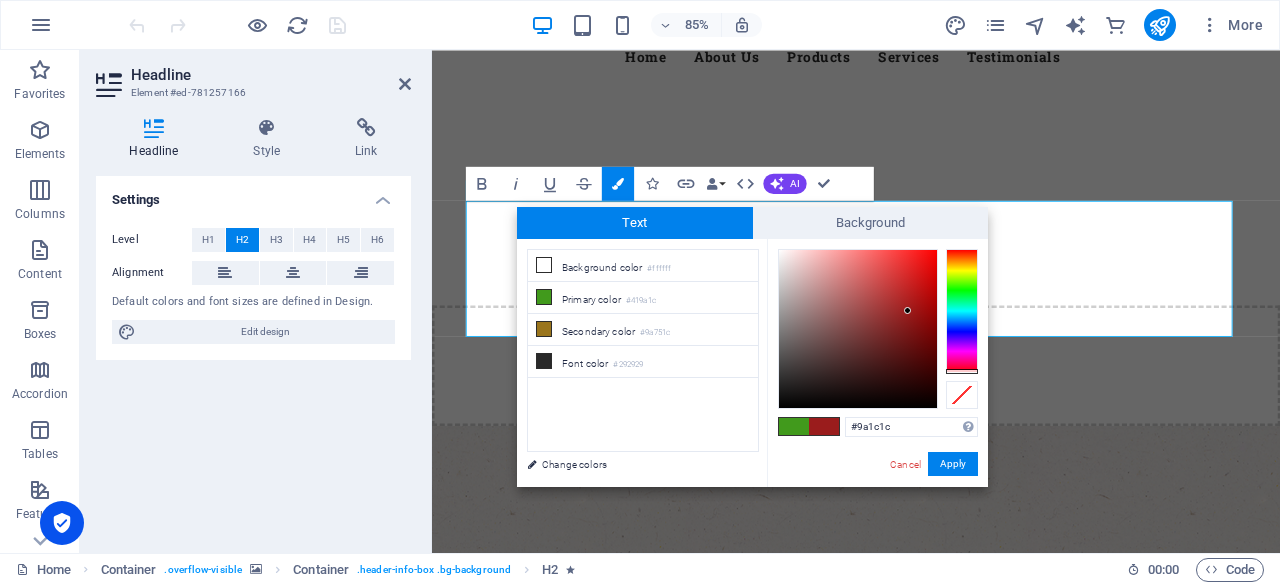 click at bounding box center (878, 329) 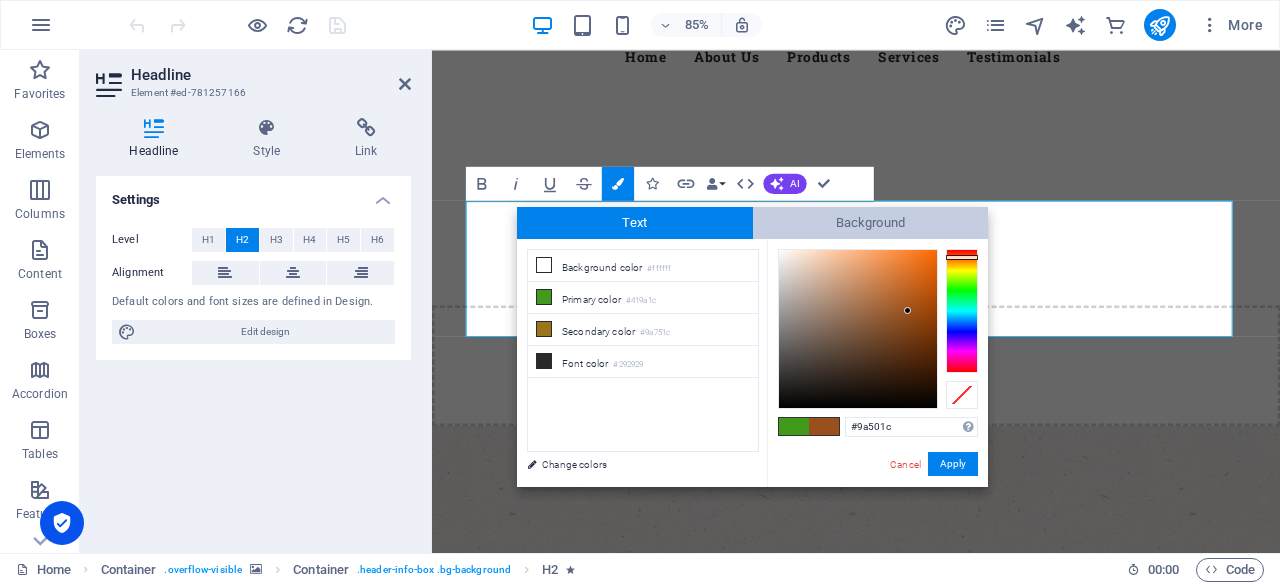 type on "#9a1c1c" 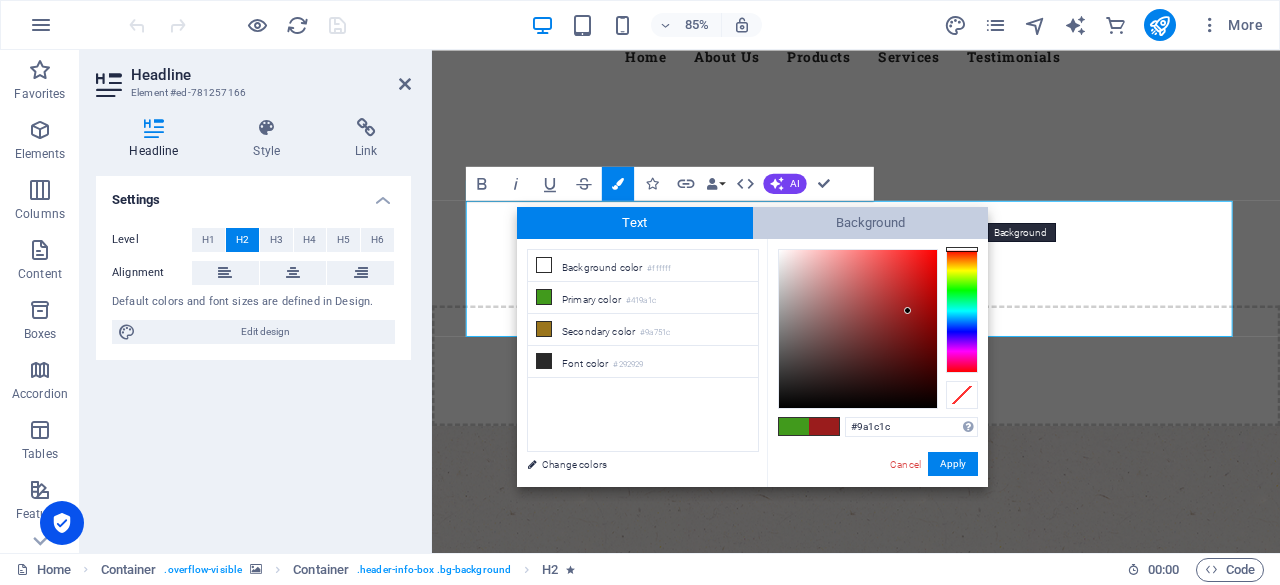 click on "Background" at bounding box center [871, 223] 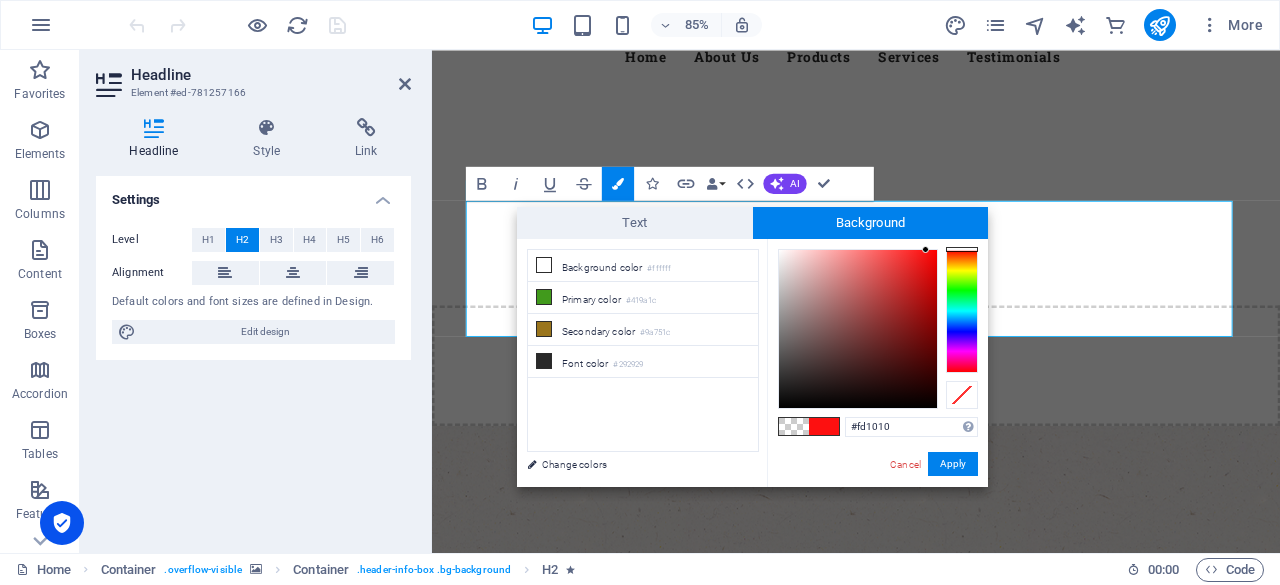 click at bounding box center [858, 329] 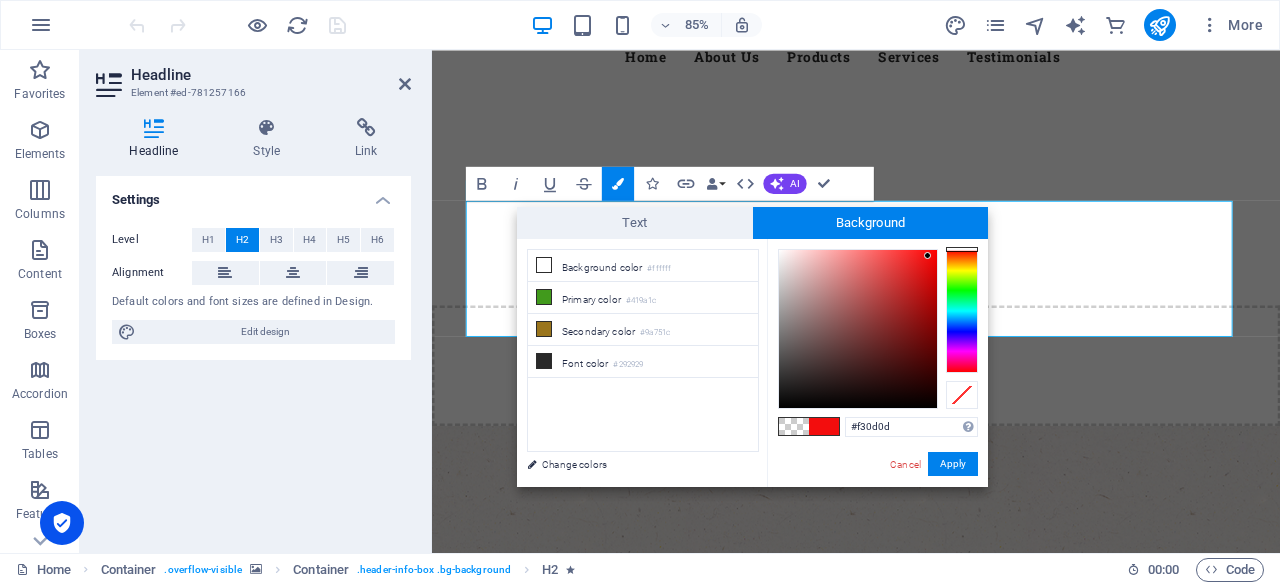 click at bounding box center [858, 329] 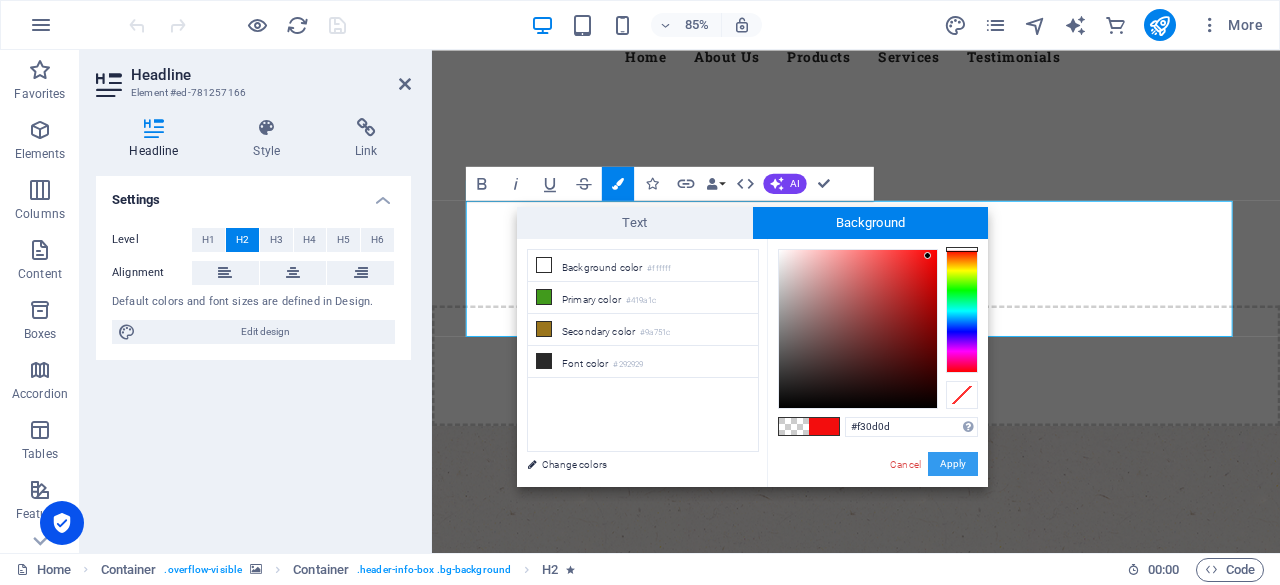 click on "Apply" at bounding box center [953, 464] 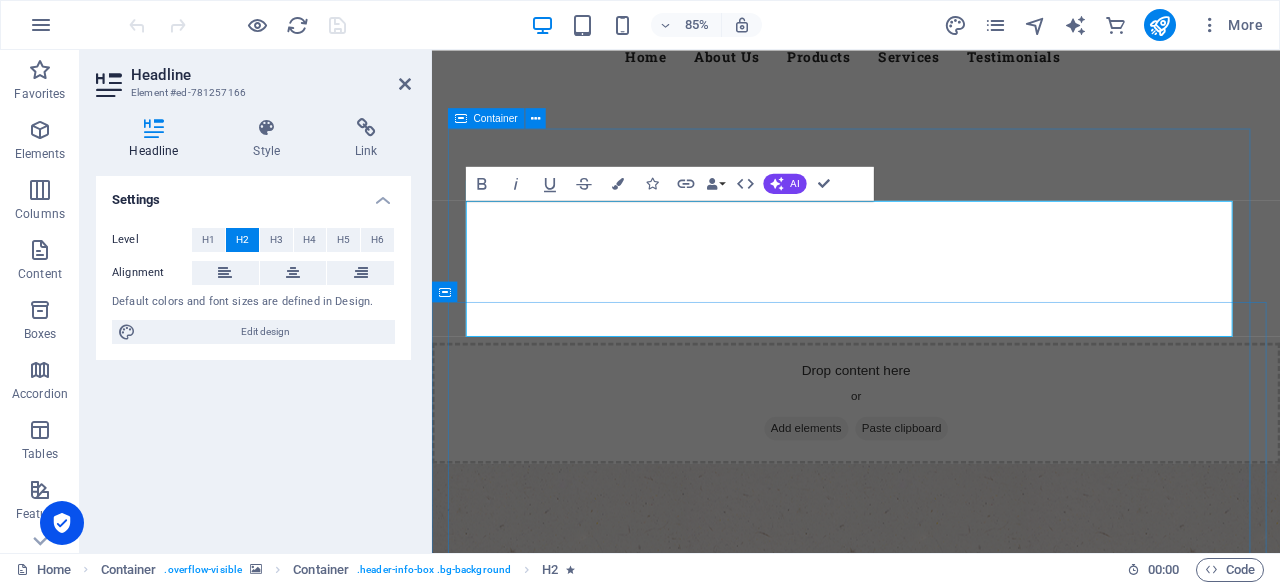 click on "Welcome to the   [DOMAIN_NAME] Fresh. Healty. Organic Lorem ipsum dolor sit amet, consetetur sadipscing elitr, sed diam nonumy eirmod tempor invidunt ut labore et dolore magna aliquyam erat, sed diam voluptua. learn more Best Quality Products Lorem ipsum dolor sit amet, consetetur sadipscing elitr, sed diam nonumy eirmod tempor invidunt ut labore et dolore magna aliquyam erat, sed diam voluptua.  our Products" at bounding box center [931, 1067] 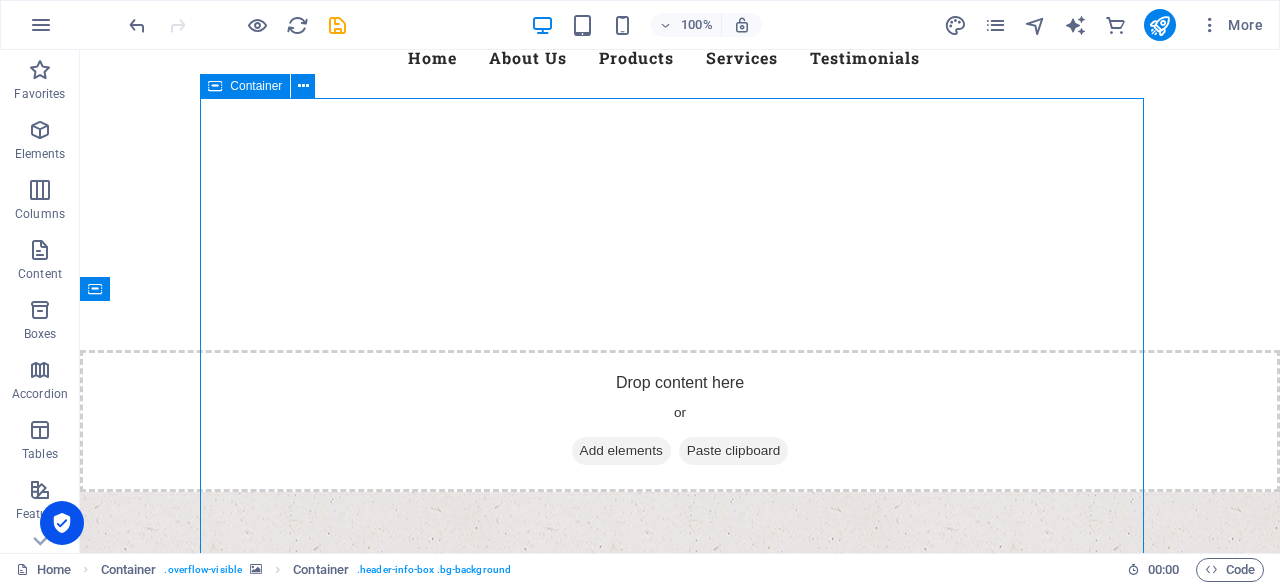 click on "Welcome to the   [DOMAIN_NAME] Fresh. Healty. Organic Lorem ipsum dolor sit amet, consetetur sadipscing elitr, sed diam nonumy eirmod tempor invidunt ut labore et dolore magna aliquyam erat, sed diam voluptua. learn more Best Quality Products Lorem ipsum dolor sit amet, consetetur sadipscing elitr, sed diam nonumy eirmod tempor invidunt ut labore et dolore magna aliquyam erat, sed diam voluptua.  our Products" at bounding box center [680, 1023] 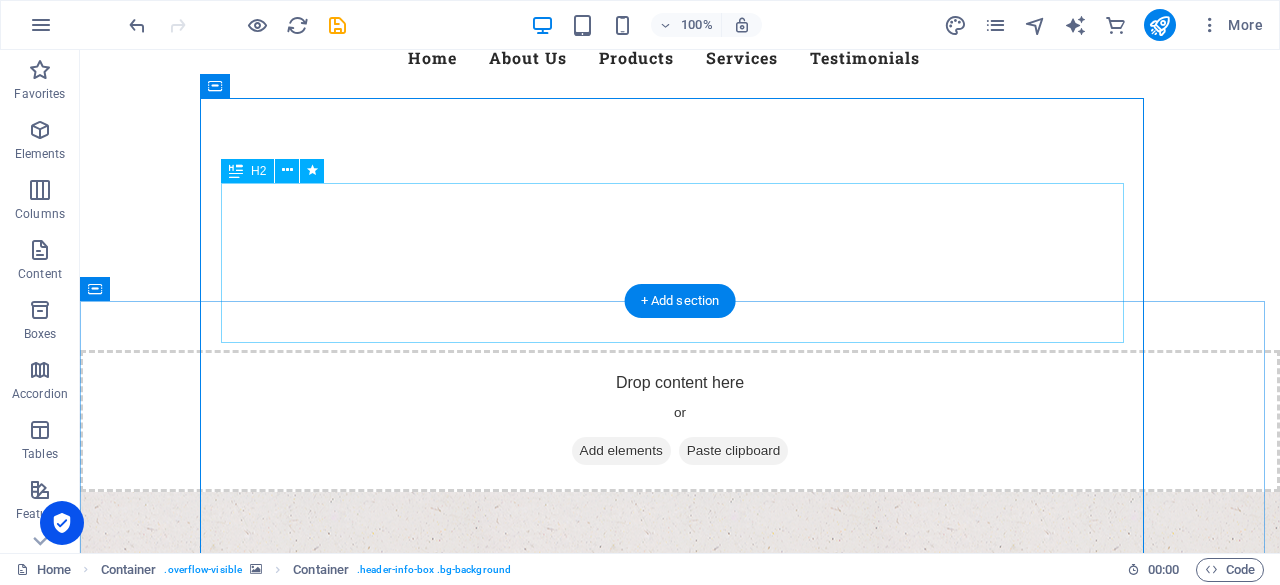 click on "Welcome to the   [DOMAIN_NAME]" at bounding box center [680, 841] 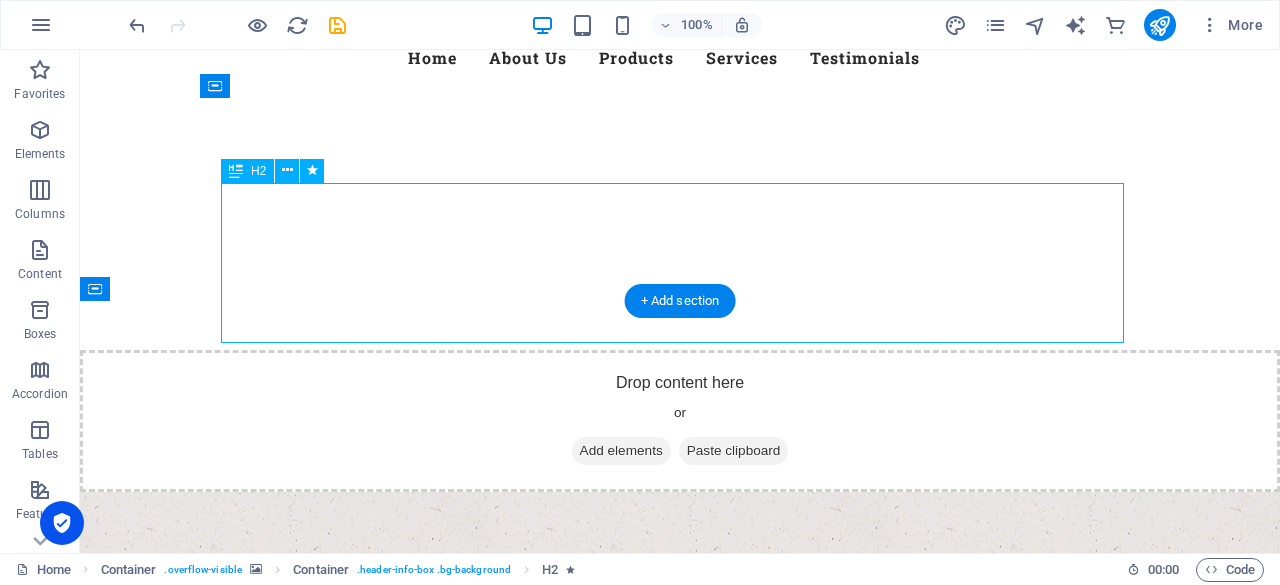 drag, startPoint x: 886, startPoint y: 229, endPoint x: 614, endPoint y: 261, distance: 273.8759 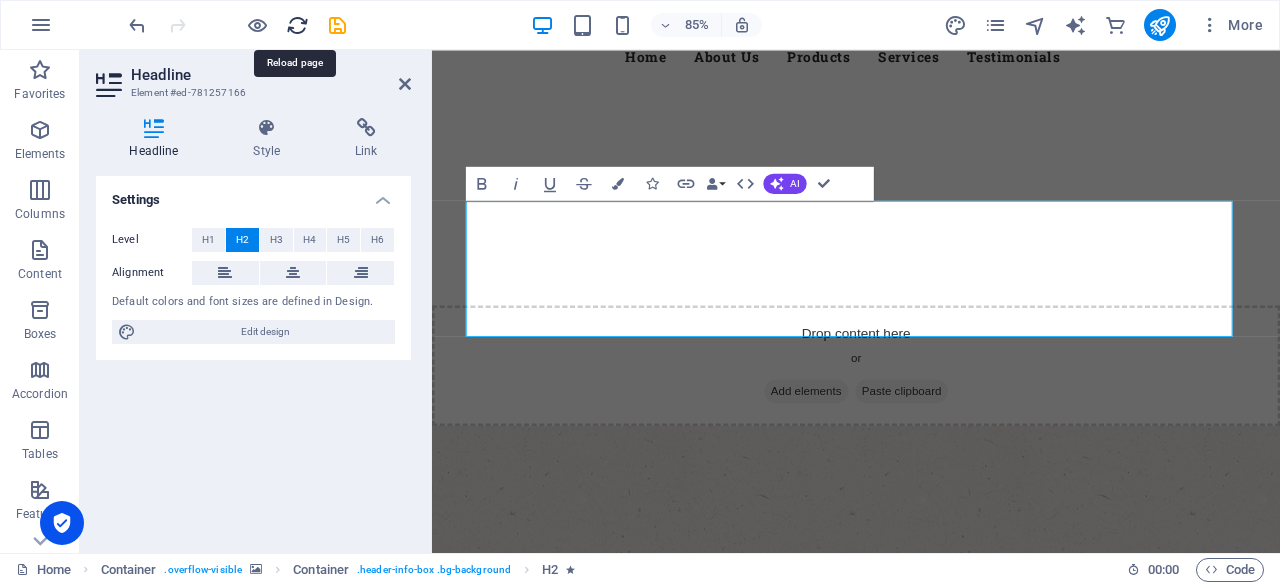 drag, startPoint x: 298, startPoint y: 13, endPoint x: 624, endPoint y: 56, distance: 328.82367 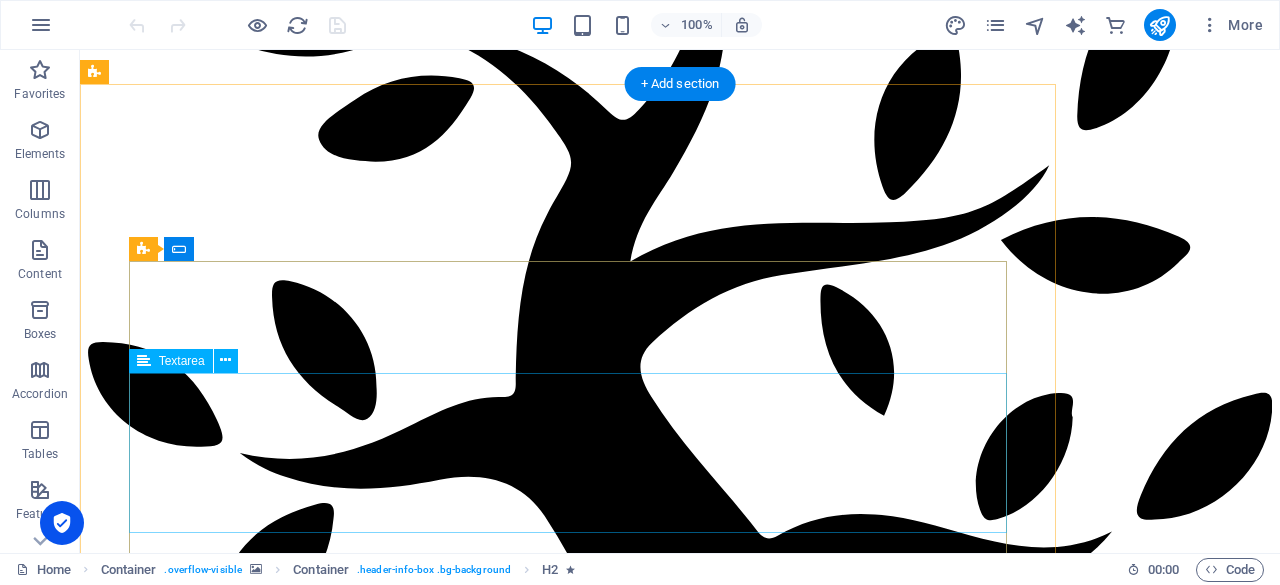 scroll, scrollTop: 8177, scrollLeft: 0, axis: vertical 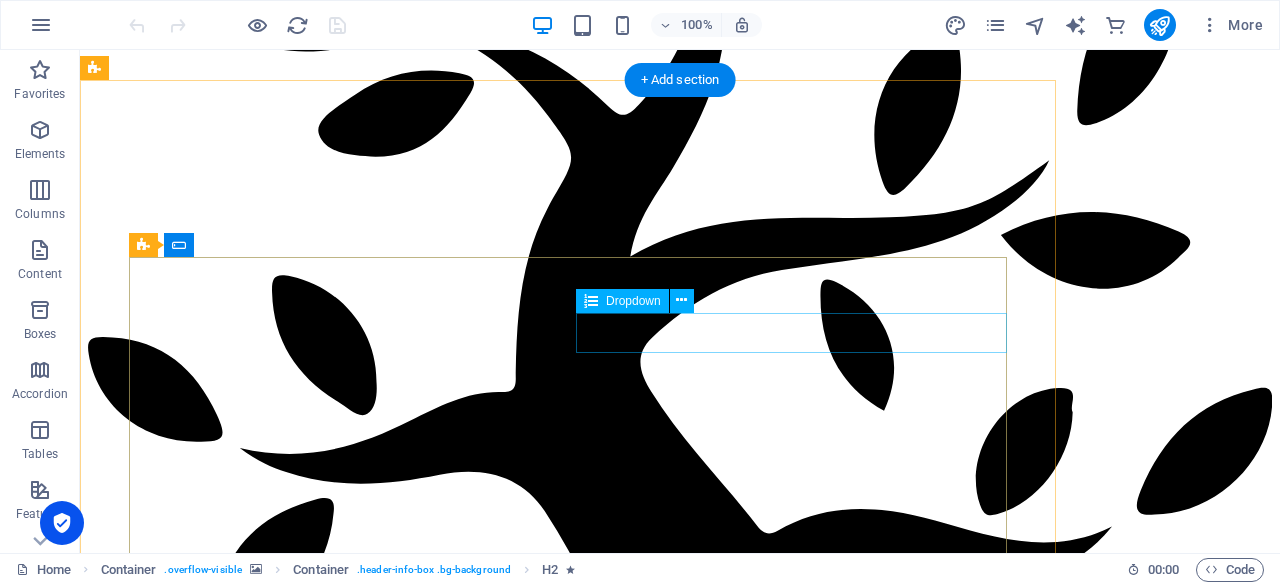 click on "Choose a service
Training
Delivery service
Field work" 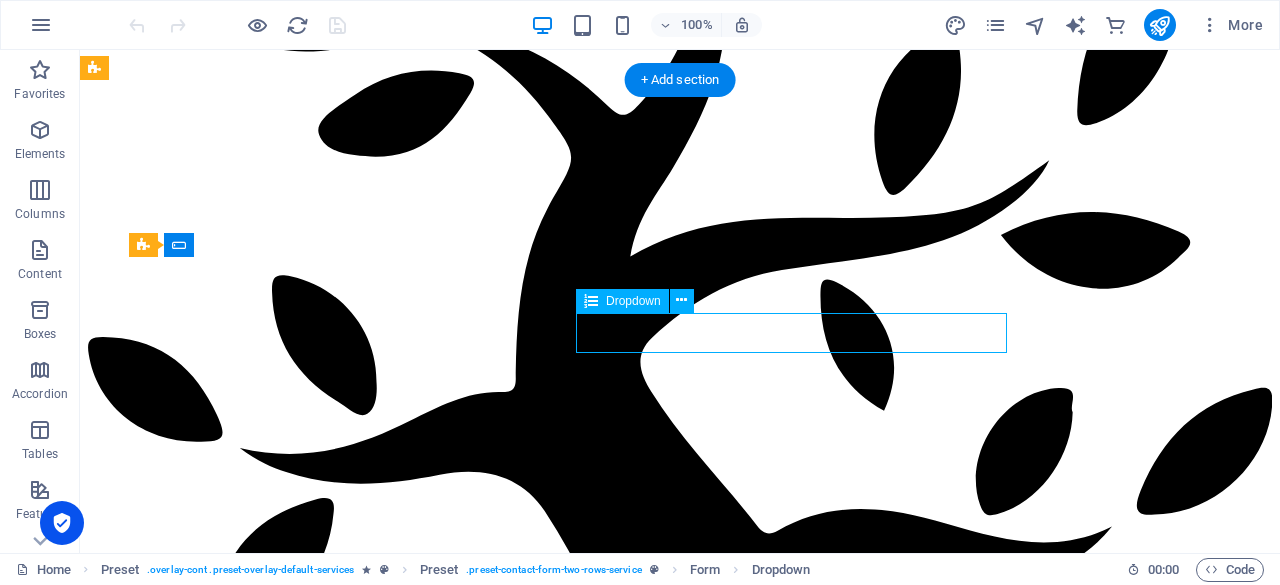 click on "Choose a service
Training
Delivery service
Field work" 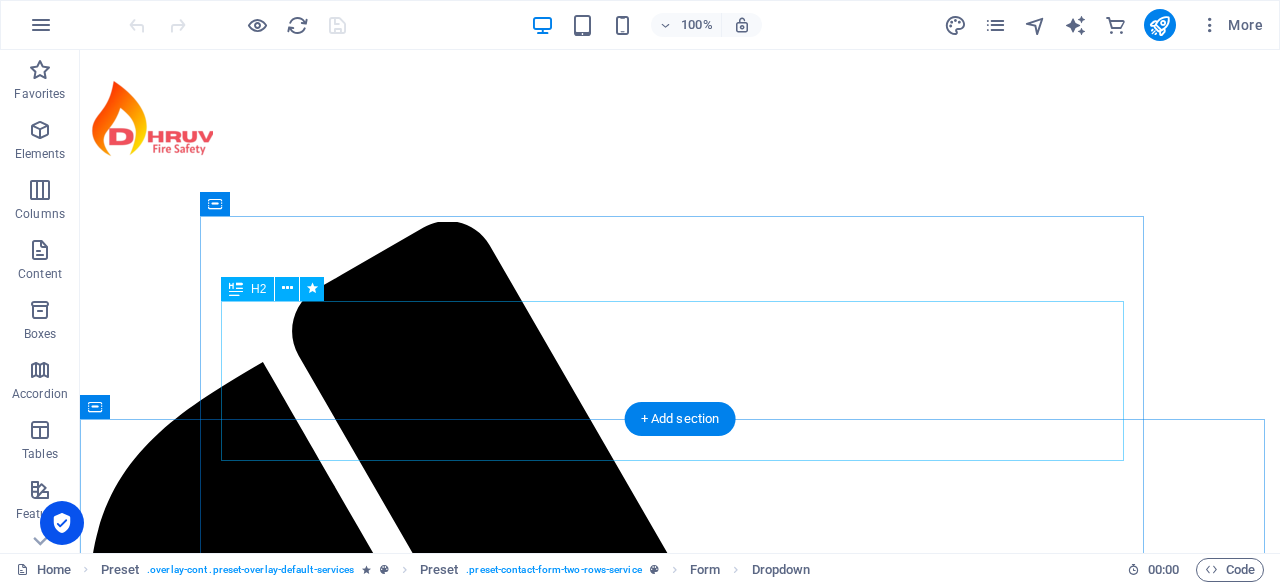 scroll, scrollTop: 0, scrollLeft: 0, axis: both 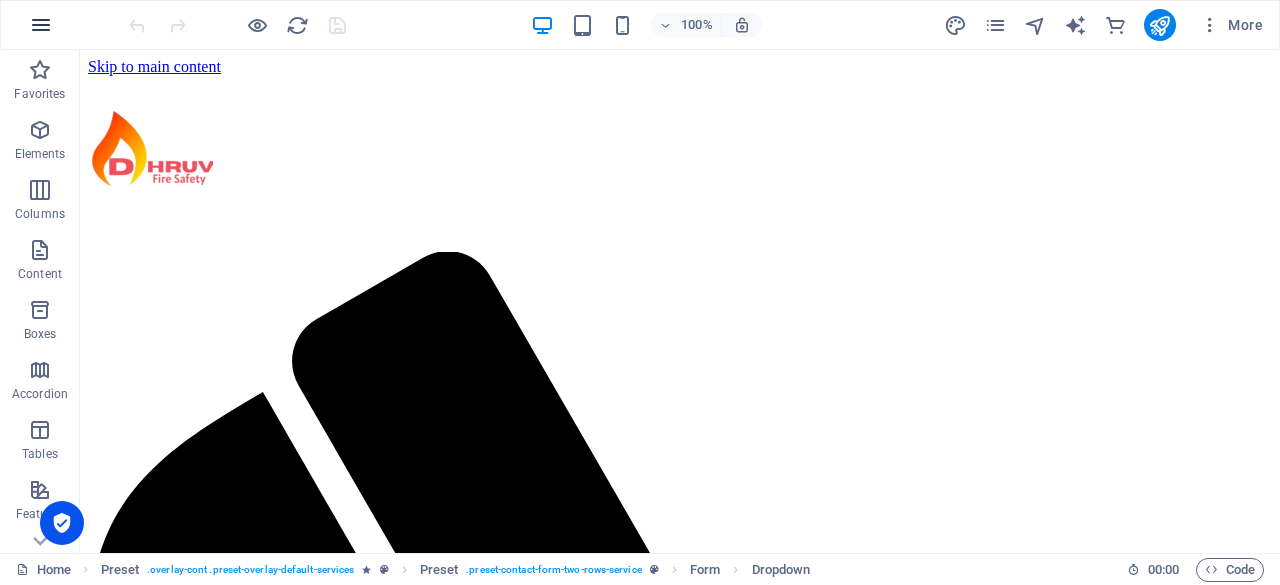 click at bounding box center (41, 25) 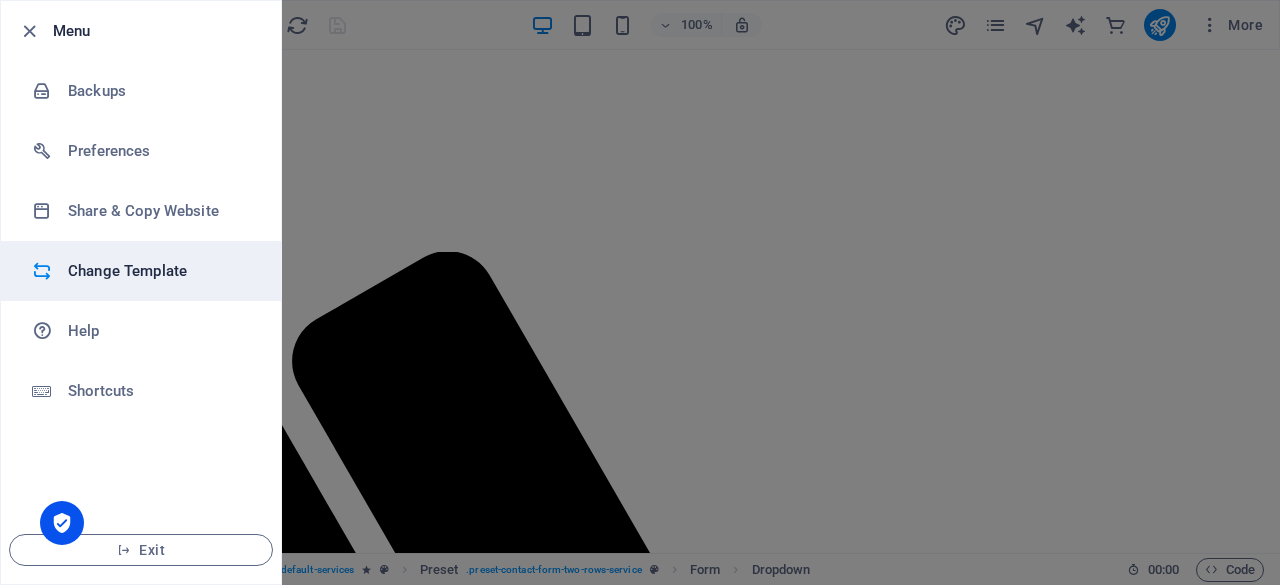 click on "Change Template" at bounding box center [160, 271] 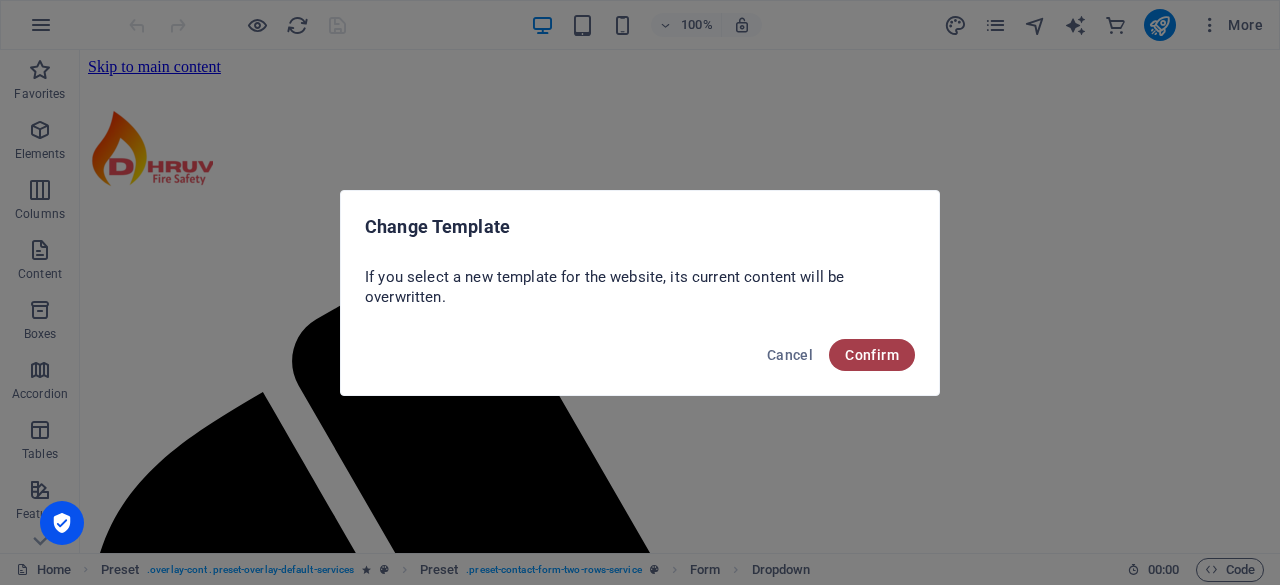click on "Confirm" at bounding box center [872, 355] 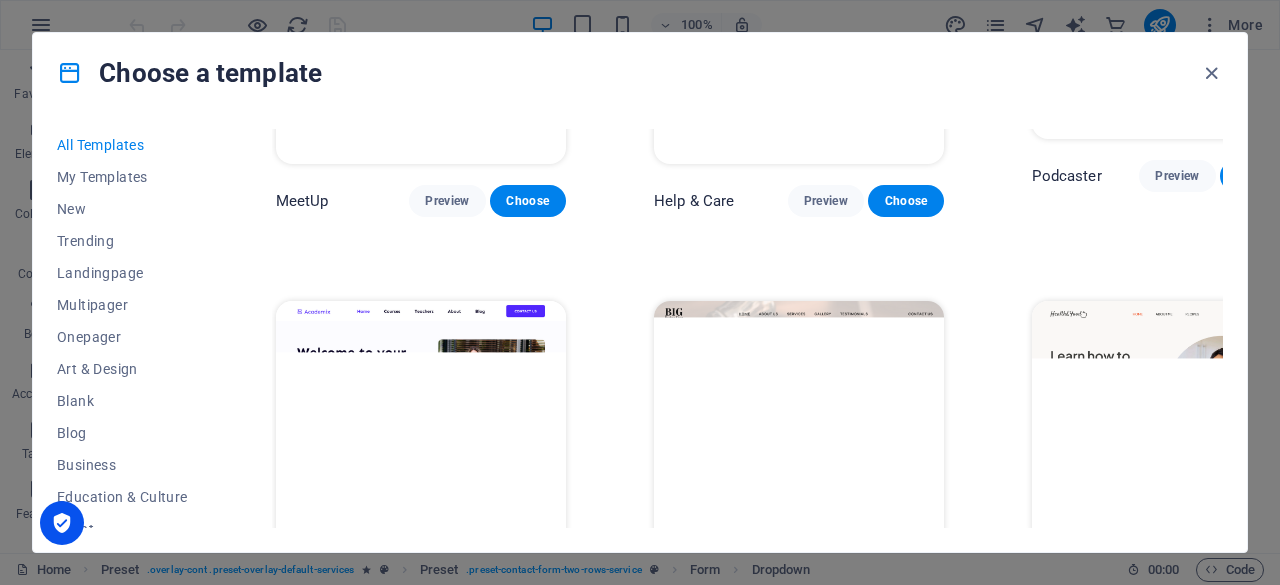 scroll, scrollTop: 1876, scrollLeft: 0, axis: vertical 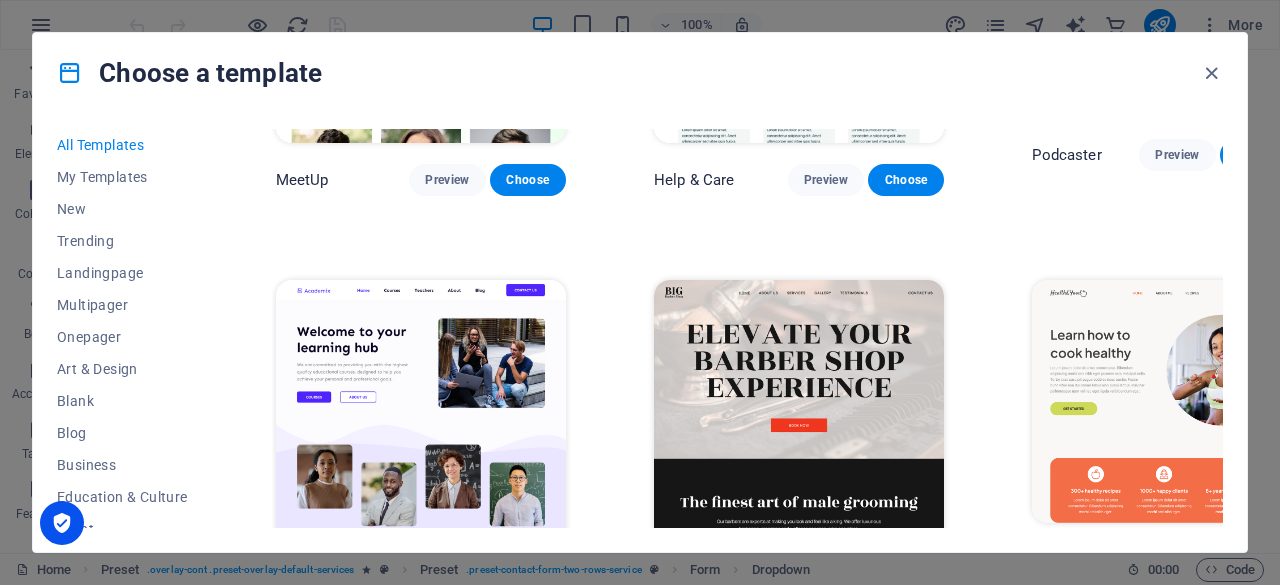 click on "Preview" at bounding box center (826, 584) 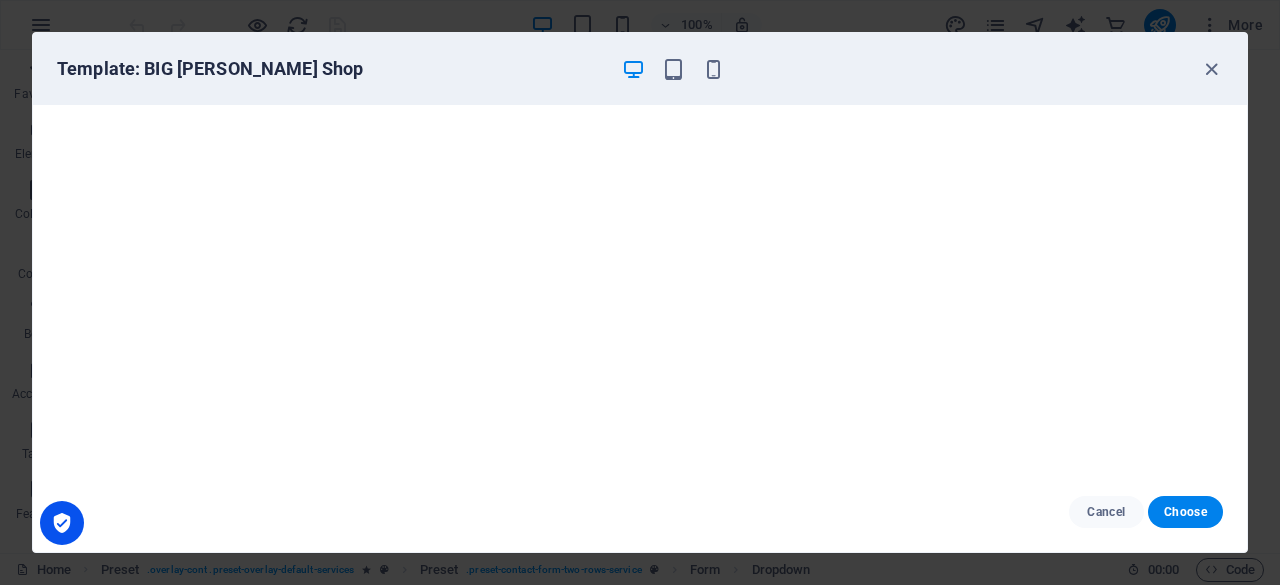 scroll, scrollTop: 4, scrollLeft: 0, axis: vertical 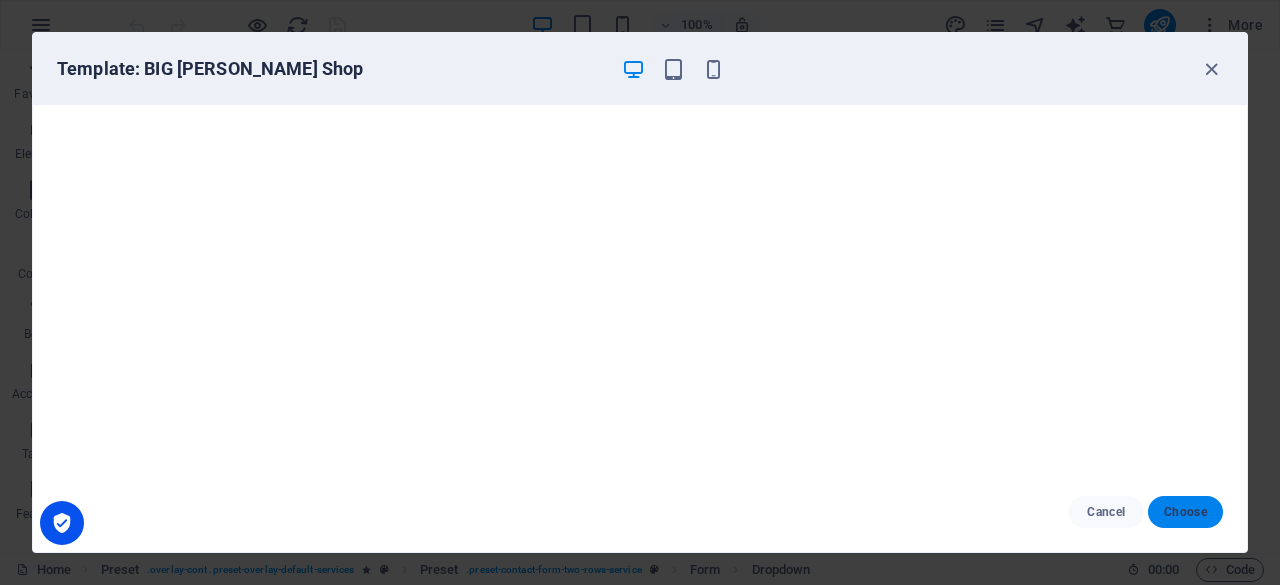 click on "Choose" at bounding box center (1185, 512) 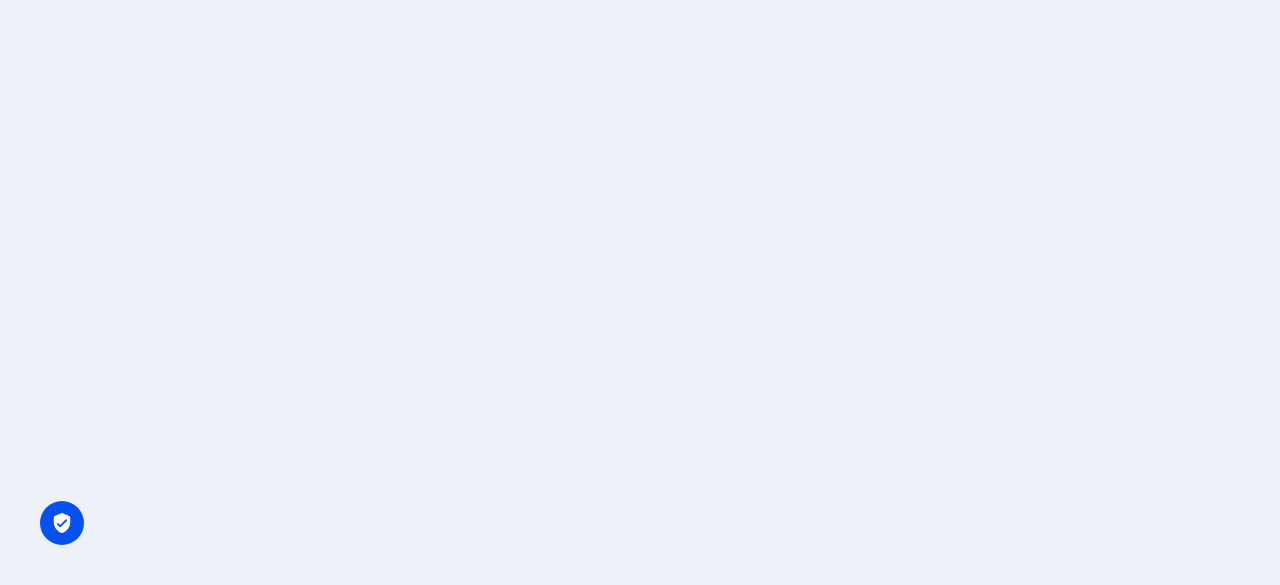 scroll, scrollTop: 0, scrollLeft: 0, axis: both 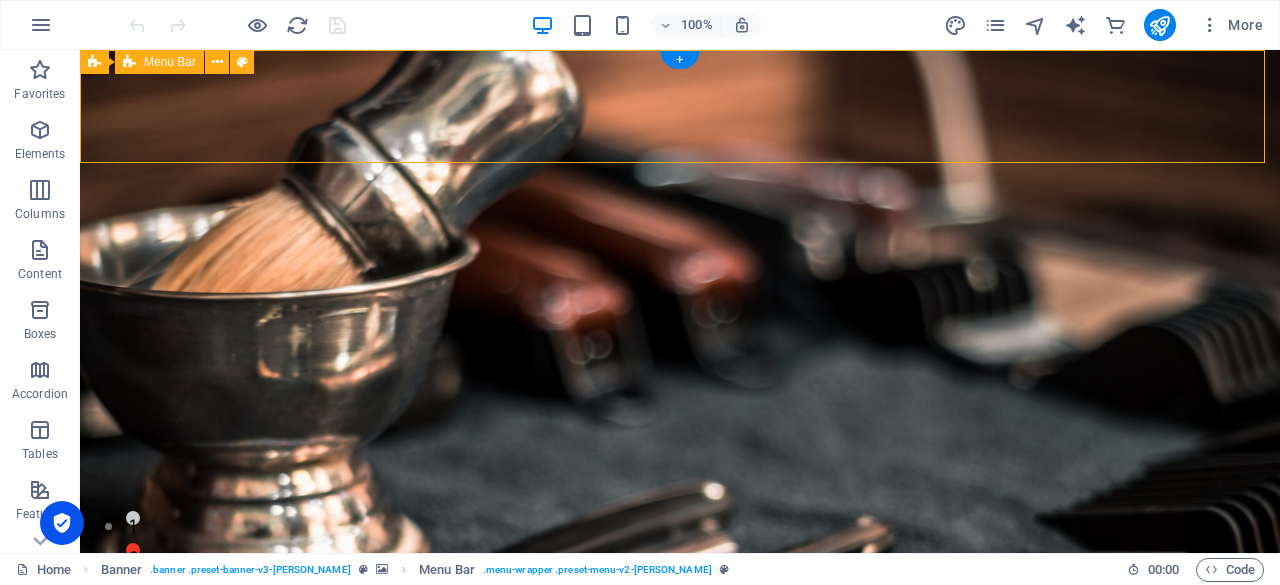 click on "Home About Us Services Gallery Testimonials Contact Us" at bounding box center (680, 922) 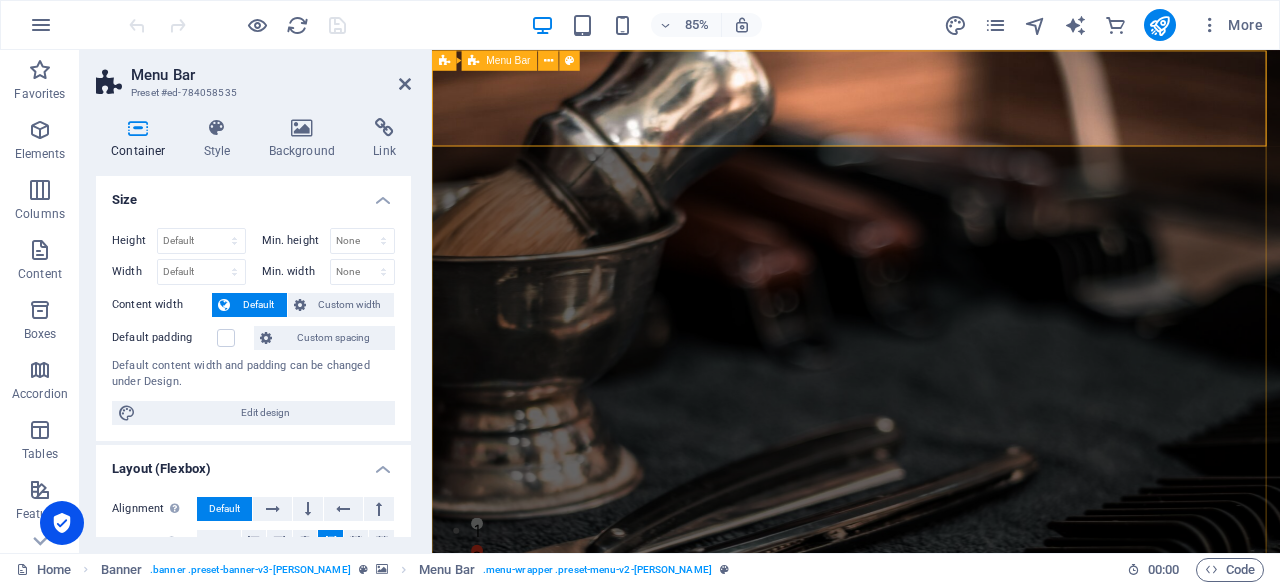 click on "Home About Us Services Gallery Testimonials Contact Us" at bounding box center (931, 922) 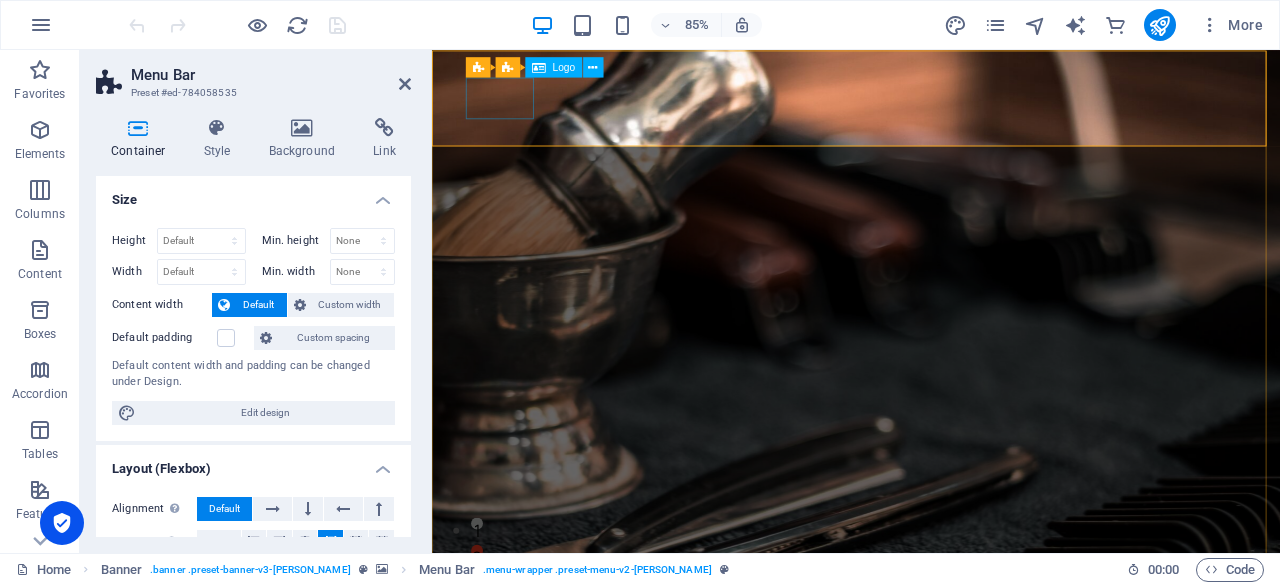 click at bounding box center [911, 906] 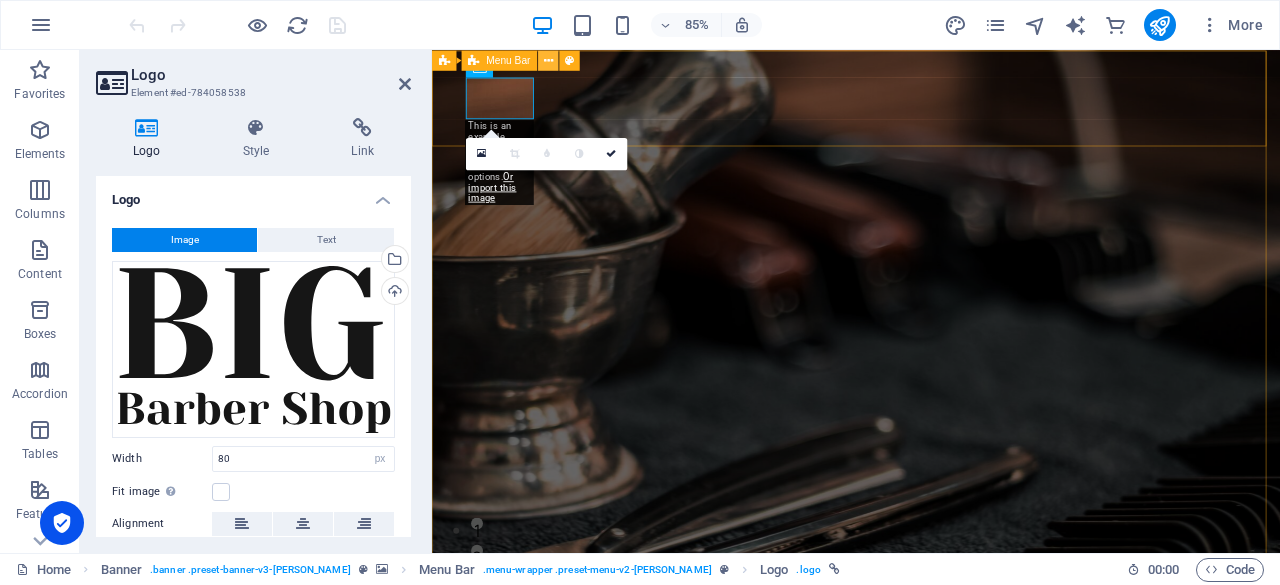 click at bounding box center [548, 60] 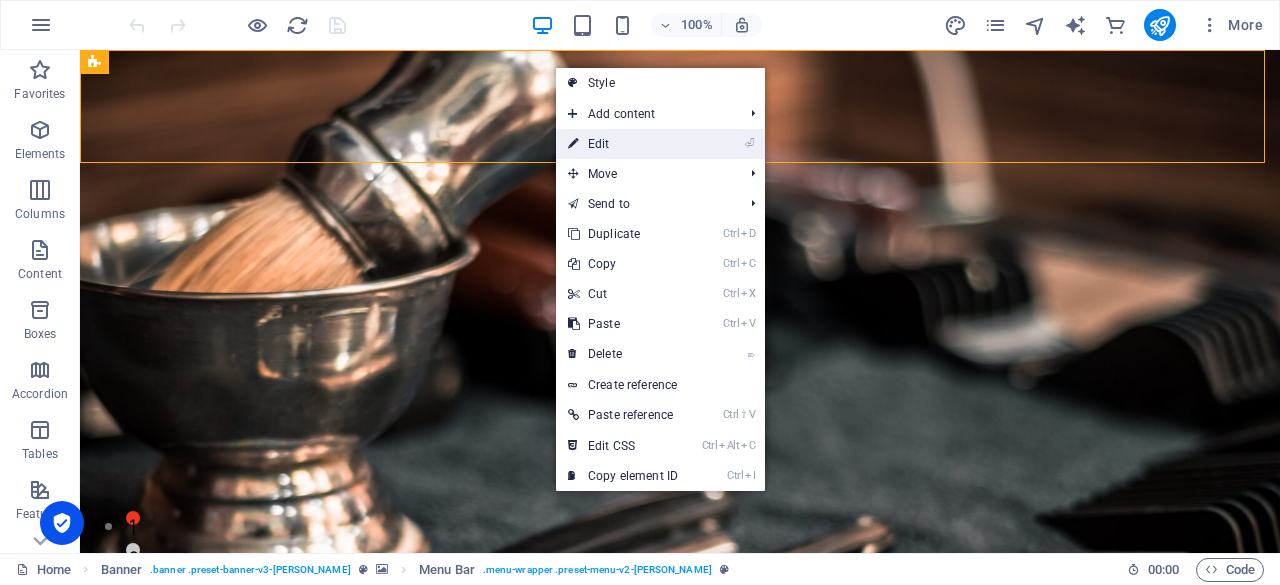 click on "⏎  Edit" at bounding box center [623, 144] 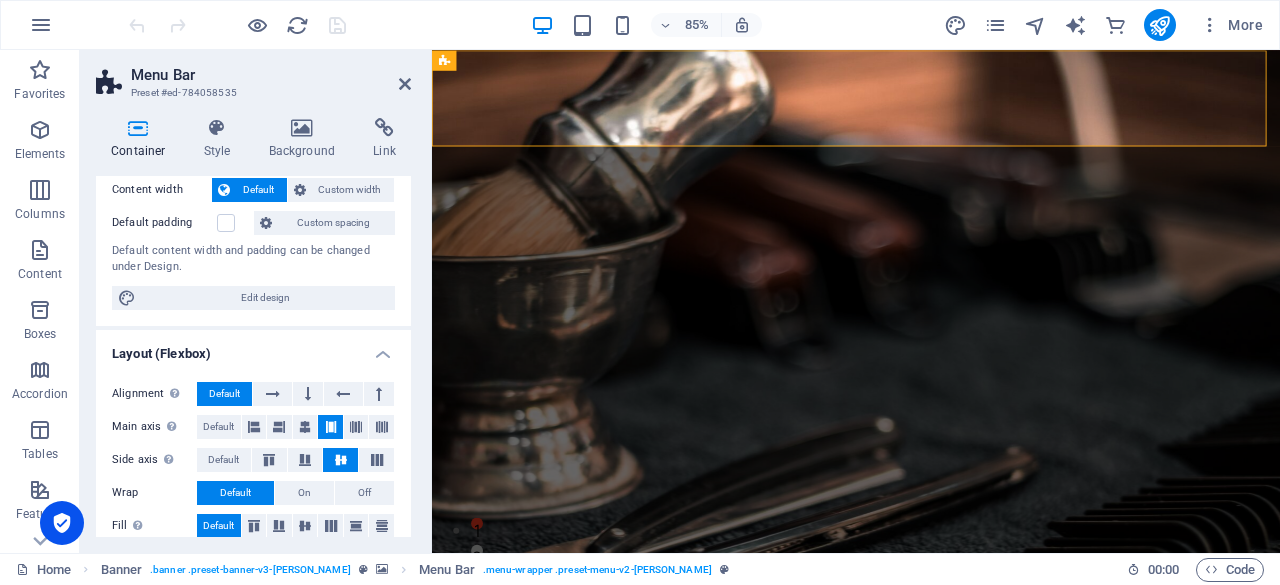 scroll, scrollTop: 0, scrollLeft: 0, axis: both 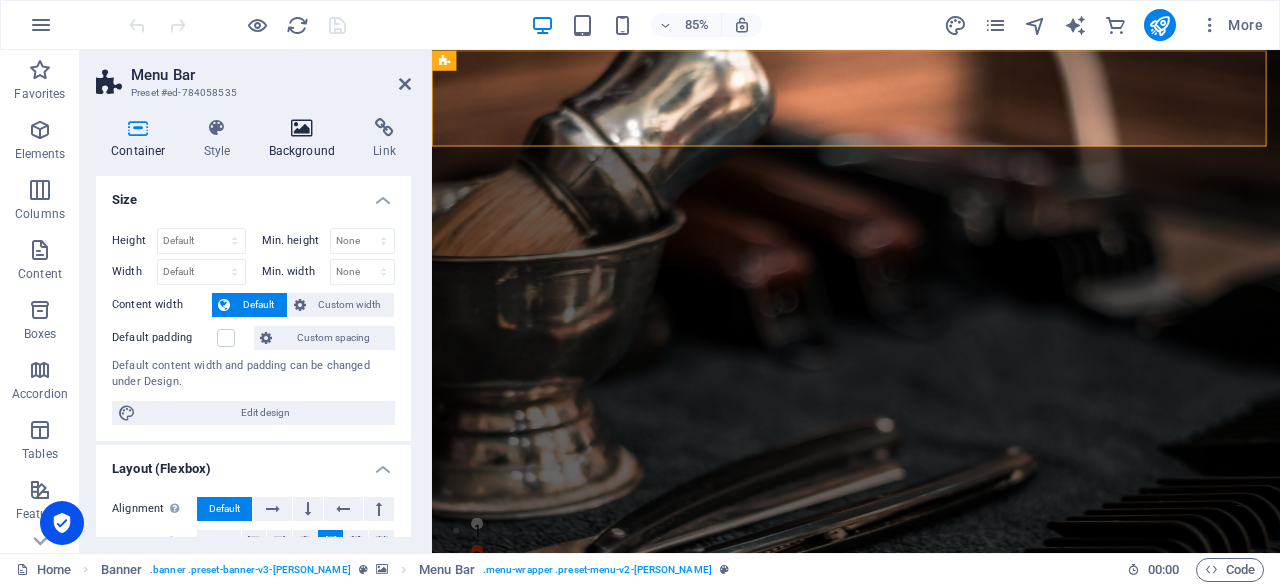 click at bounding box center [302, 128] 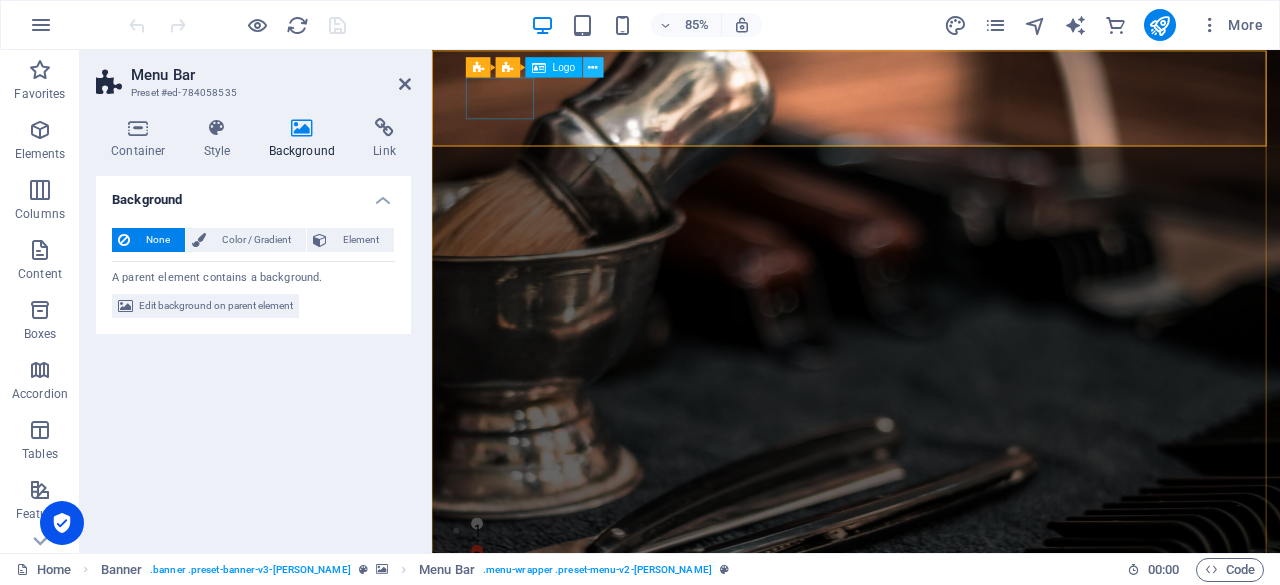 click at bounding box center (593, 67) 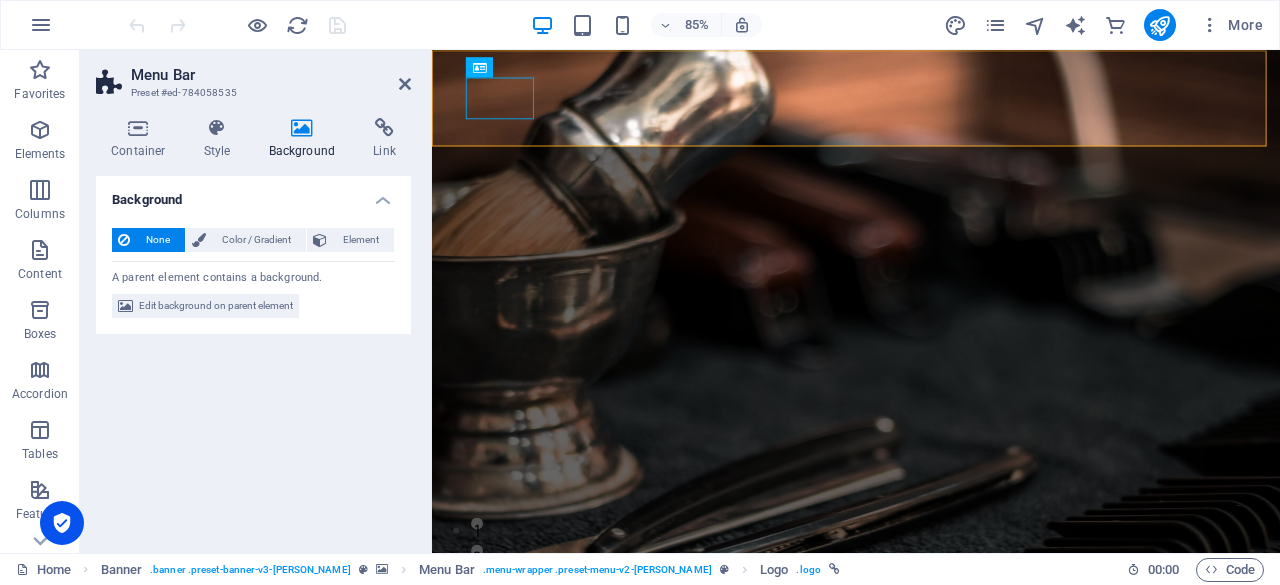 click on "None Color / Gradient Element Stretch background to full-width Color overlay Places an overlay over the background to colorize it Parallax 0 % Image Image slider Map Video YouTube Vimeo HTML Color Gradient Color A parent element contains a background. Edit background on parent element" at bounding box center [253, 273] 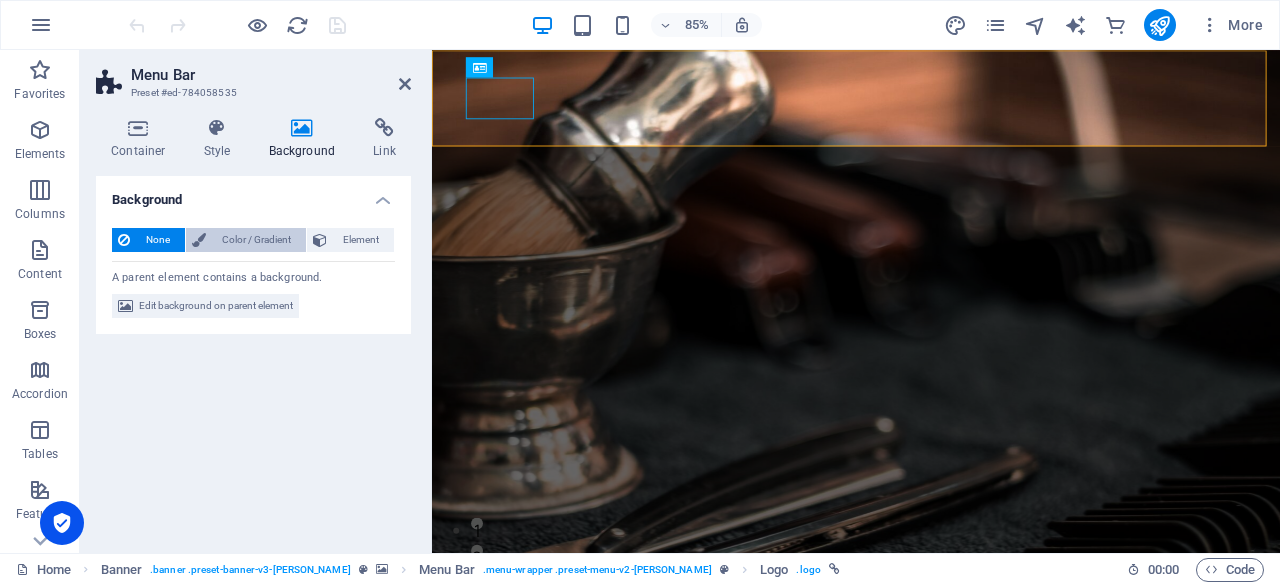 click on "Color / Gradient" at bounding box center [256, 240] 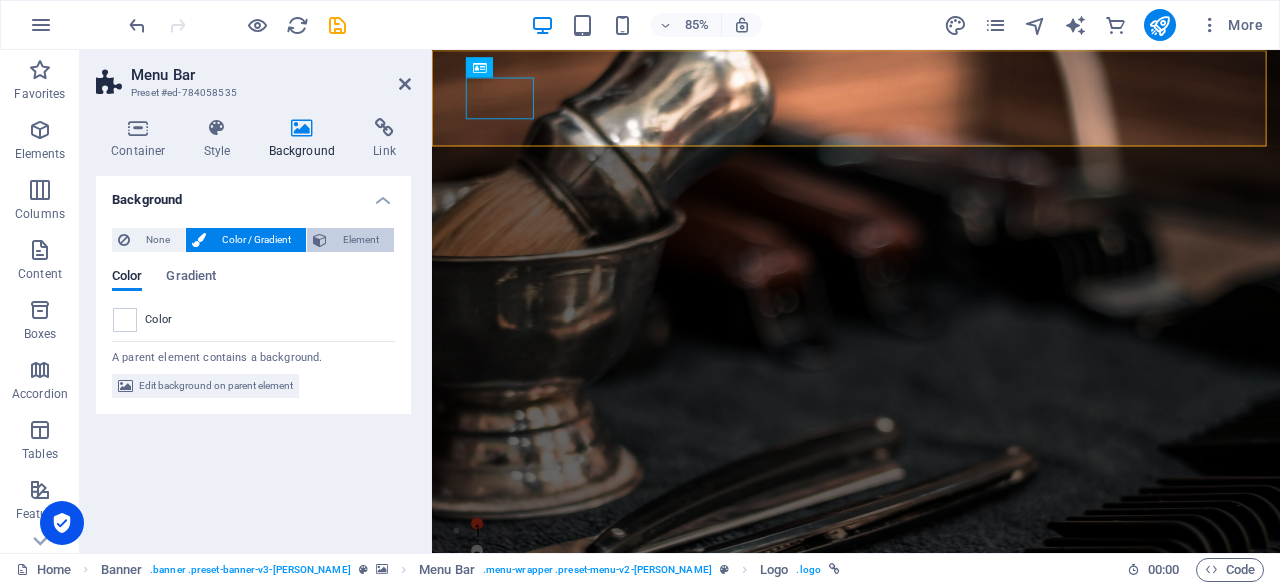 click on "Element" at bounding box center [360, 240] 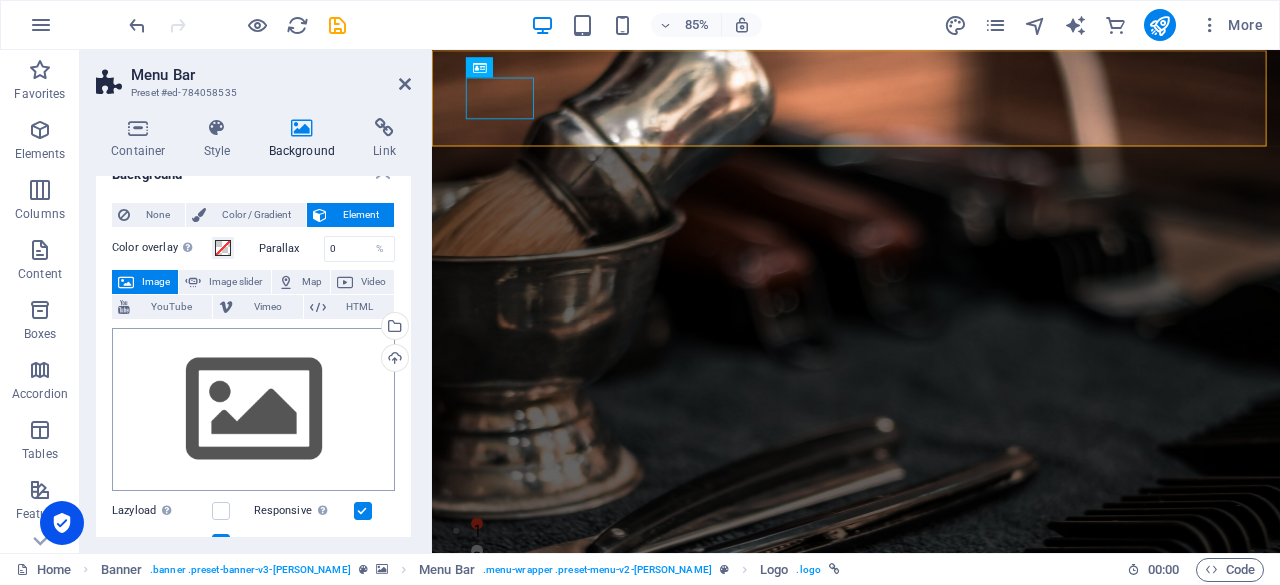 scroll, scrollTop: 26, scrollLeft: 0, axis: vertical 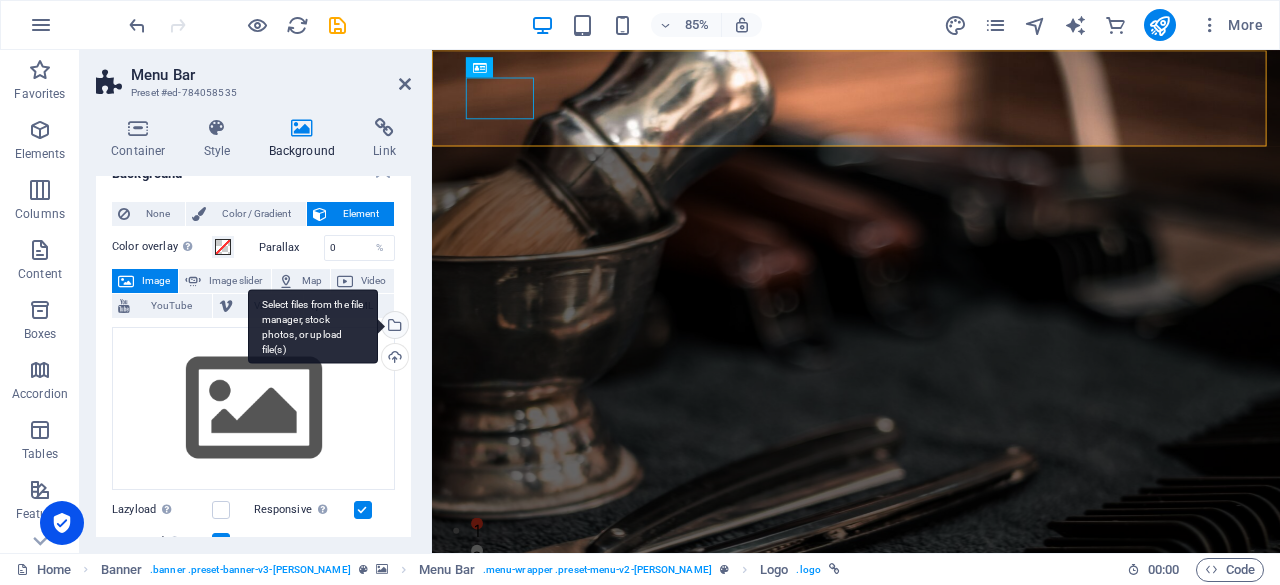click on "Select files from the file manager, stock photos, or upload file(s)" at bounding box center (393, 327) 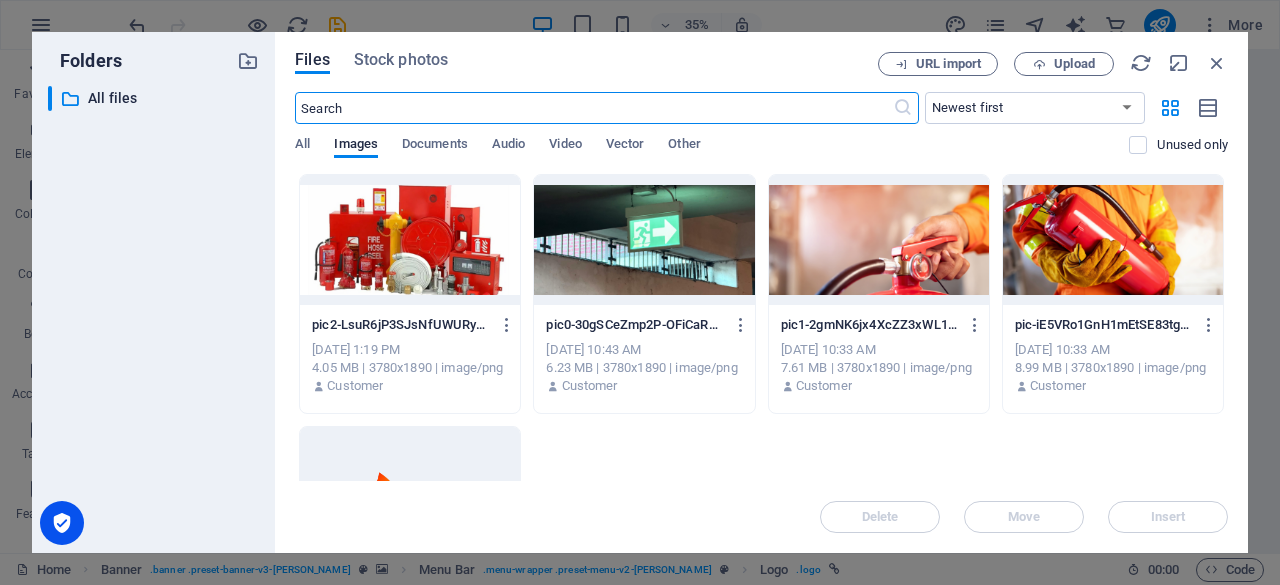 scroll, scrollTop: 184, scrollLeft: 0, axis: vertical 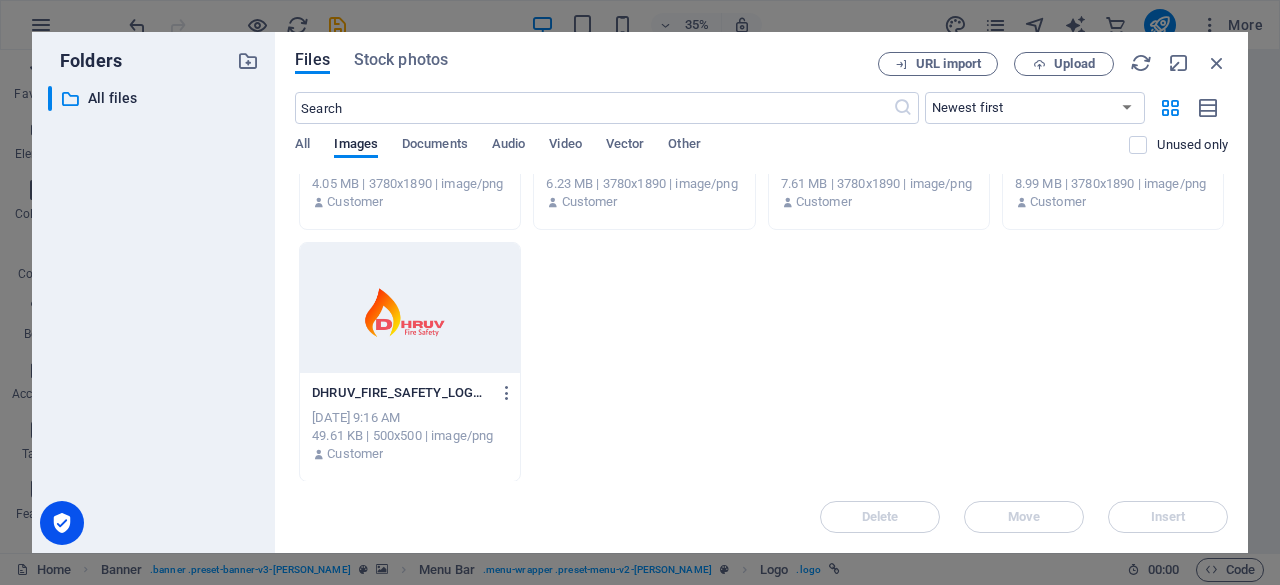 click at bounding box center (410, 308) 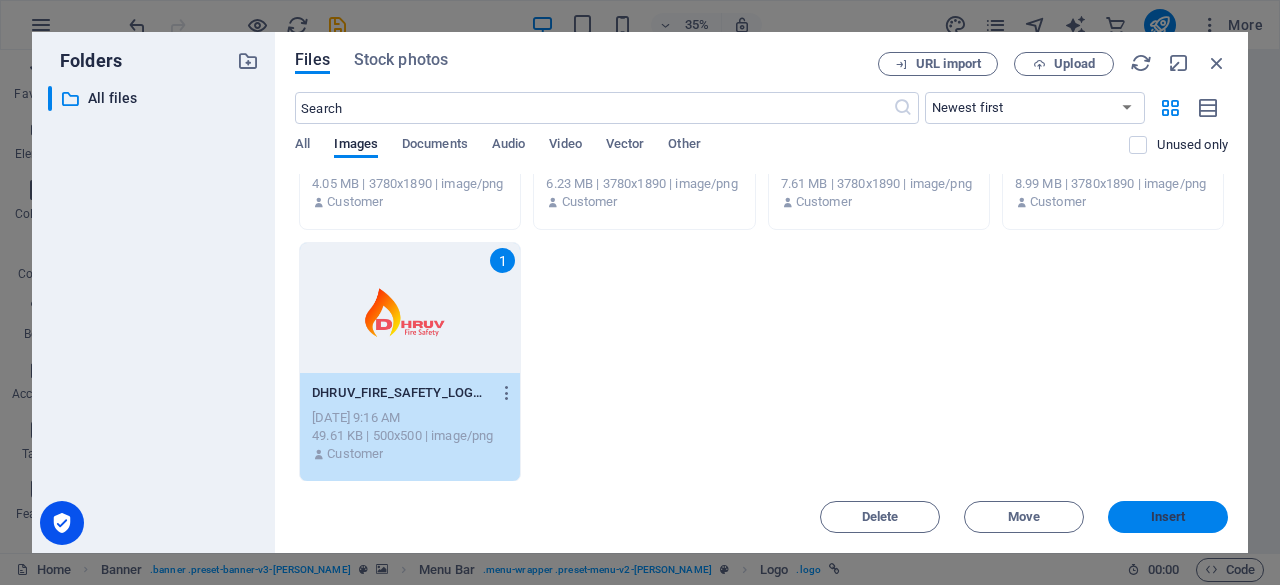 click on "Insert" at bounding box center (1168, 517) 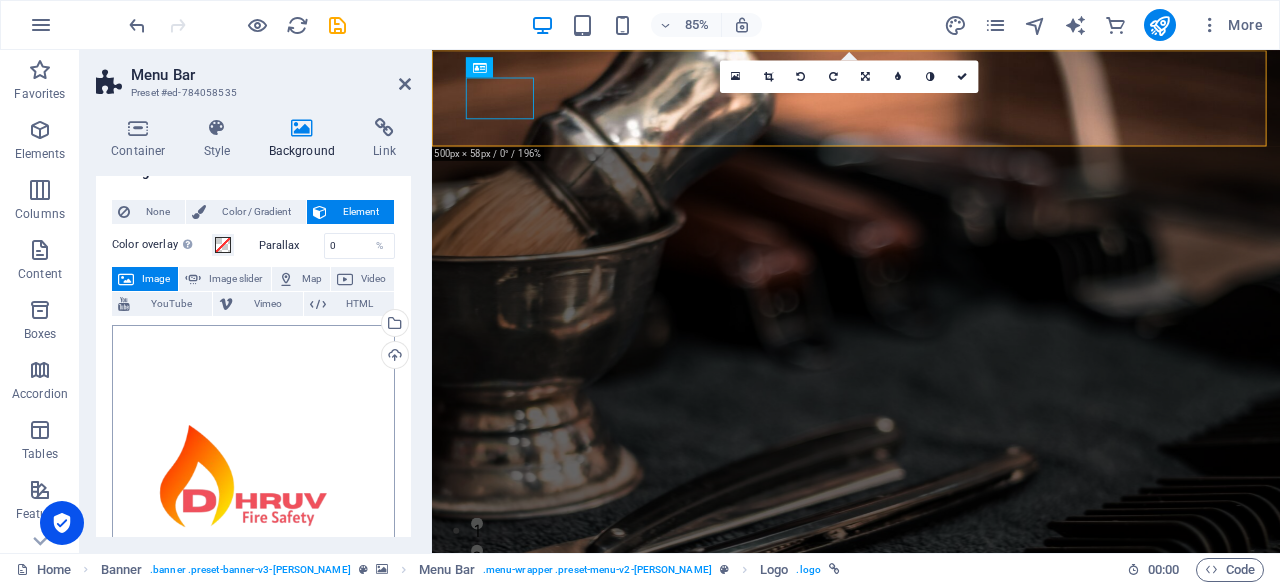 scroll, scrollTop: 0, scrollLeft: 0, axis: both 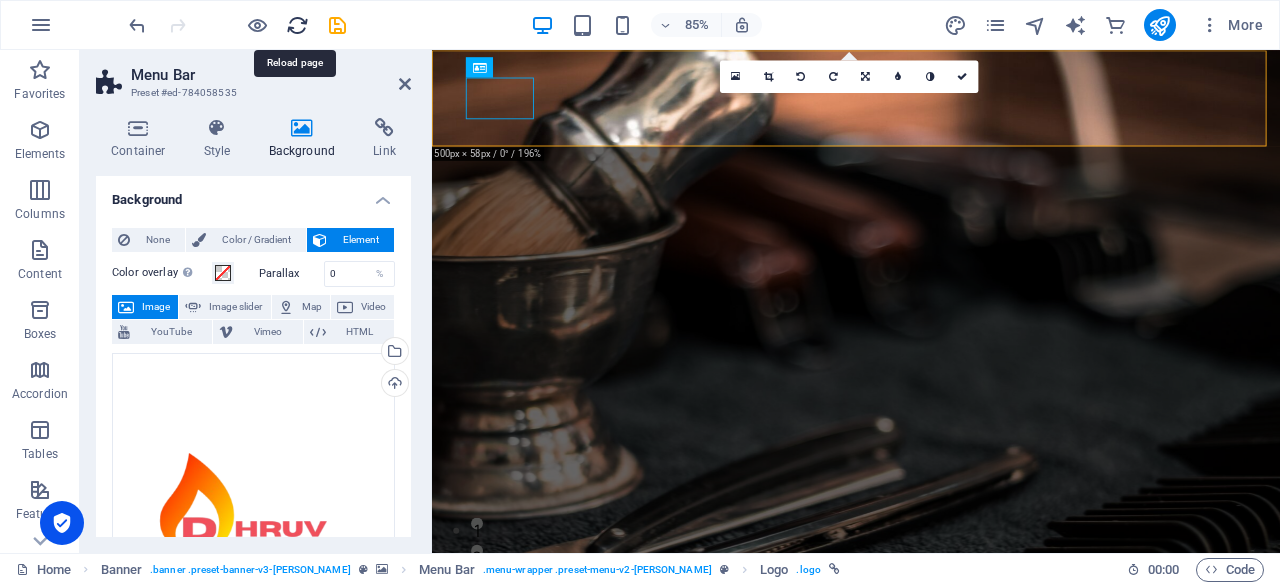 drag, startPoint x: 296, startPoint y: 14, endPoint x: 654, endPoint y: 41, distance: 359.01672 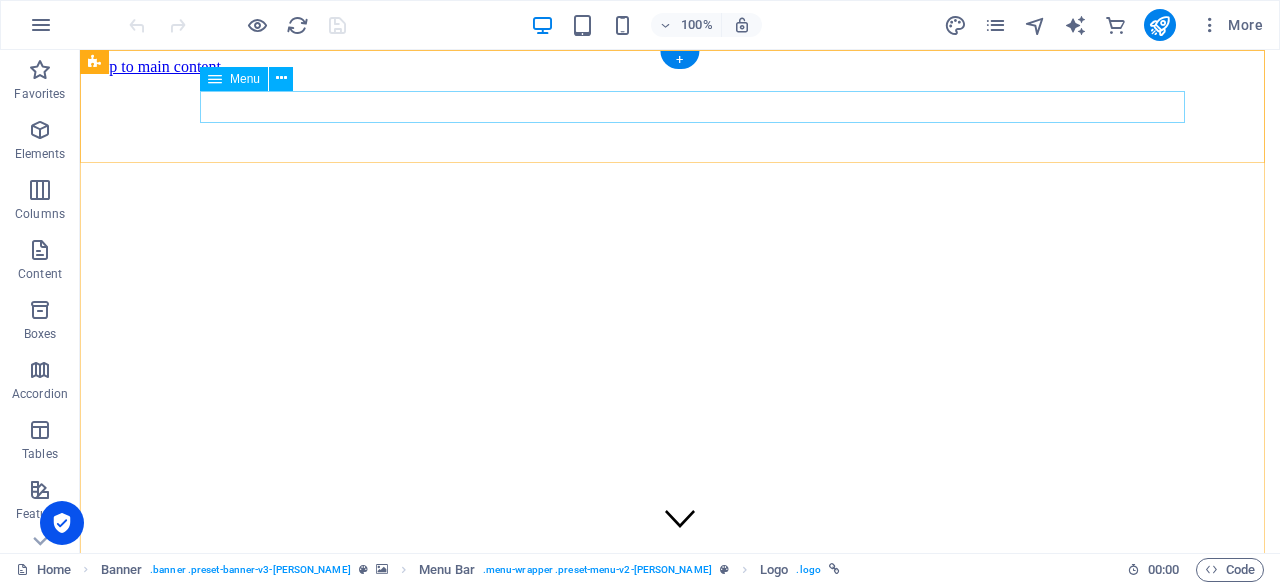 scroll, scrollTop: 0, scrollLeft: 0, axis: both 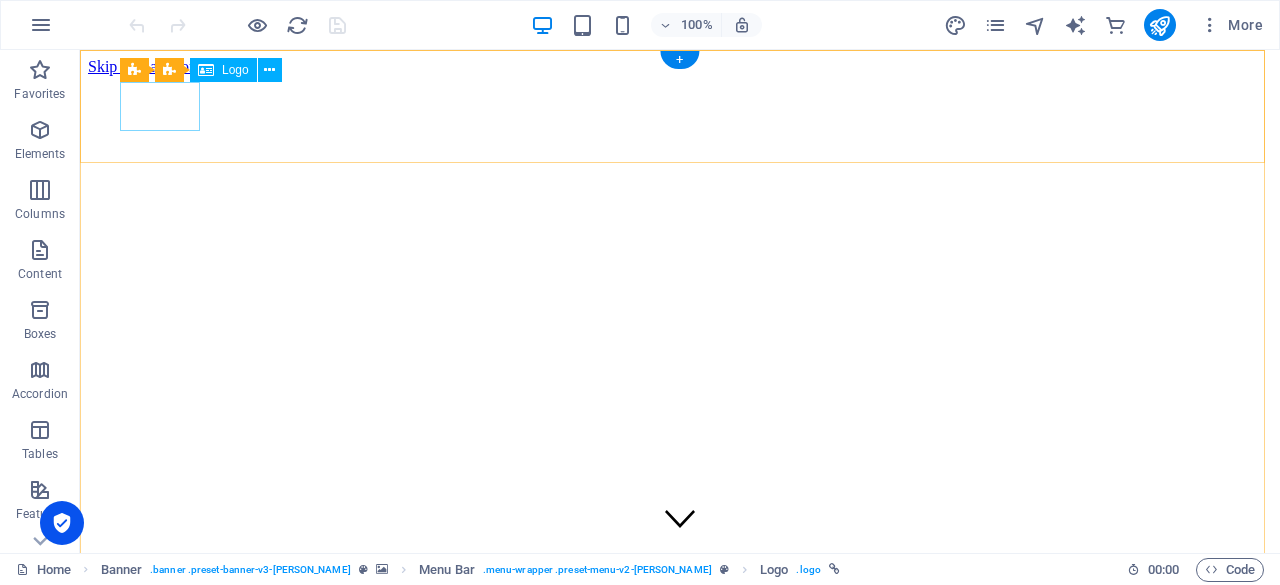 click at bounding box center (680, 902) 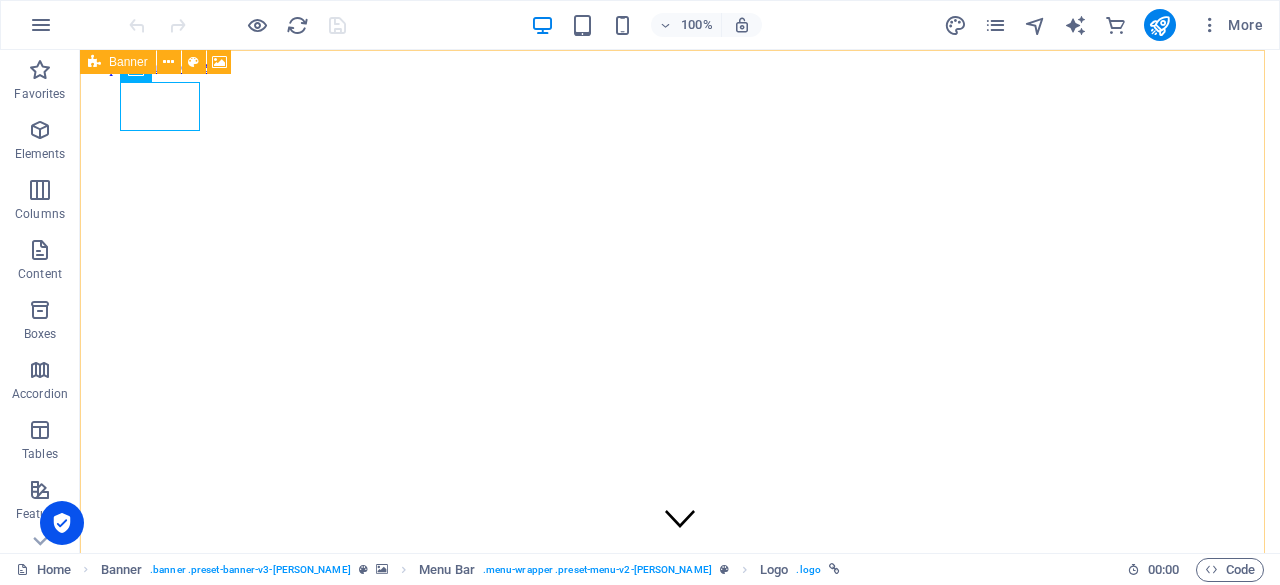 click at bounding box center [168, 62] 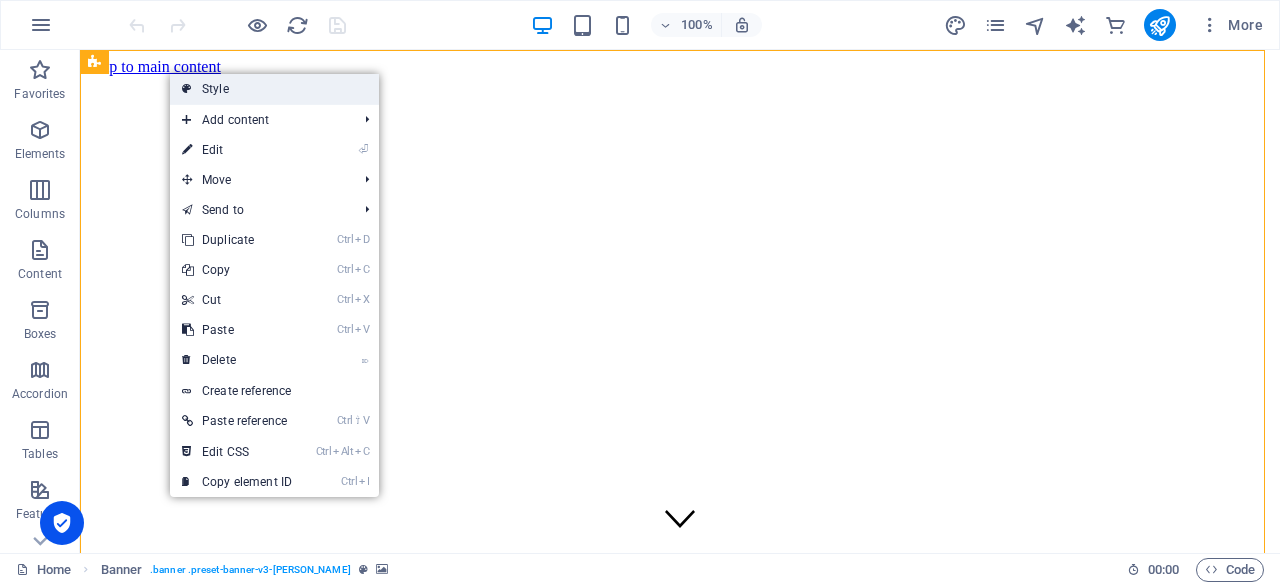 click on "Style" at bounding box center (274, 89) 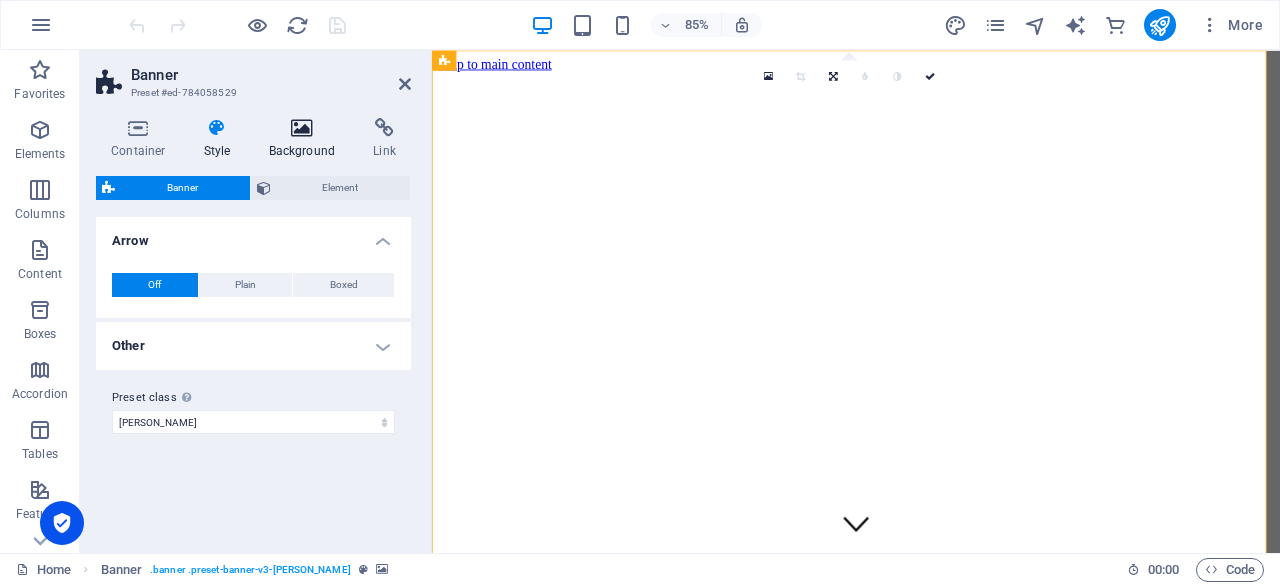 click at bounding box center (302, 128) 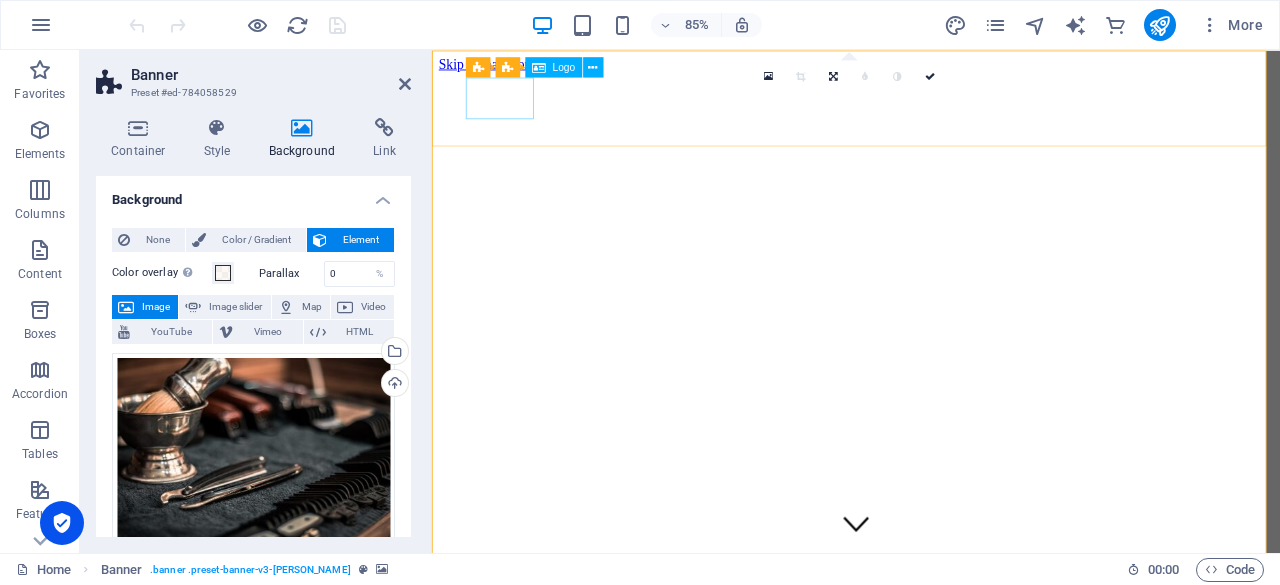 click at bounding box center (931, 902) 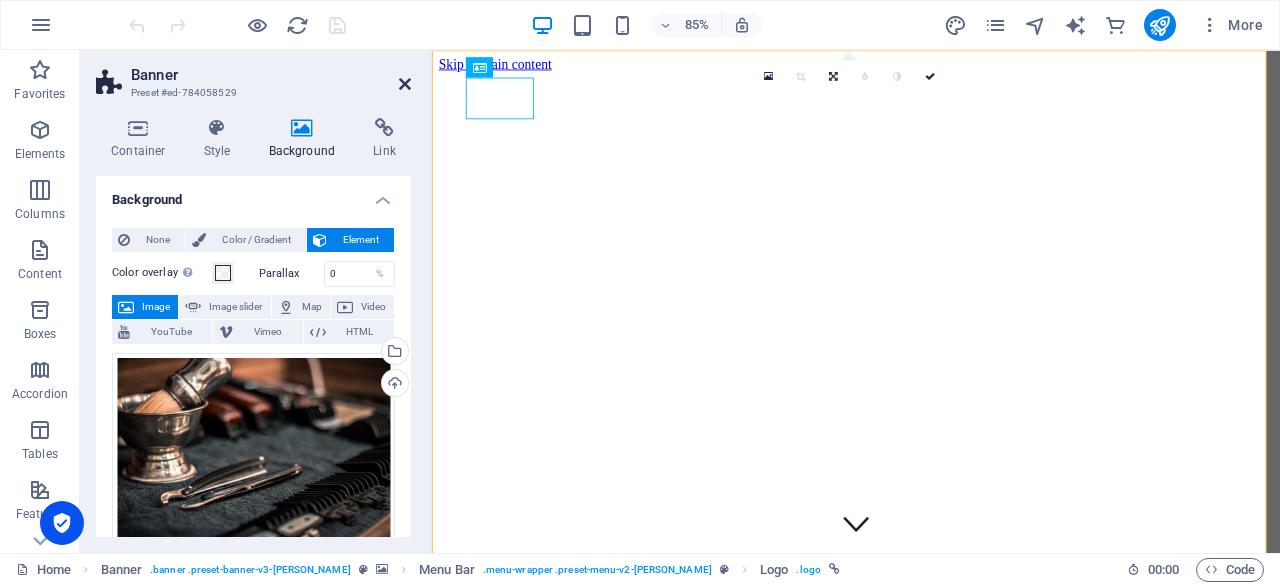 click at bounding box center [405, 84] 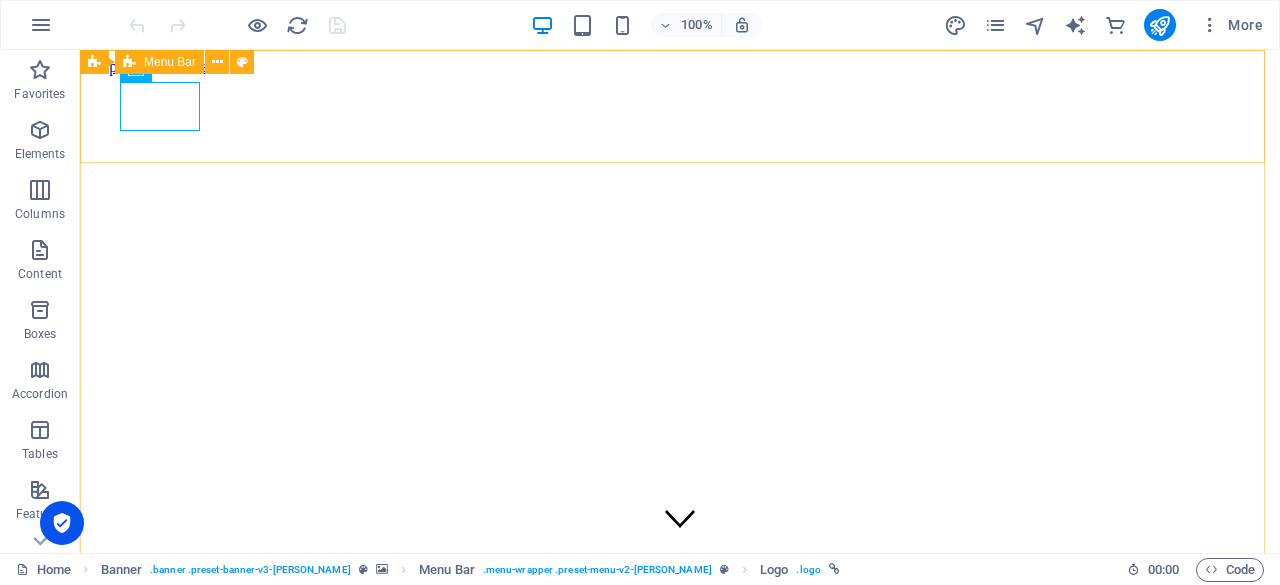 click at bounding box center (680, 902) 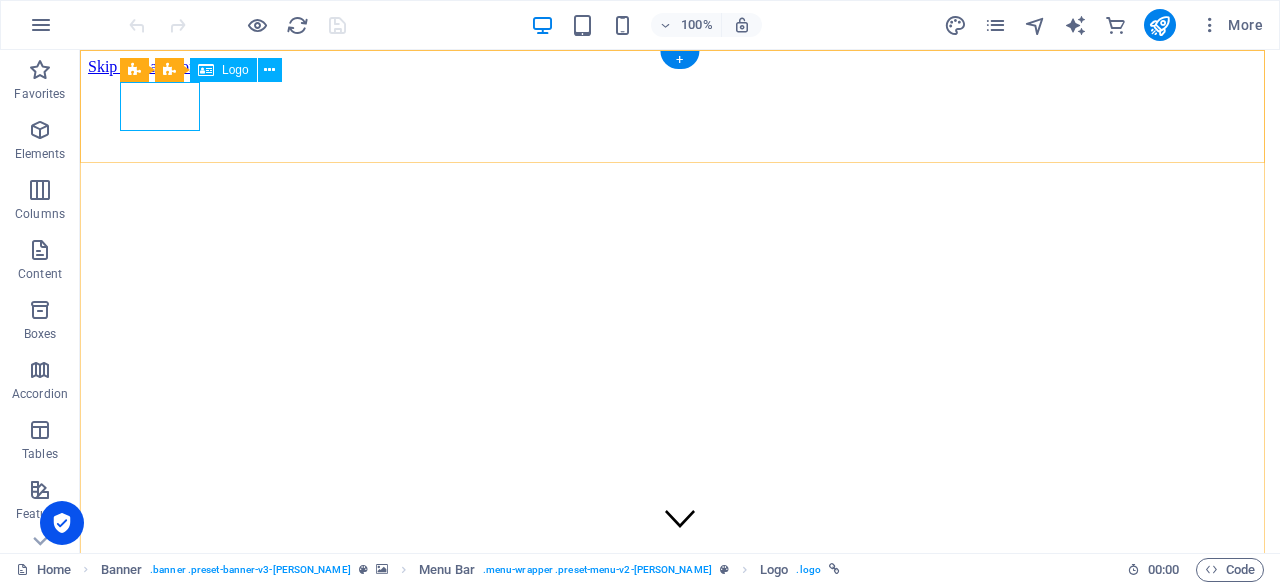click at bounding box center [680, 902] 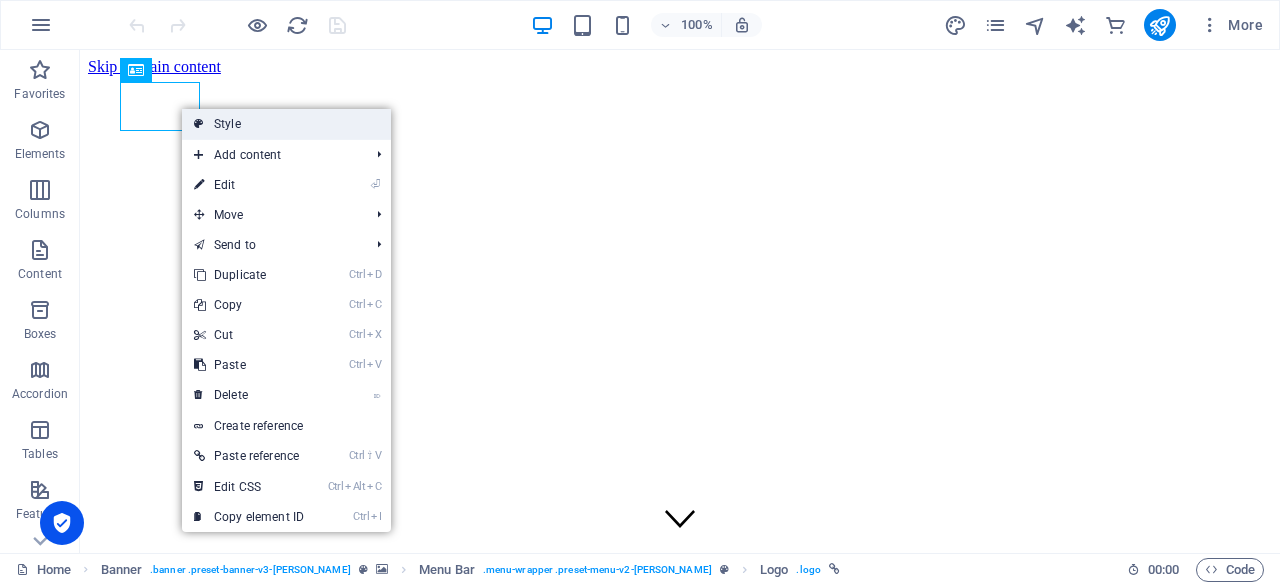 click at bounding box center [199, 124] 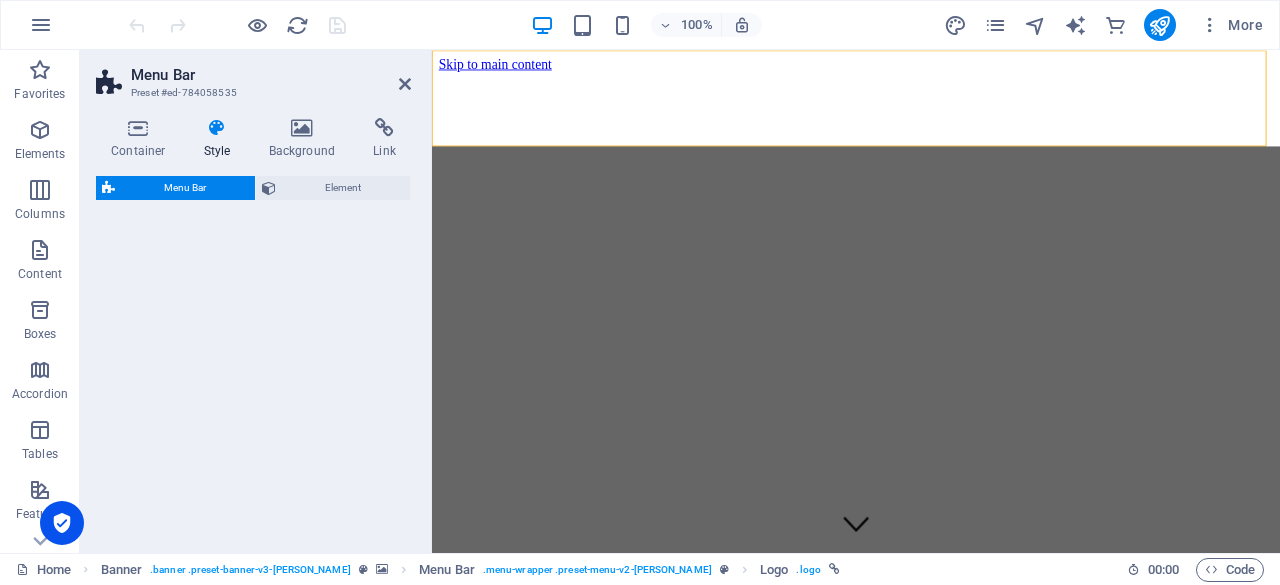 select on "px" 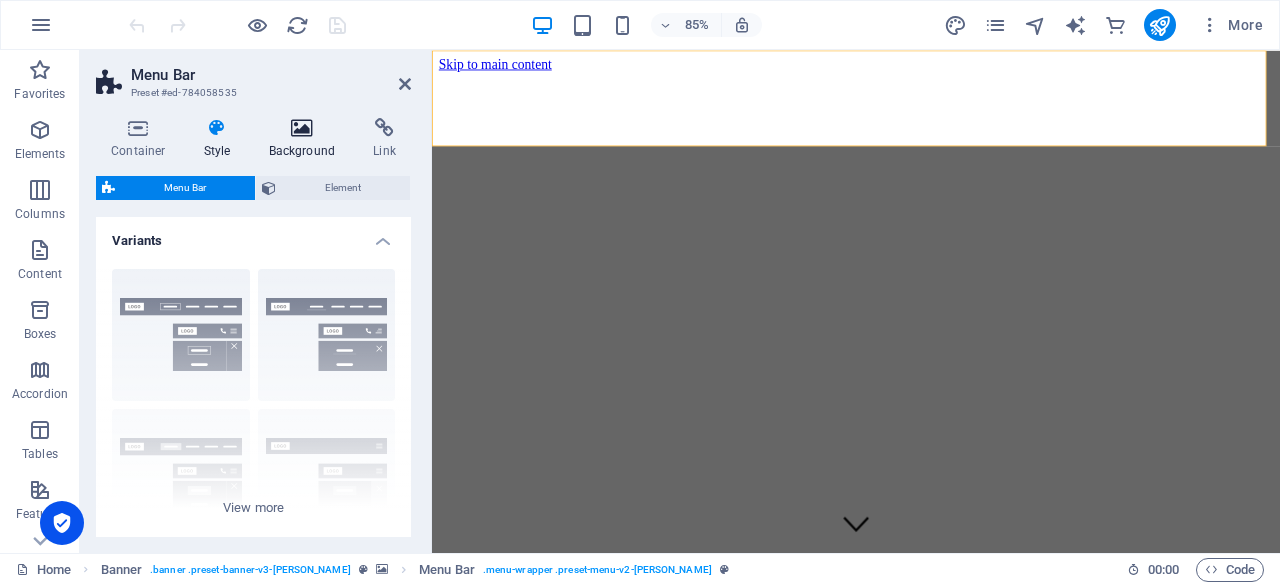 click at bounding box center (302, 128) 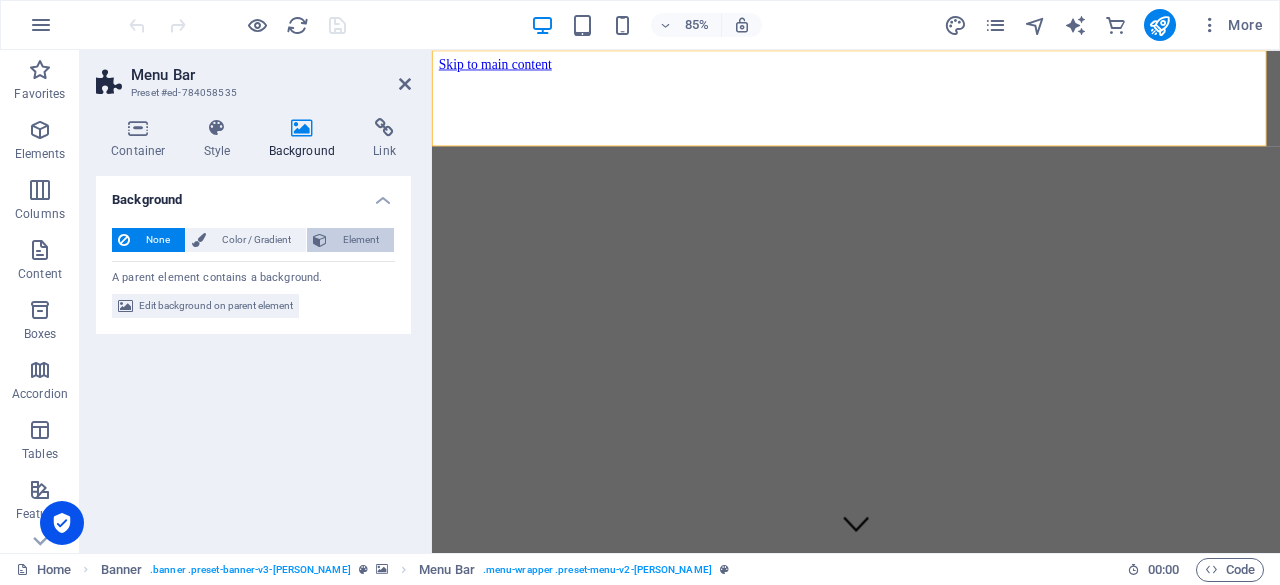 click on "Element" at bounding box center [360, 240] 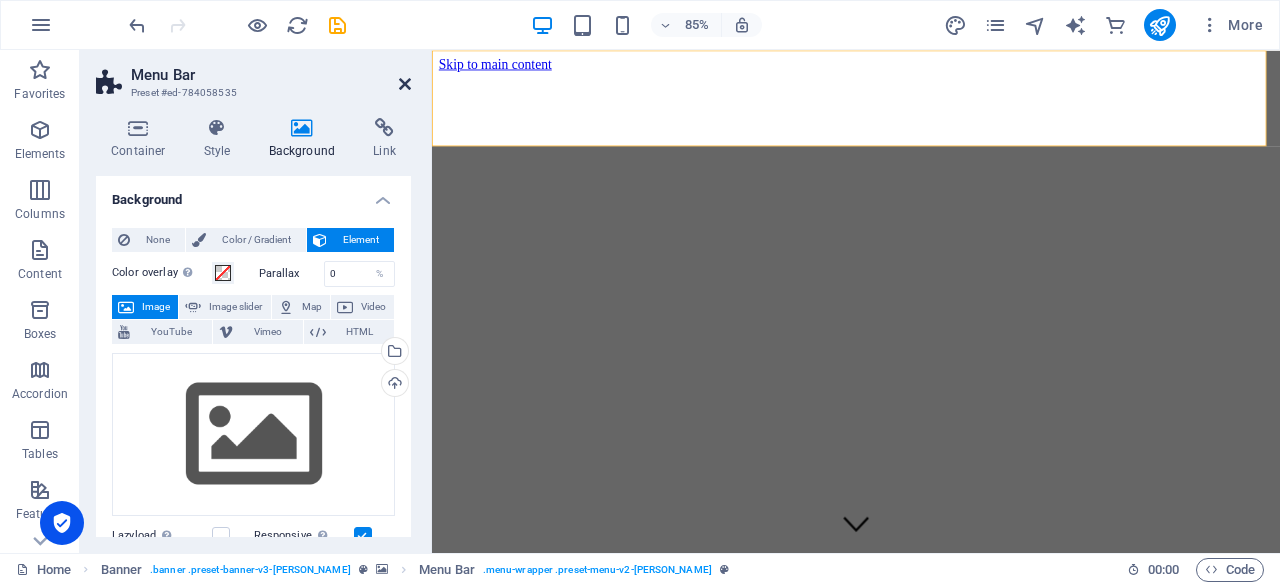 click at bounding box center (405, 84) 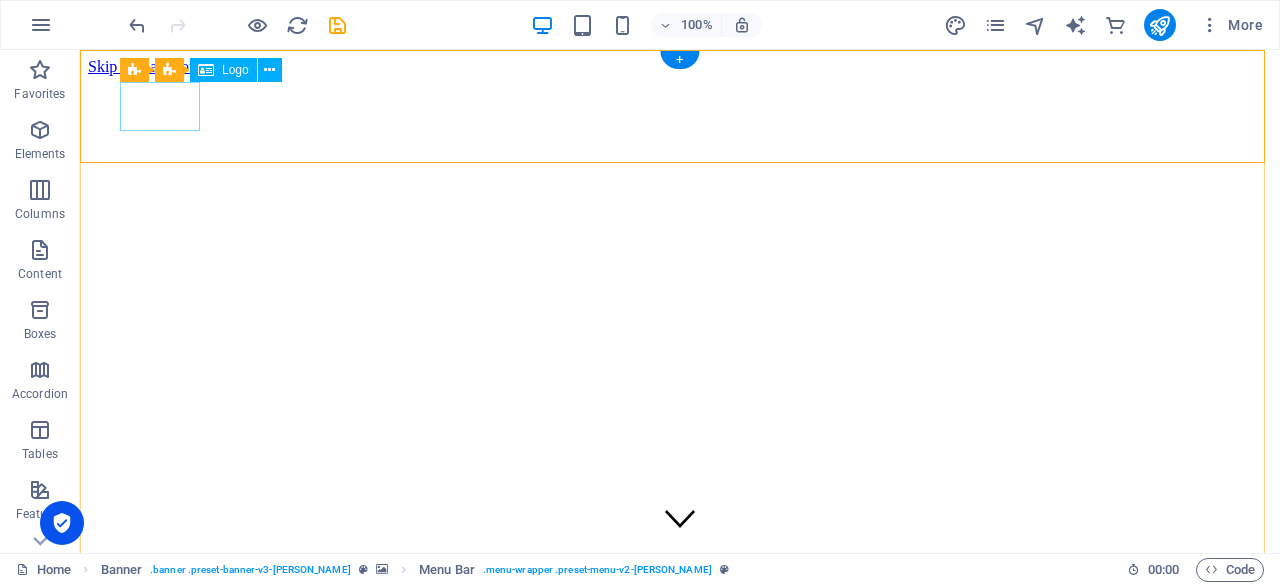 click at bounding box center [680, 1015] 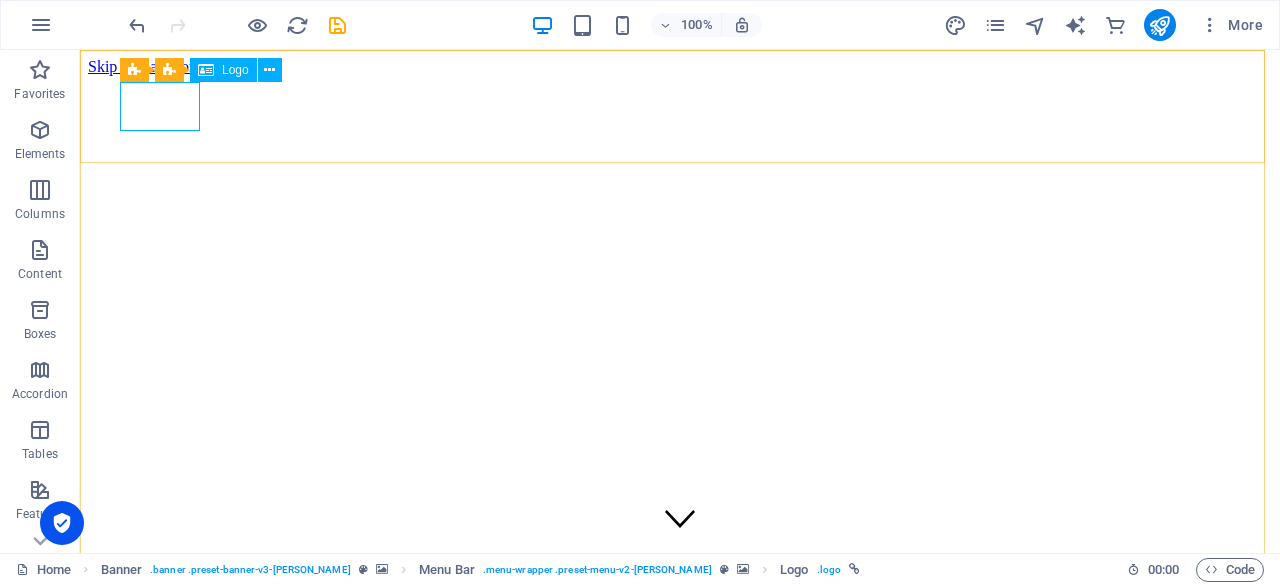 click on "Logo" at bounding box center [235, 70] 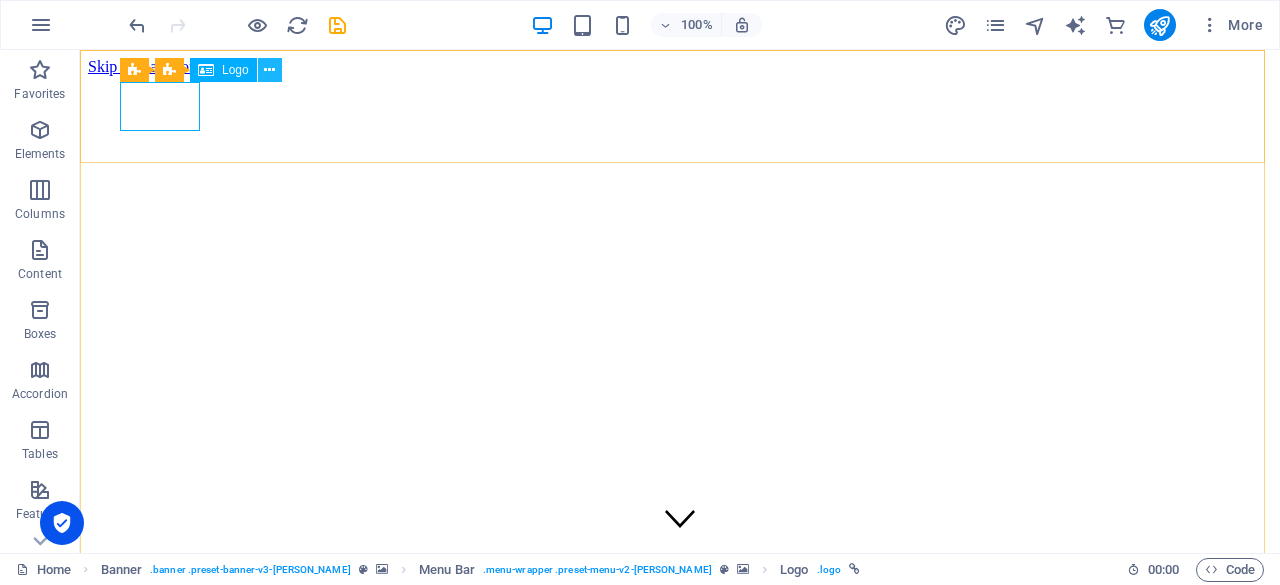 click at bounding box center (269, 70) 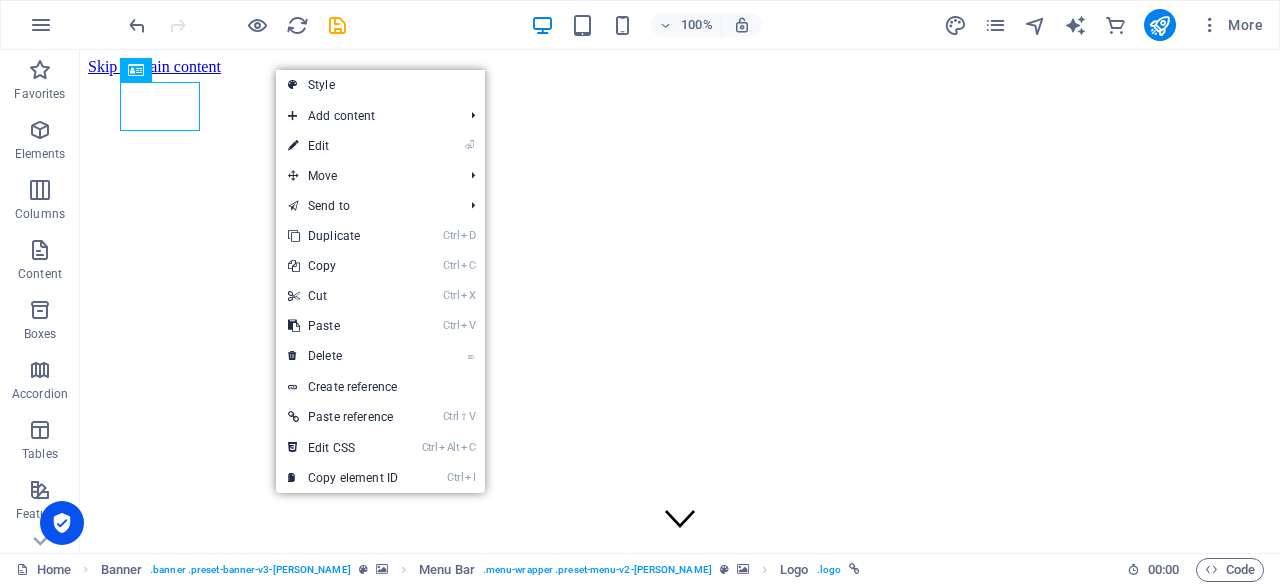 click on "⏎  Edit" at bounding box center (343, 146) 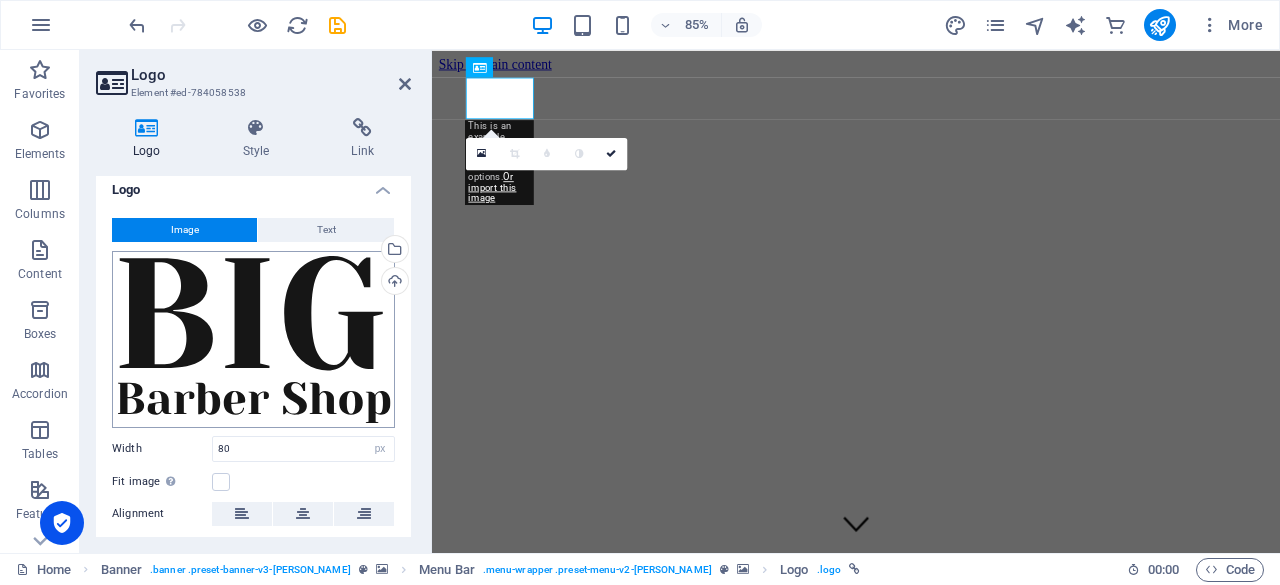 scroll, scrollTop: 12, scrollLeft: 0, axis: vertical 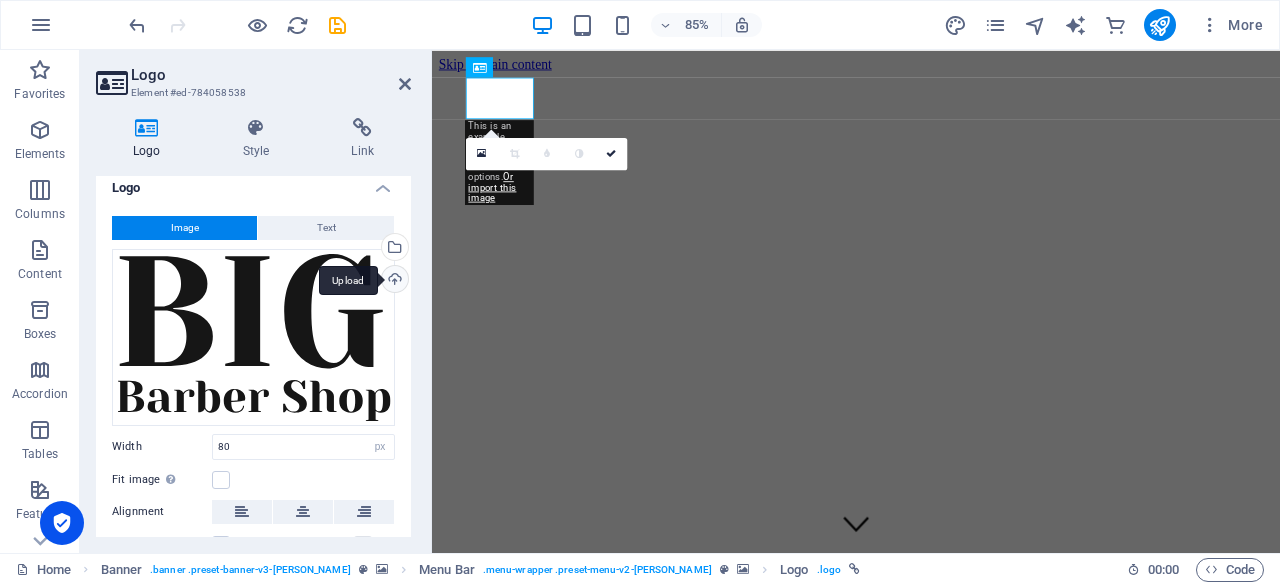 click on "Upload" at bounding box center (393, 281) 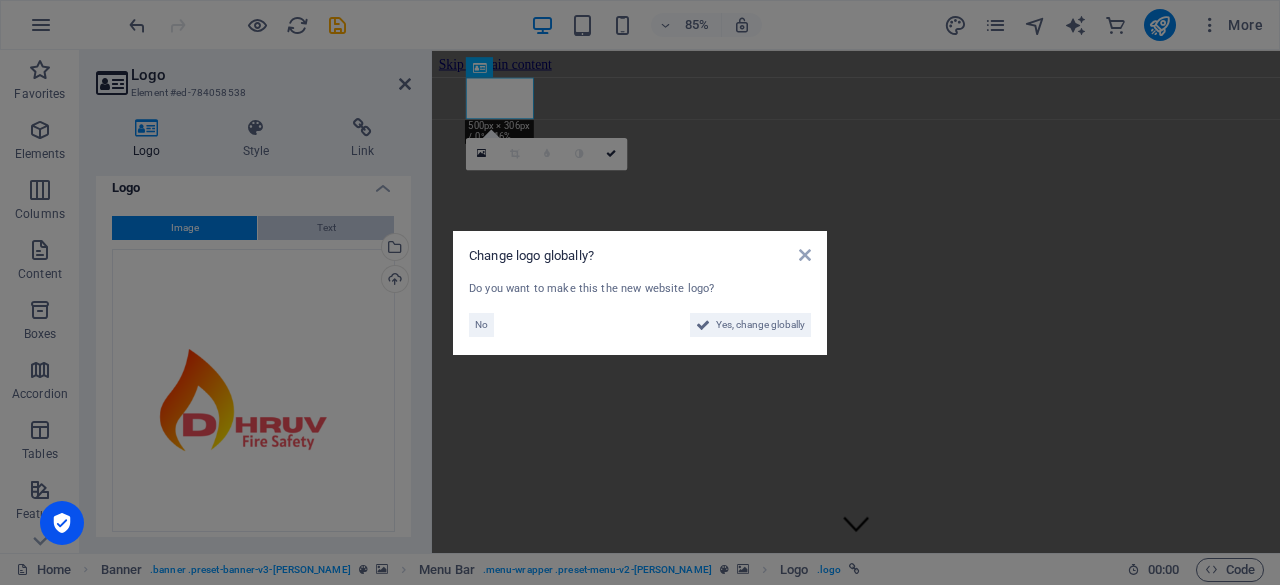 scroll, scrollTop: 160, scrollLeft: 0, axis: vertical 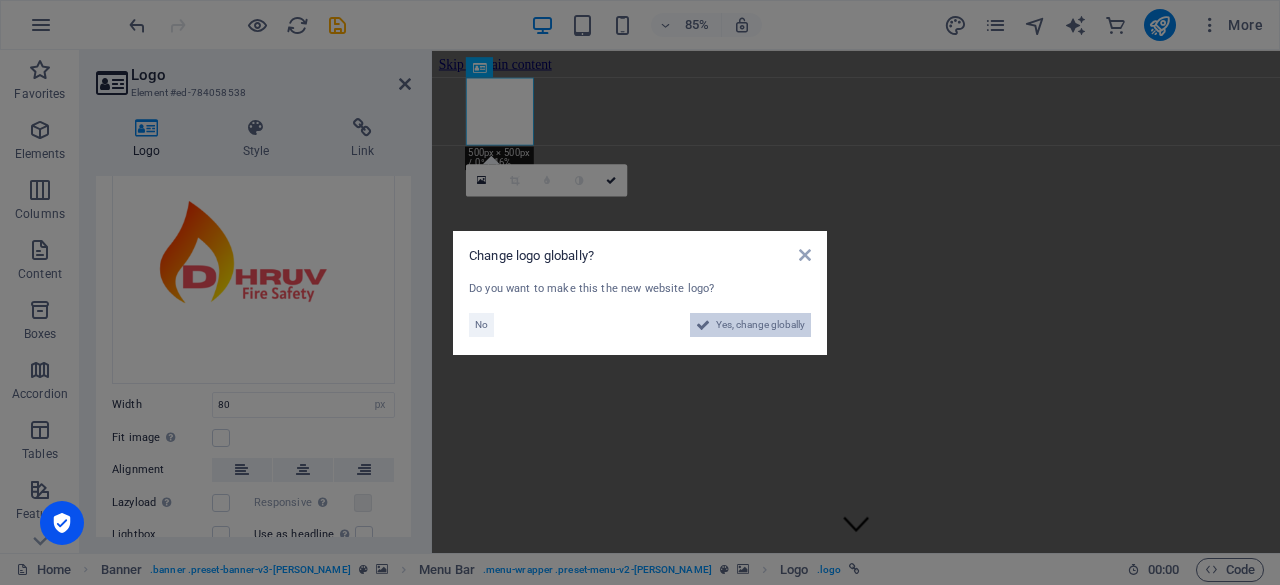 drag, startPoint x: 747, startPoint y: 333, endPoint x: 672, endPoint y: 863, distance: 535.2803 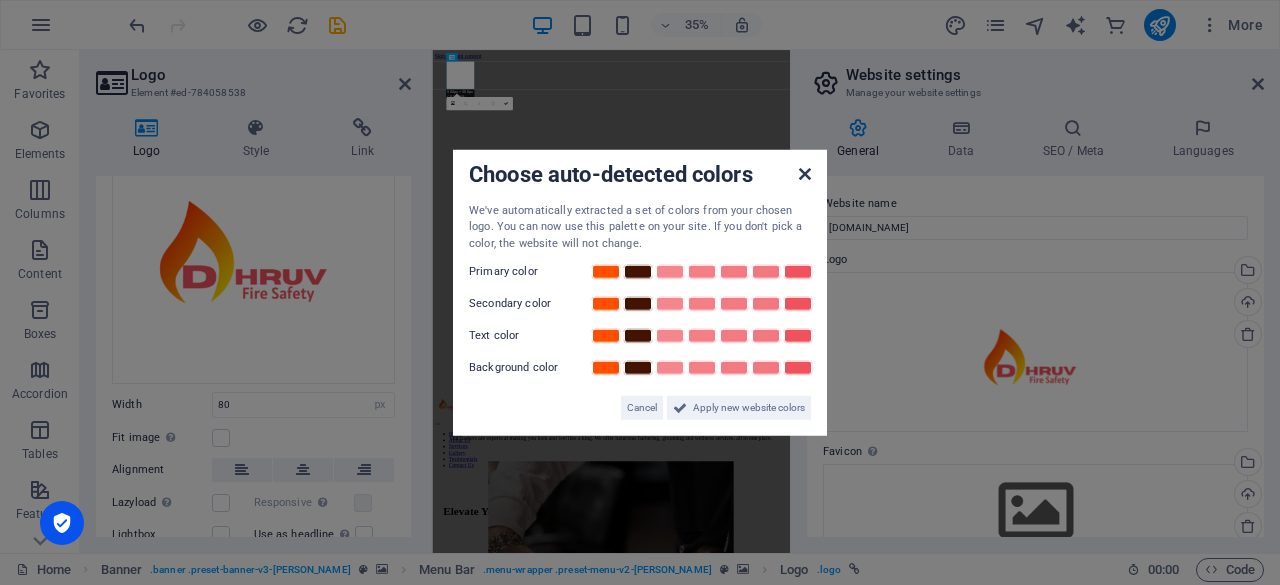 click at bounding box center (805, 173) 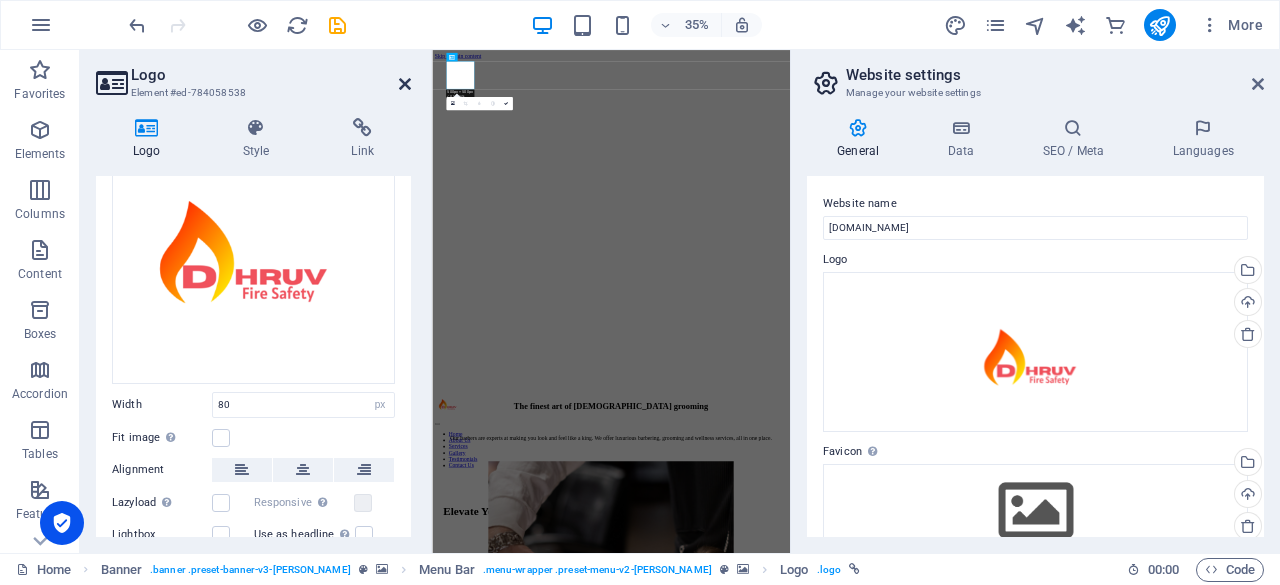 click at bounding box center (405, 84) 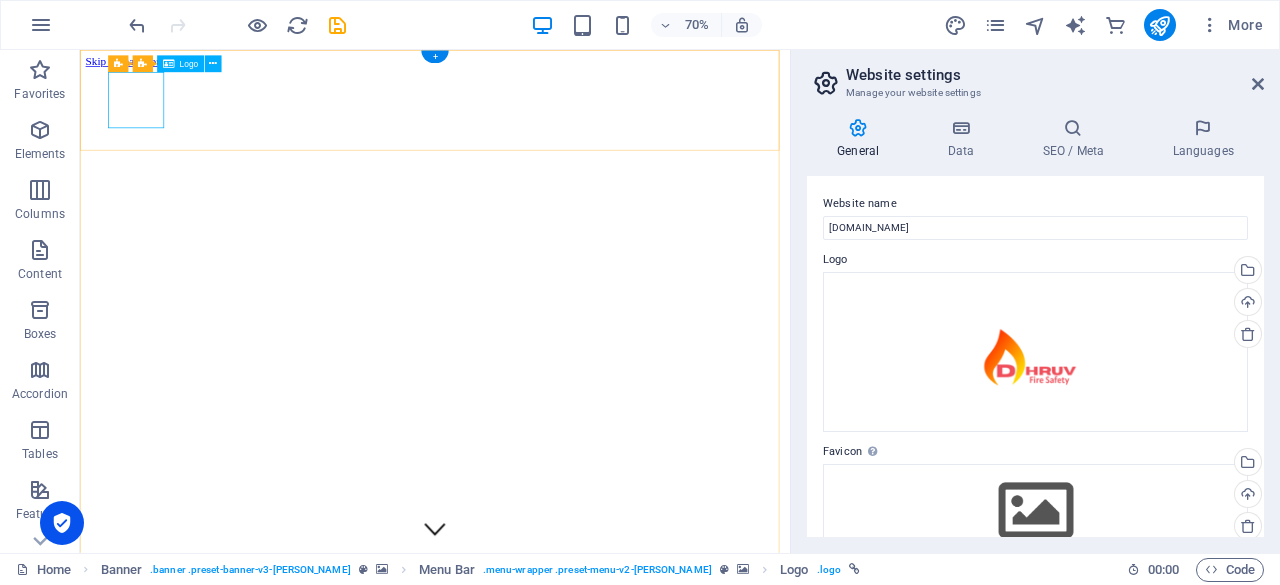click at bounding box center (587, 1062) 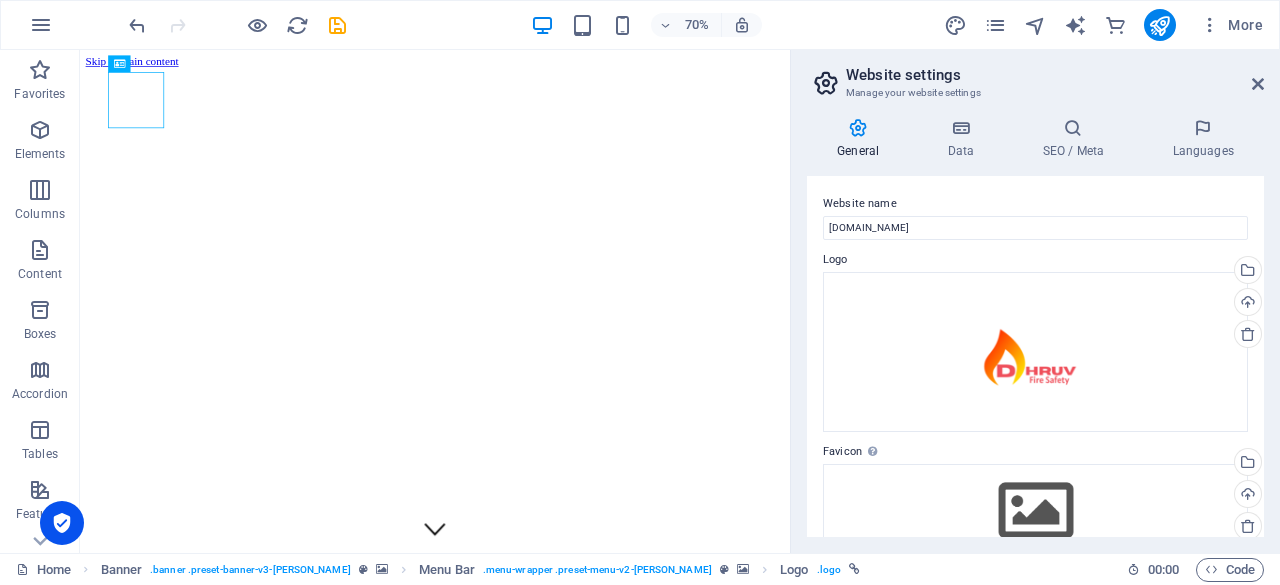 scroll, scrollTop: 361, scrollLeft: 0, axis: vertical 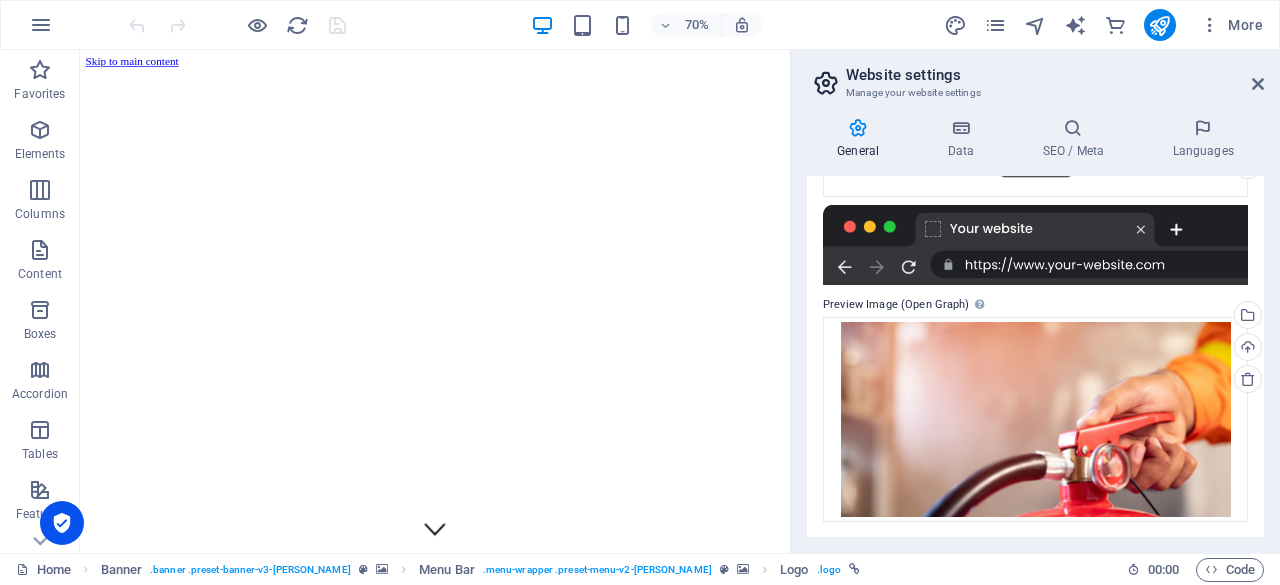 click at bounding box center [587, 902] 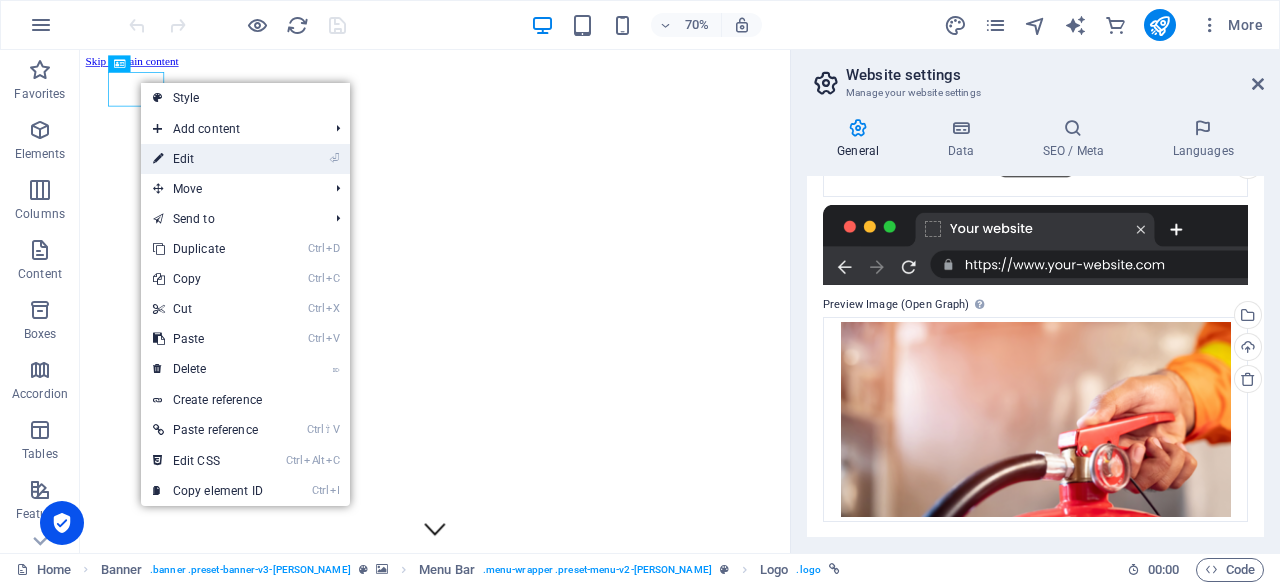 click on "⏎  Edit" at bounding box center [208, 159] 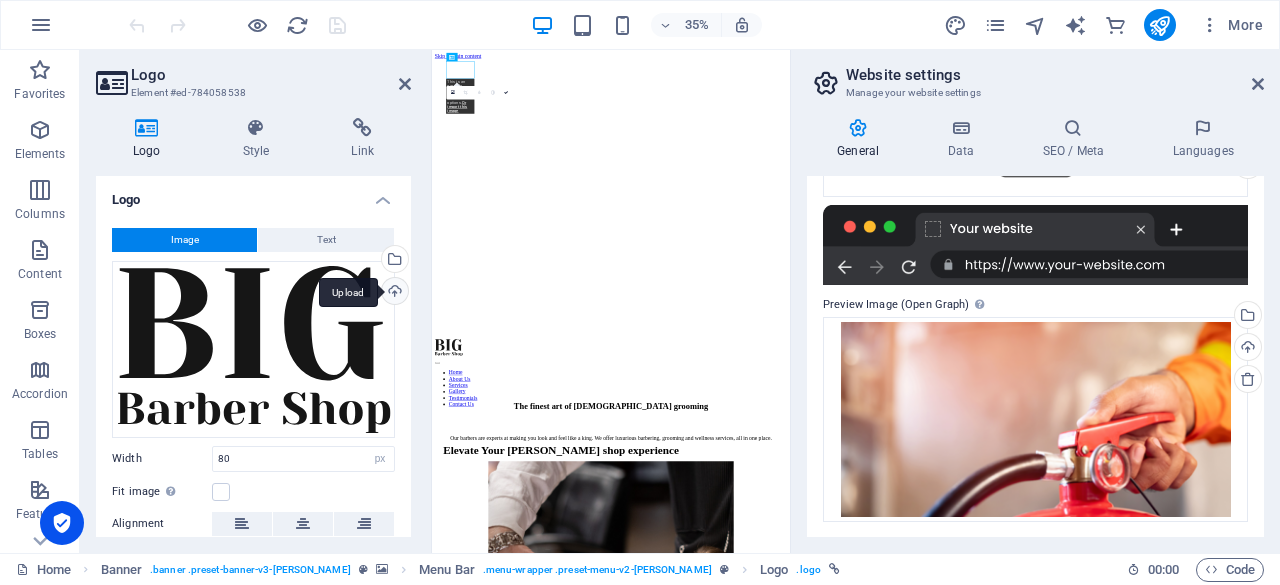 click on "Upload" at bounding box center (393, 293) 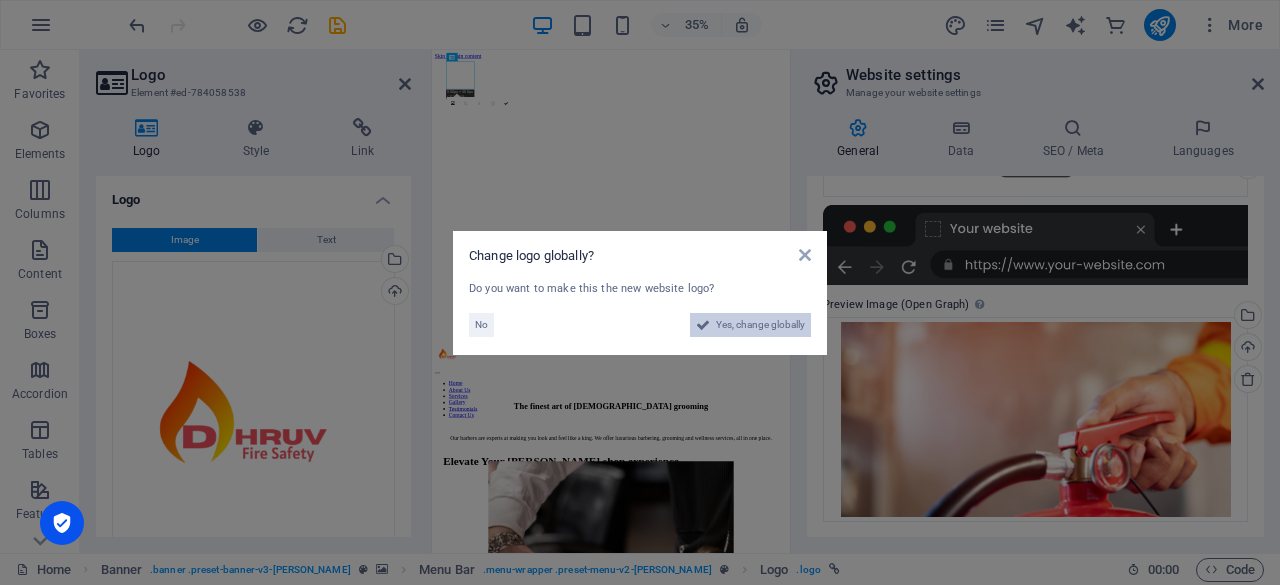 click on "Yes, change globally" at bounding box center [760, 325] 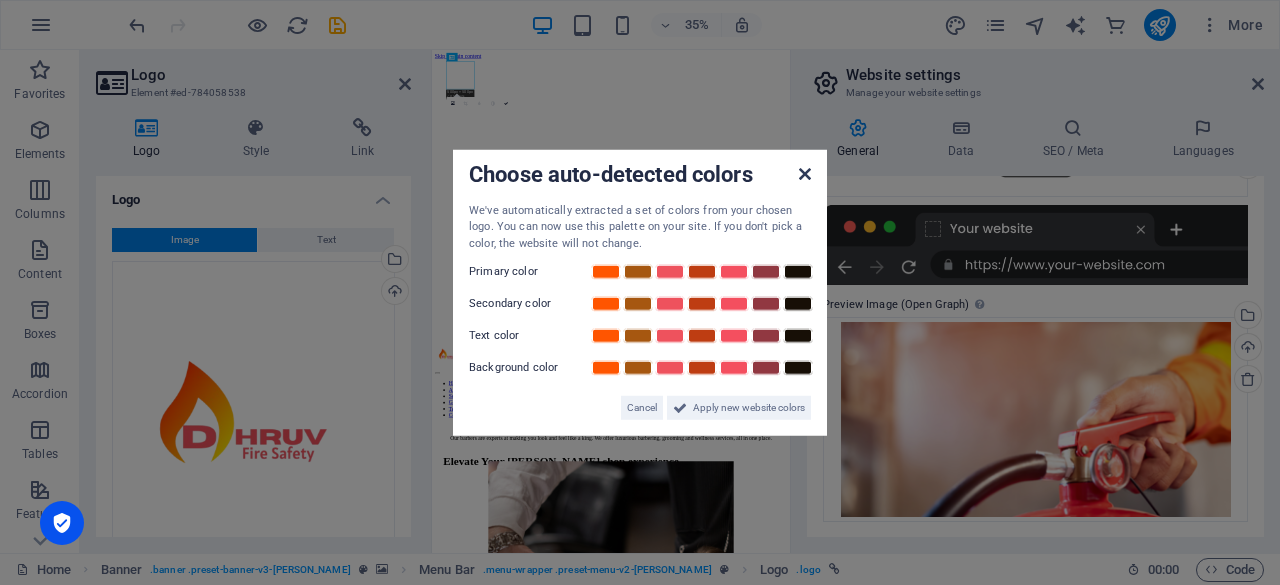 click at bounding box center (805, 173) 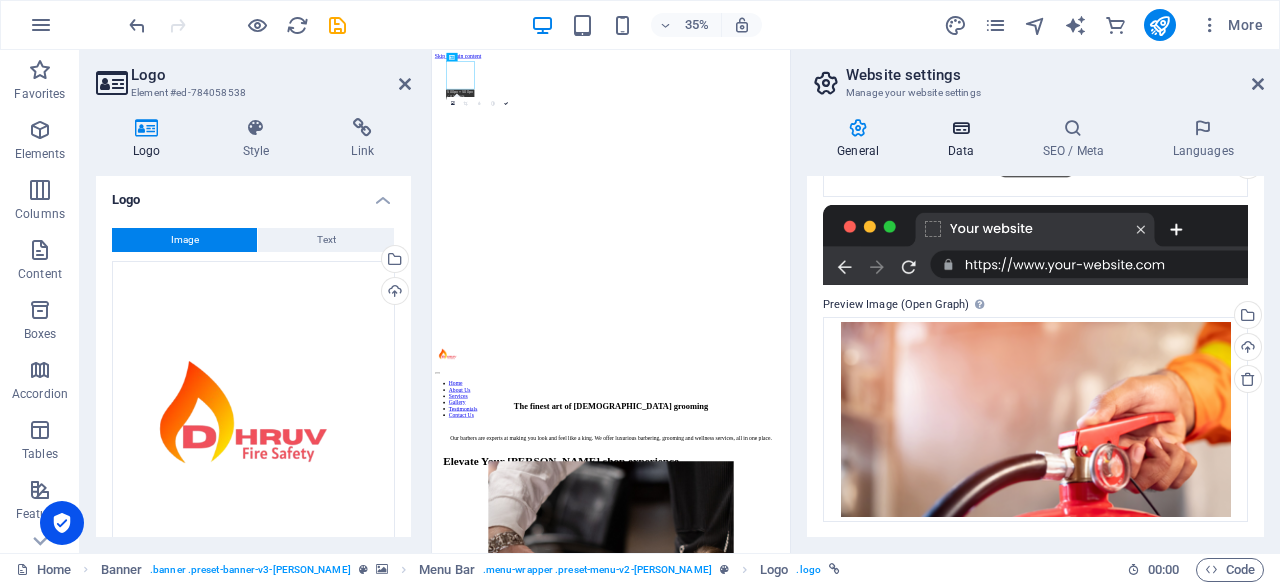 click on "Data" at bounding box center (964, 139) 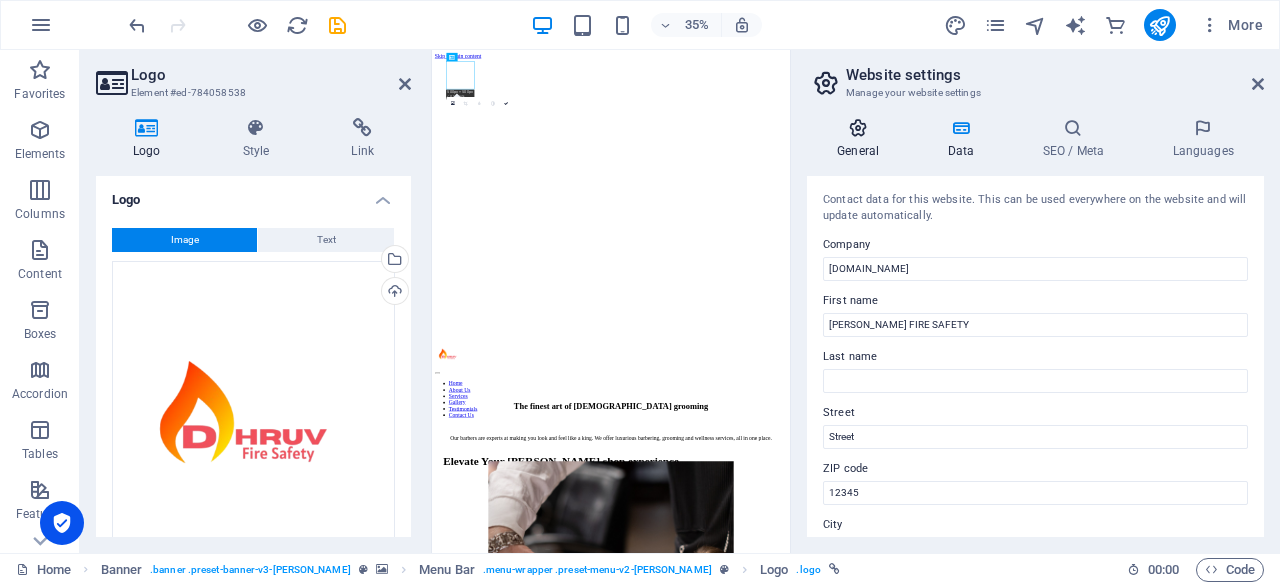 click at bounding box center (858, 128) 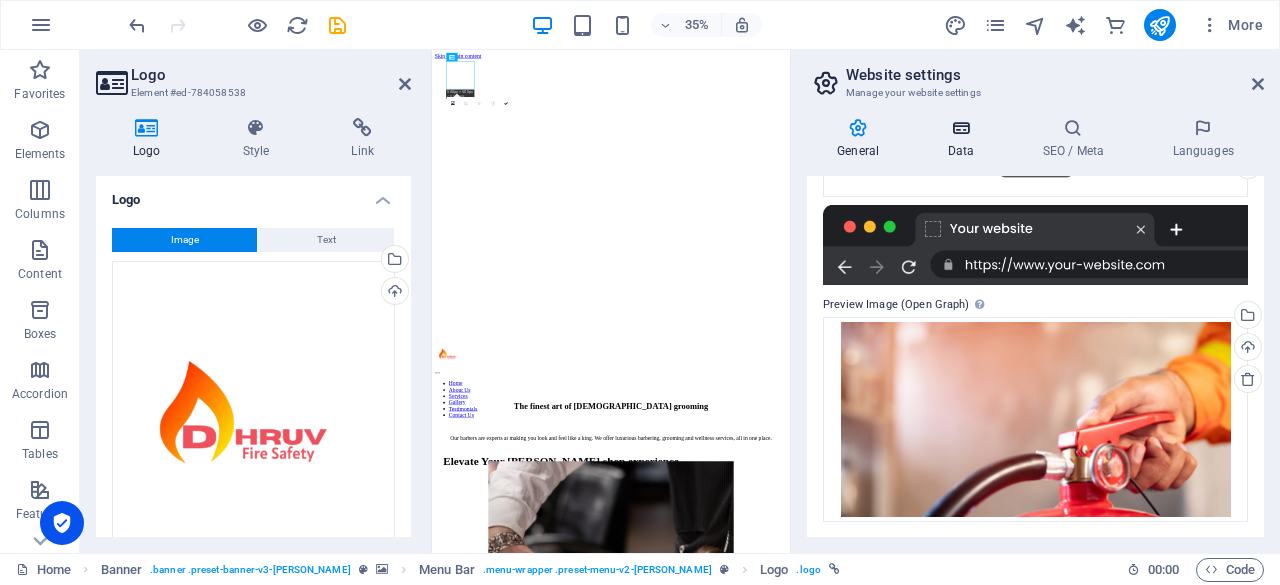 click at bounding box center (960, 128) 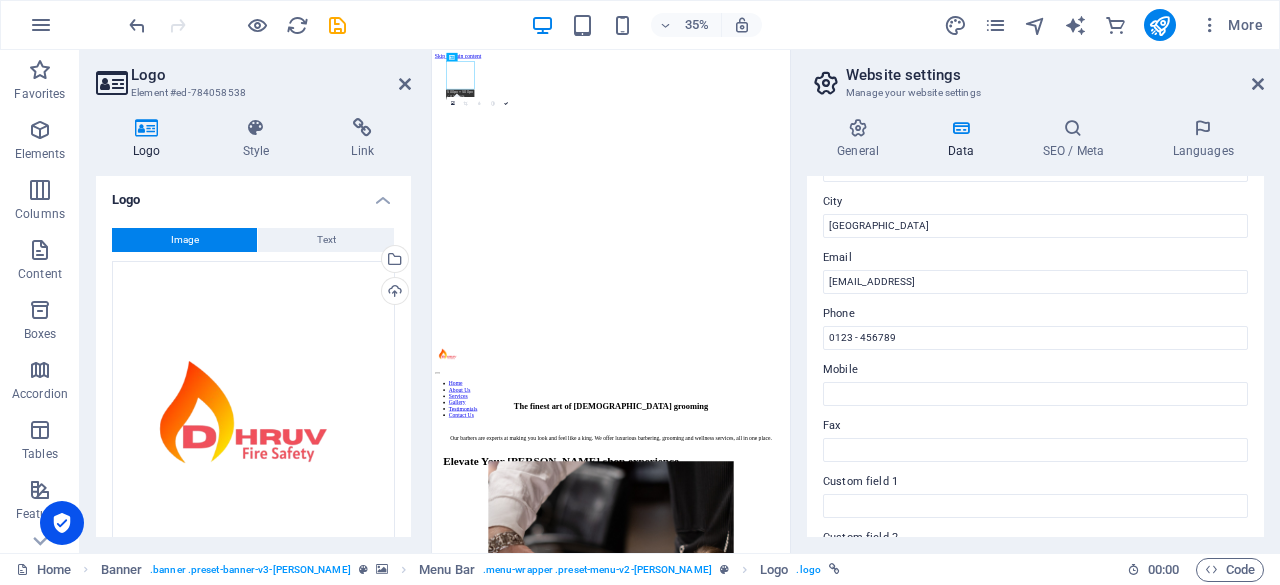 scroll, scrollTop: 599, scrollLeft: 0, axis: vertical 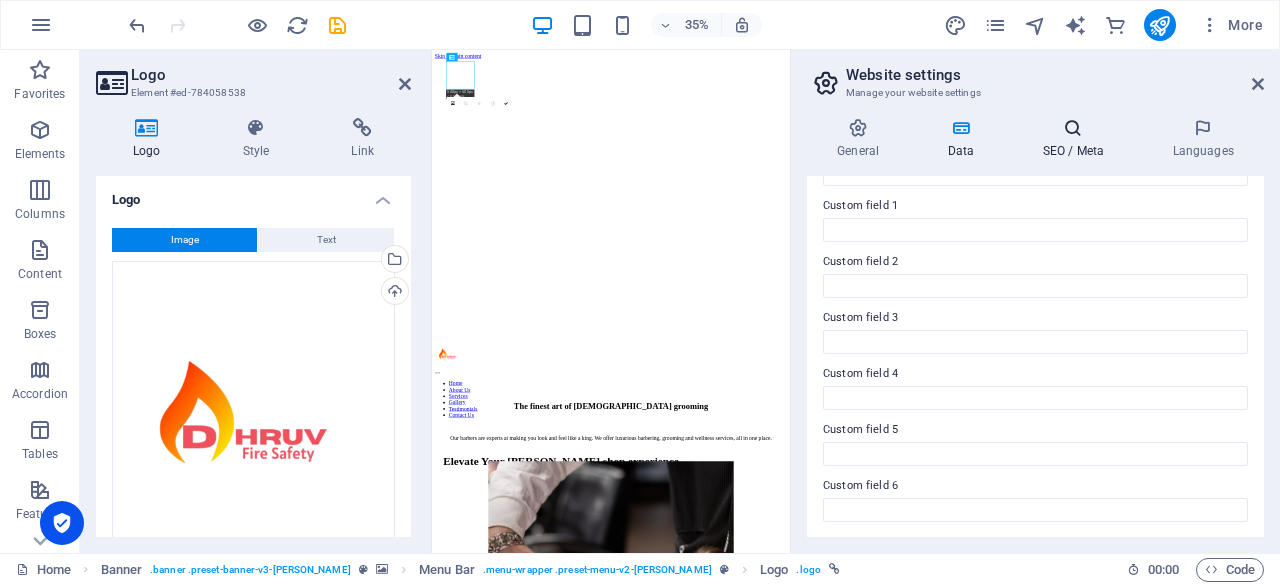 click on "SEO / Meta" at bounding box center (1077, 139) 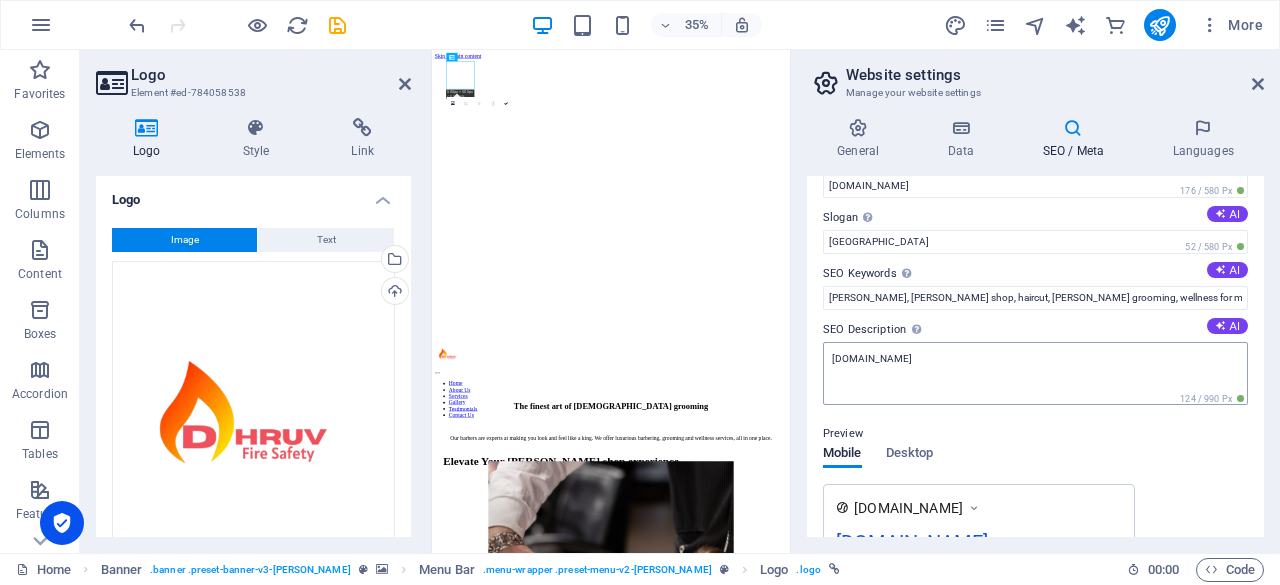 scroll, scrollTop: 0, scrollLeft: 0, axis: both 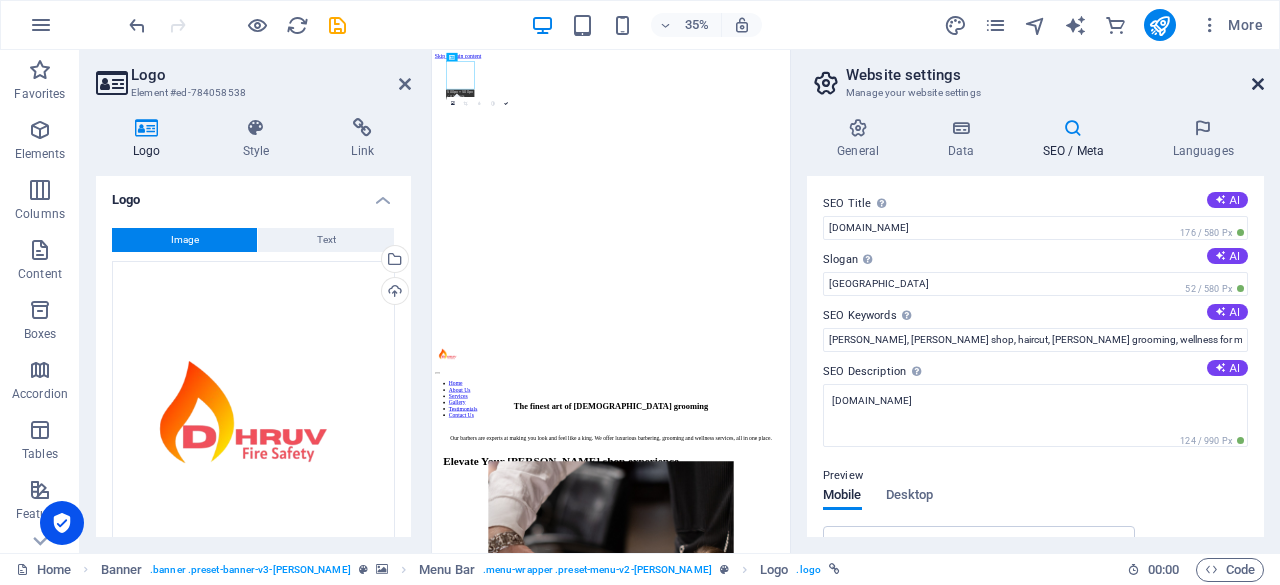 drag, startPoint x: 1256, startPoint y: 92, endPoint x: 970, endPoint y: 43, distance: 290.1672 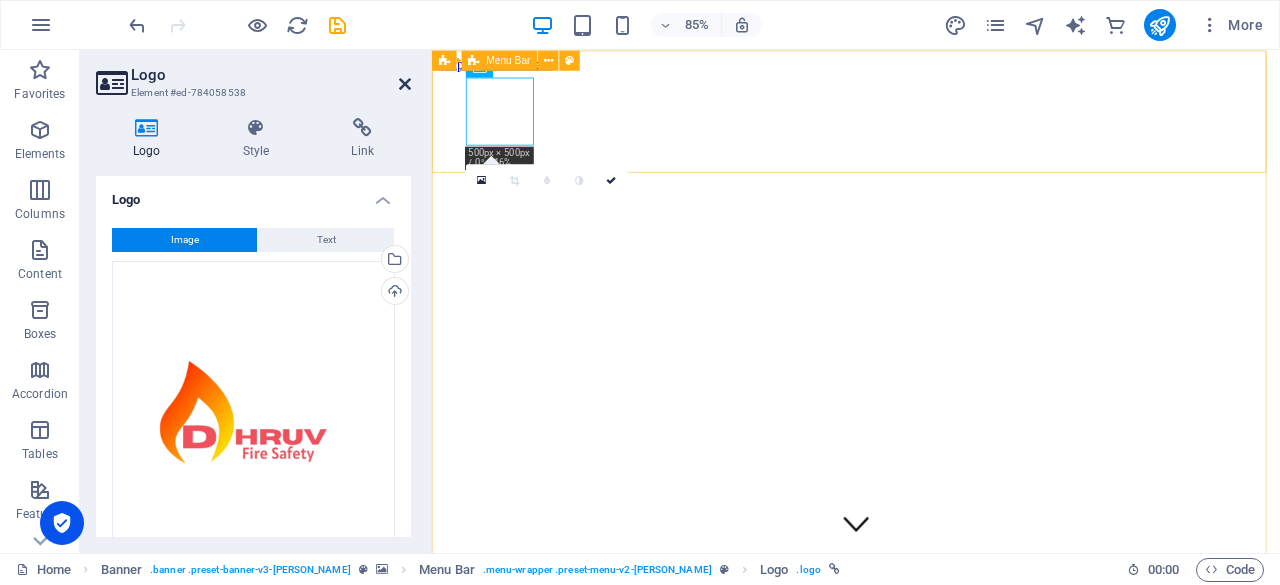 click at bounding box center [405, 84] 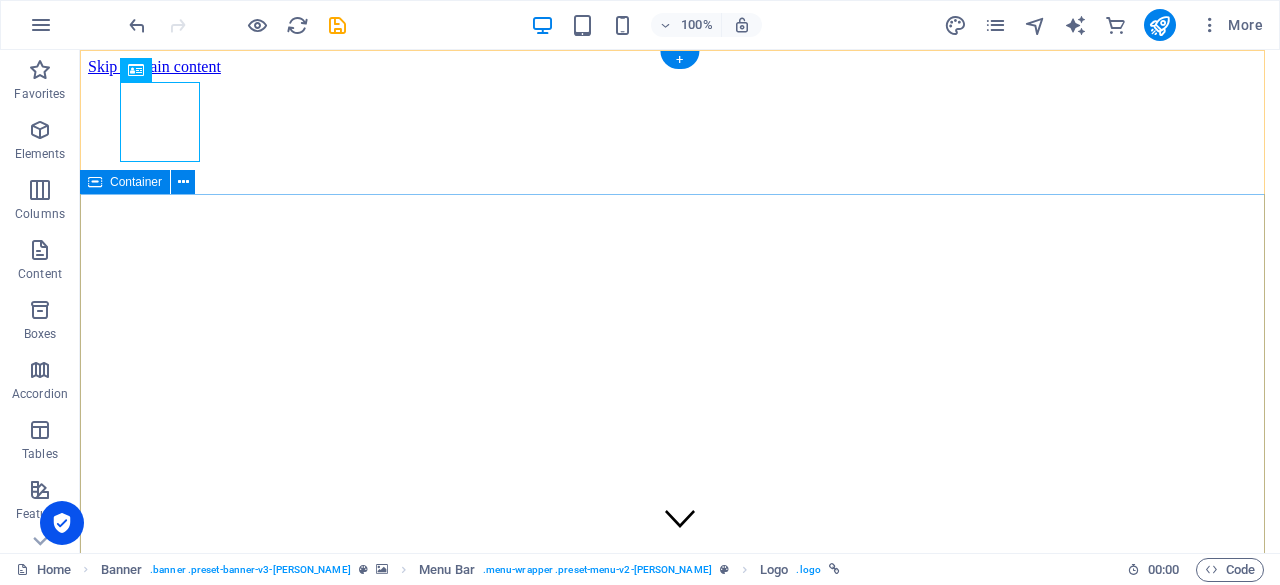 click on "Elevate Your barber shop experience Book Now" at bounding box center [680, 1300] 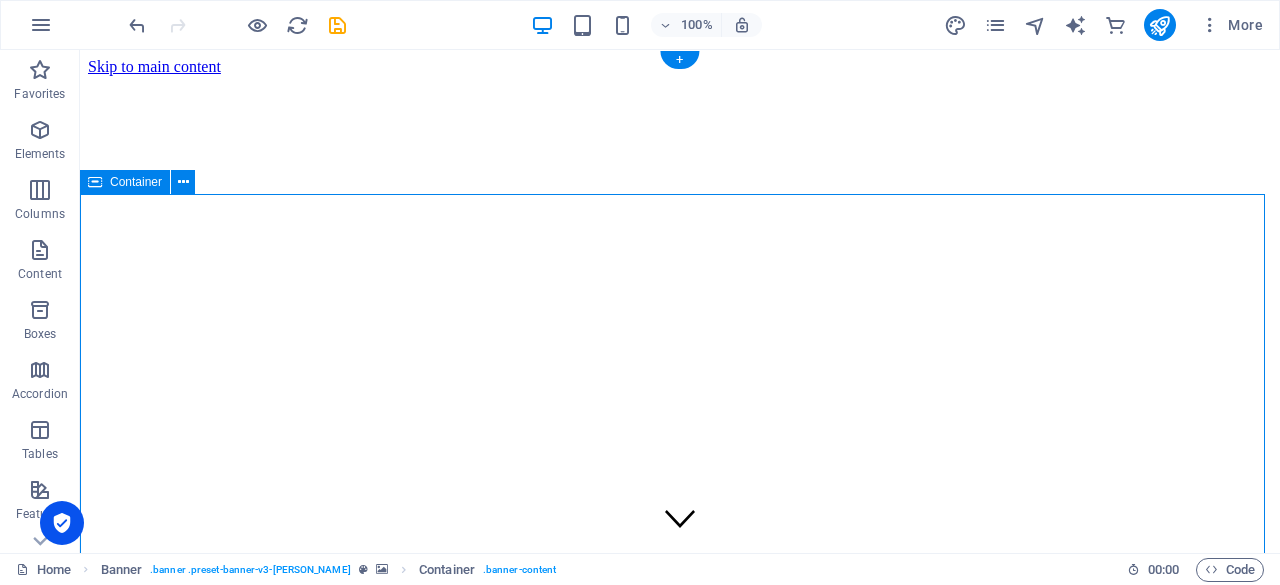 click at bounding box center (680, 918) 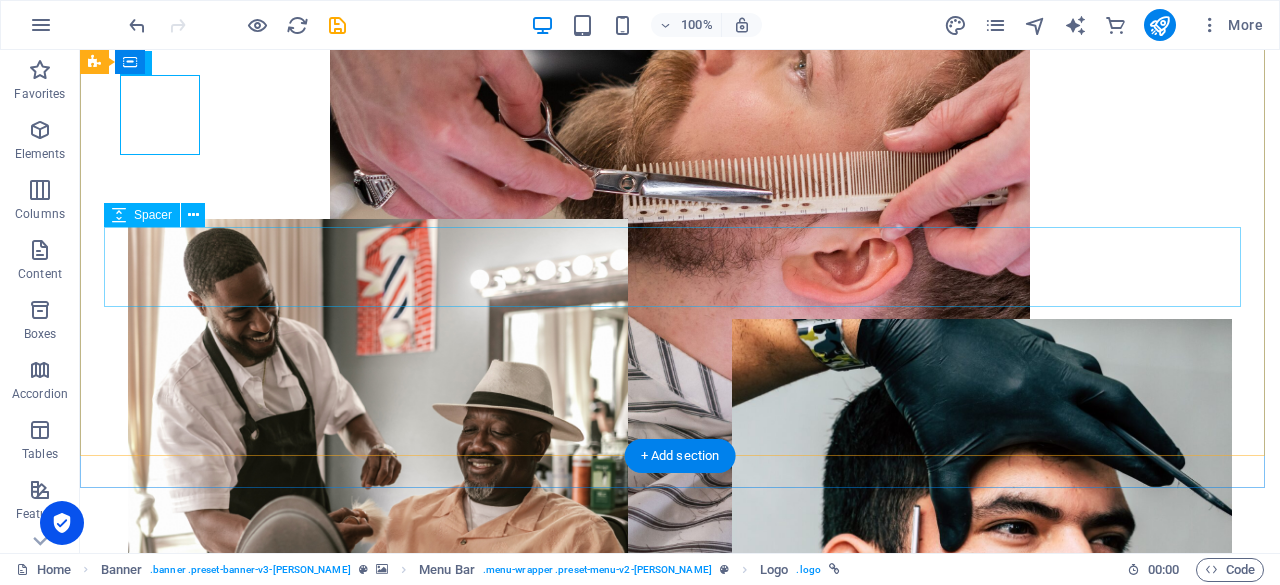 scroll, scrollTop: 0, scrollLeft: 0, axis: both 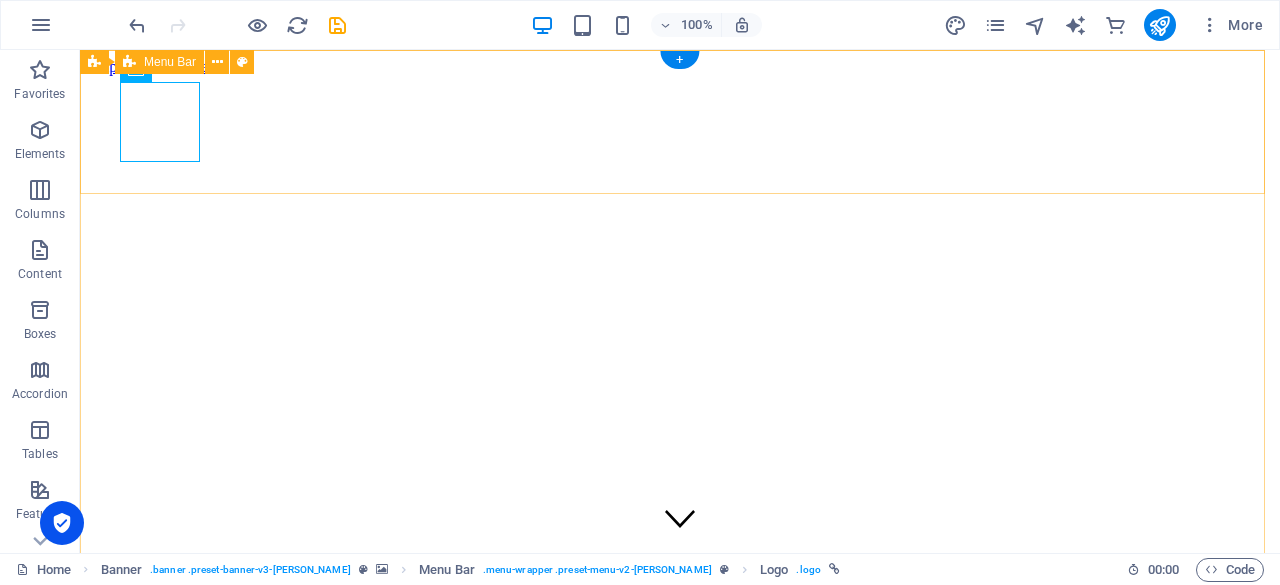 click on "Elevate Your barber shop experience Book Now" at bounding box center (680, 1300) 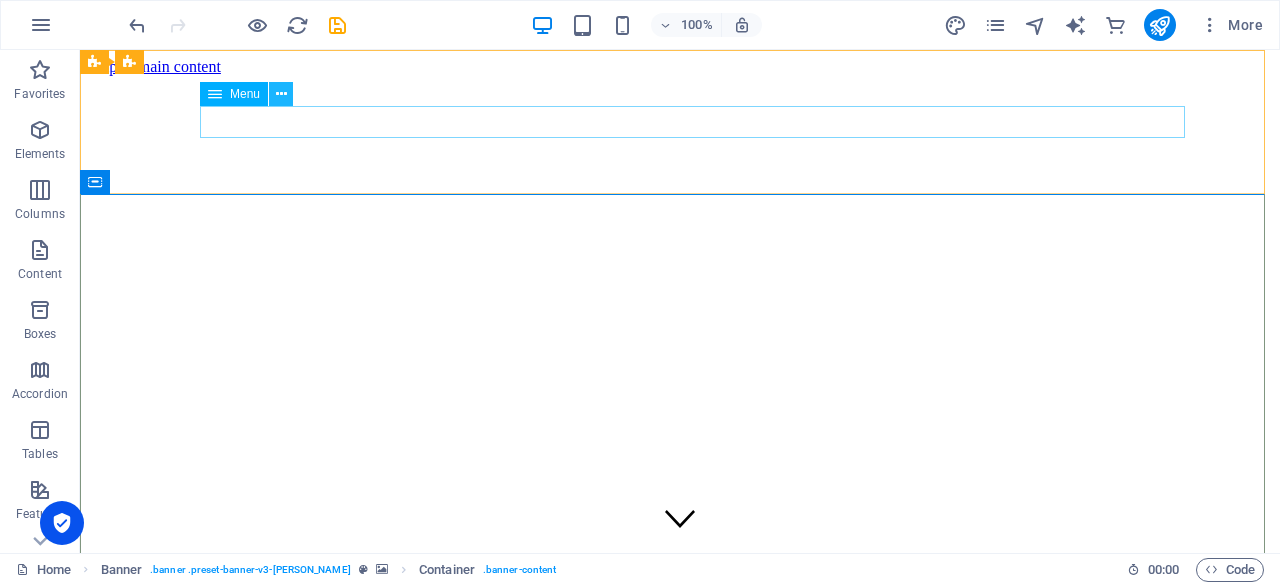 click at bounding box center [281, 94] 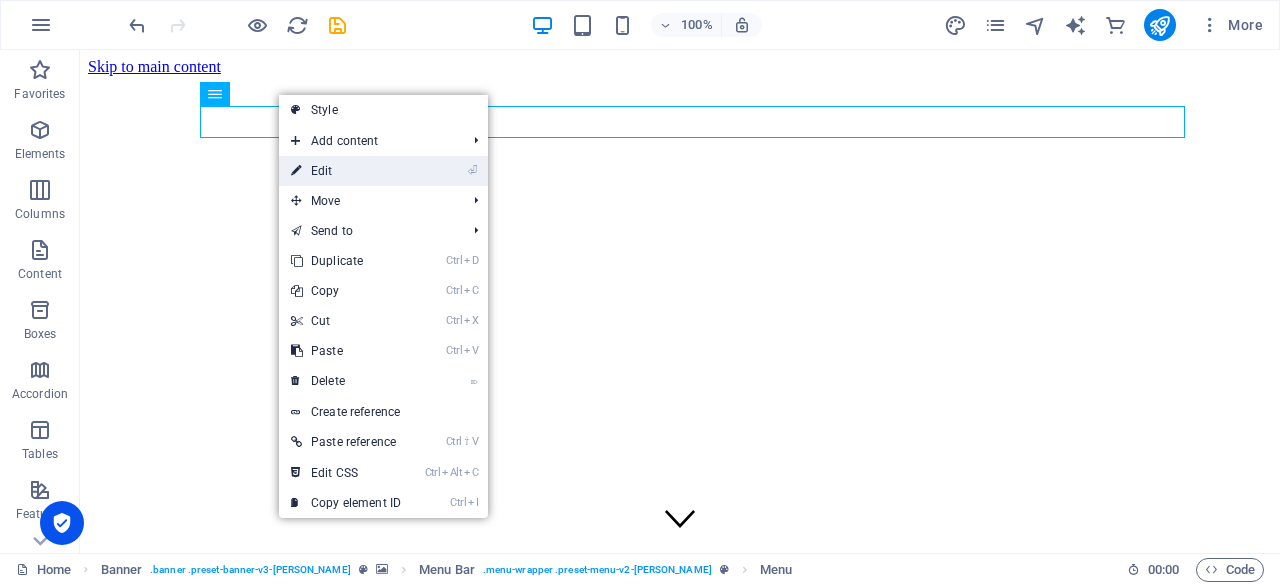click on "⏎" at bounding box center [472, 170] 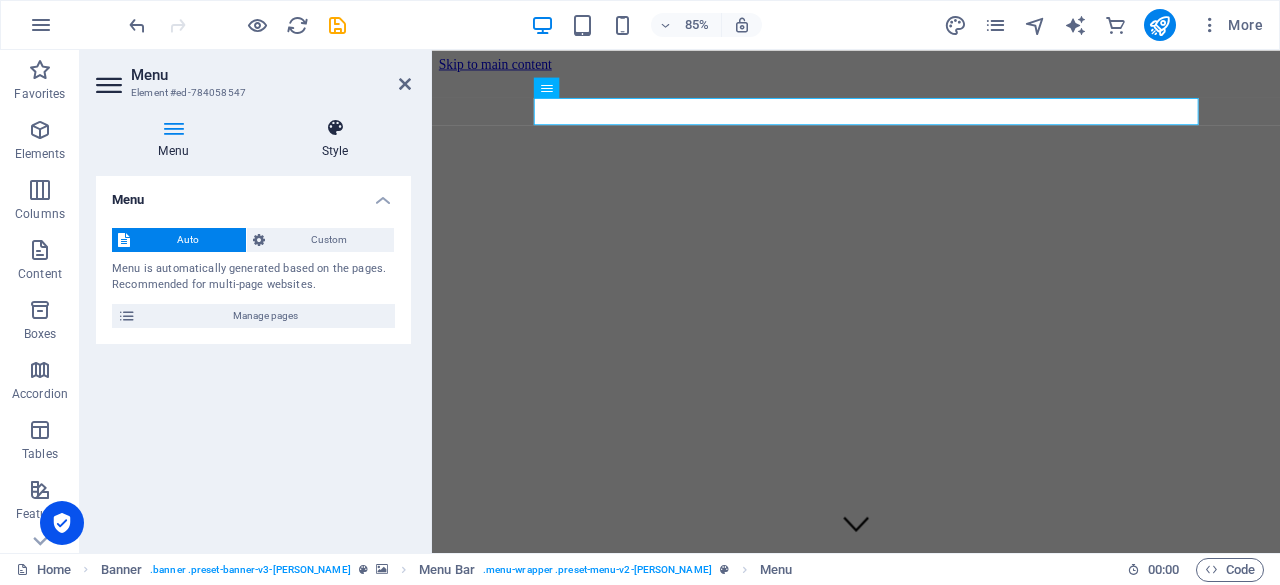 click at bounding box center [335, 128] 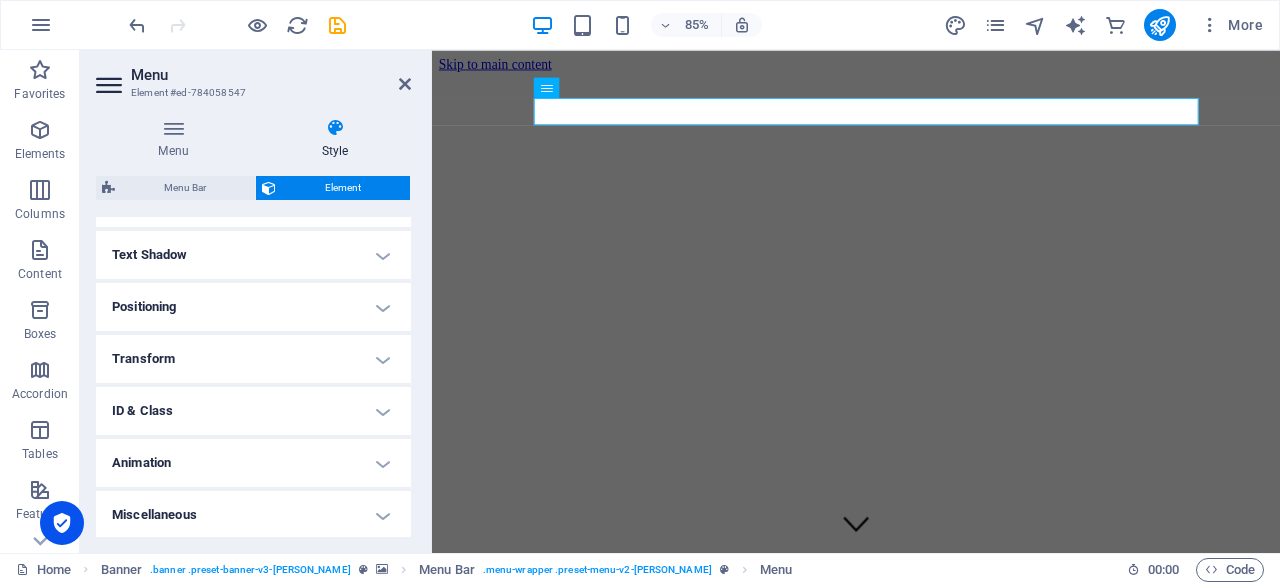 scroll, scrollTop: 524, scrollLeft: 0, axis: vertical 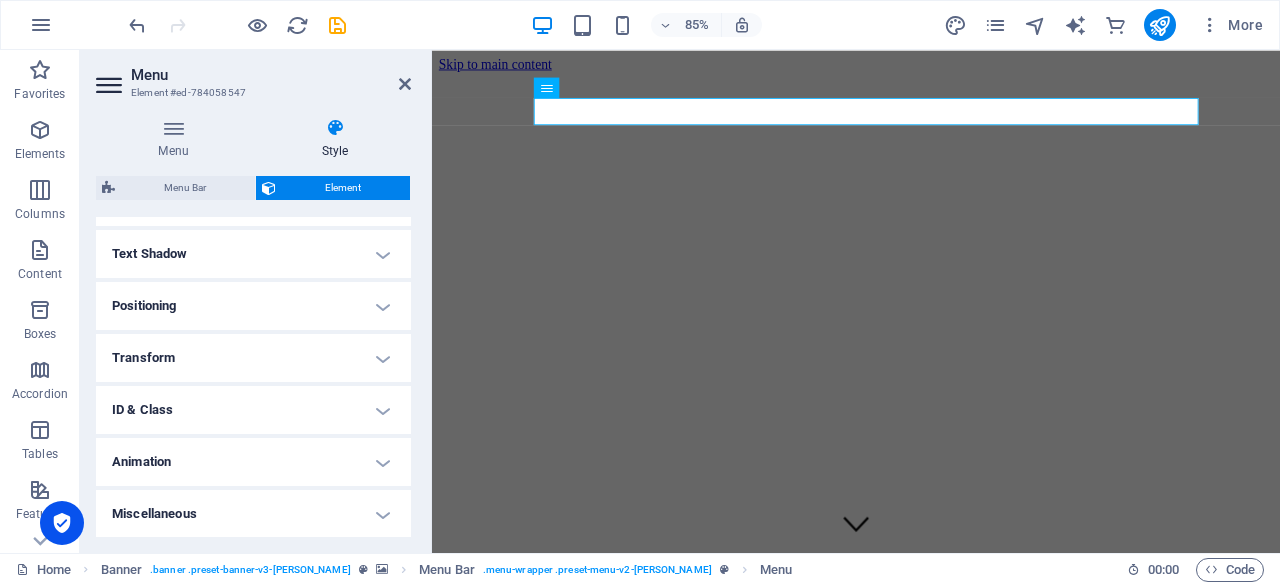 click on "Menu Element #ed-784058547 Menu Style Menu Auto Custom Menu is automatically generated based on the pages. Recommended for multi-page websites. Manage pages Menu items 1 None Page External Element Phone Email Page Home About Us Services Gallery Testimonials Contact Us Legal Notice Privacy Element
URL / Phone Email Link text Home Link target New tab Same tab Overlay Title Additional link description, should not be the same as the link text. The title is most often shown as a tooltip text when the mouse moves over the element. Leave empty if uncertain. Relationship Sets the  relationship of this link to the link target . For example, the value "nofollow" instructs search engines not to follow the link. Can be left empty. alternate author bookmark external help license next nofollow noreferrer noopener prev search tag Button Design None Default Primary Secondary 2 None Page External Element Phone Email Page Home About Us Services Gallery Testimonials Contact Us Legal Notice Privacy URL 3" at bounding box center [256, 301] 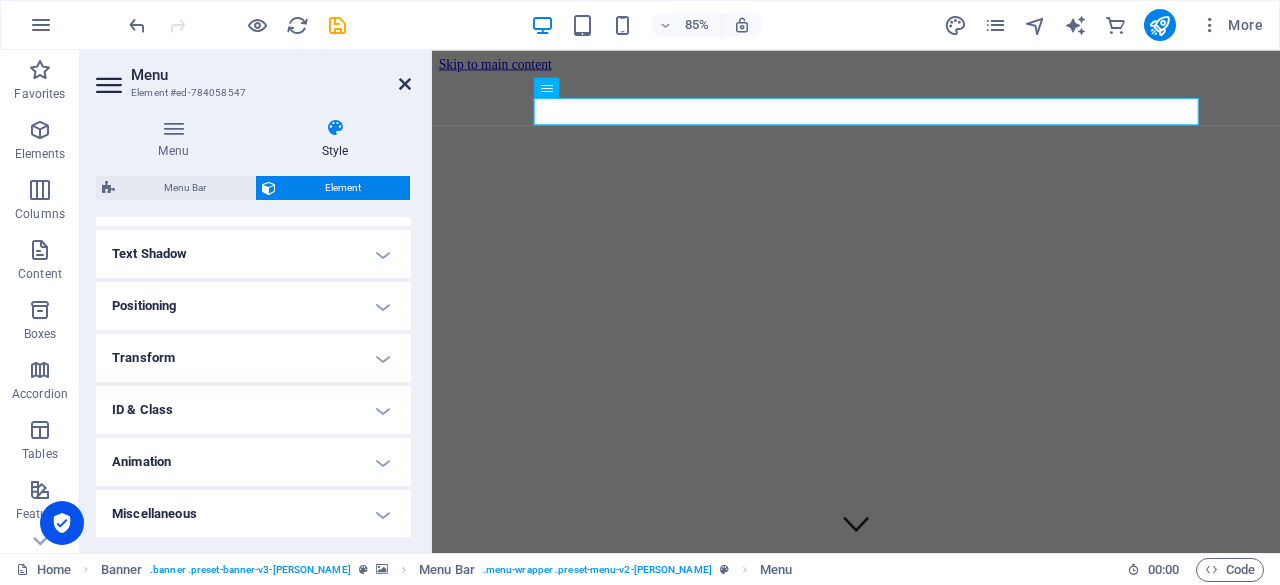 drag, startPoint x: 404, startPoint y: 89, endPoint x: 322, endPoint y: 32, distance: 99.86491 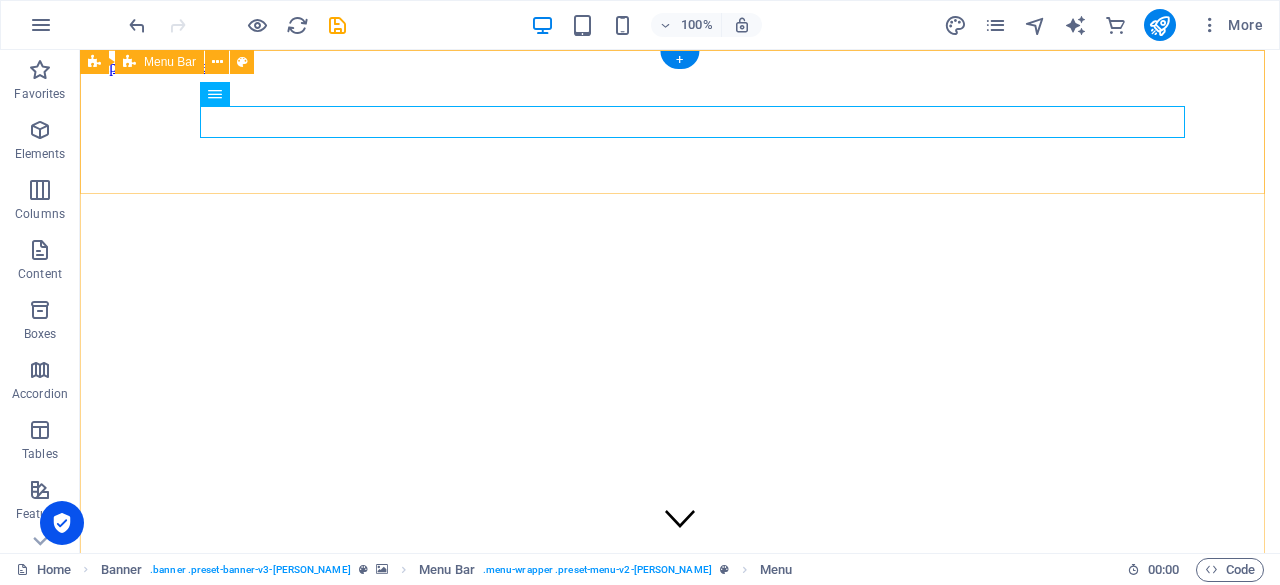 click on "Home About Us Services Gallery Testimonials Contact Us" at bounding box center [680, 989] 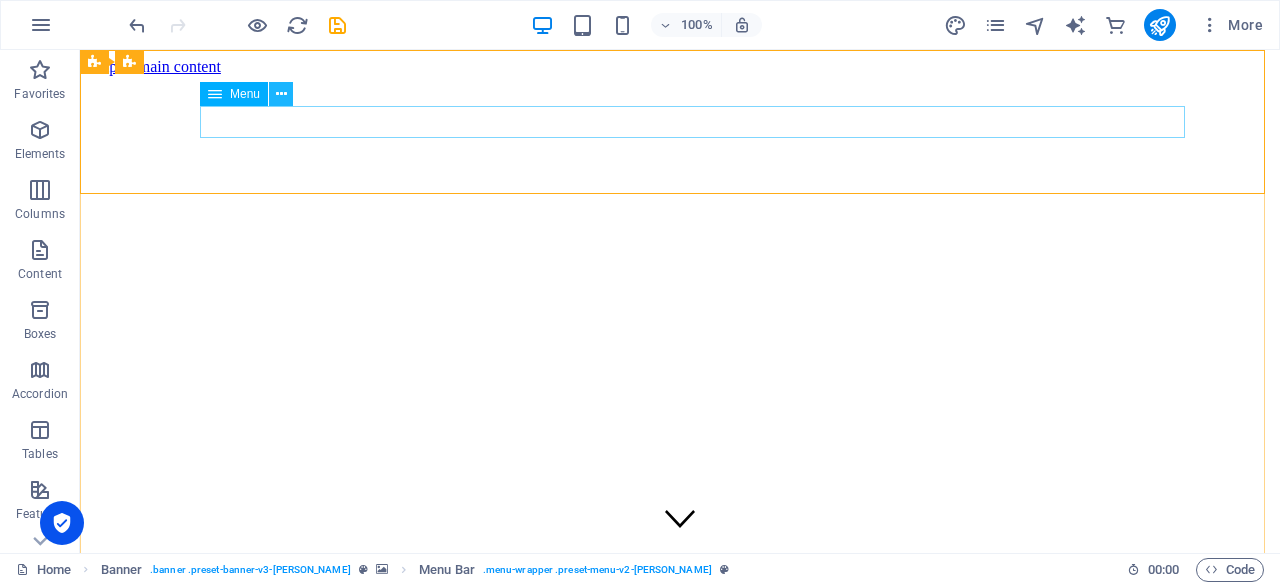 click at bounding box center (281, 94) 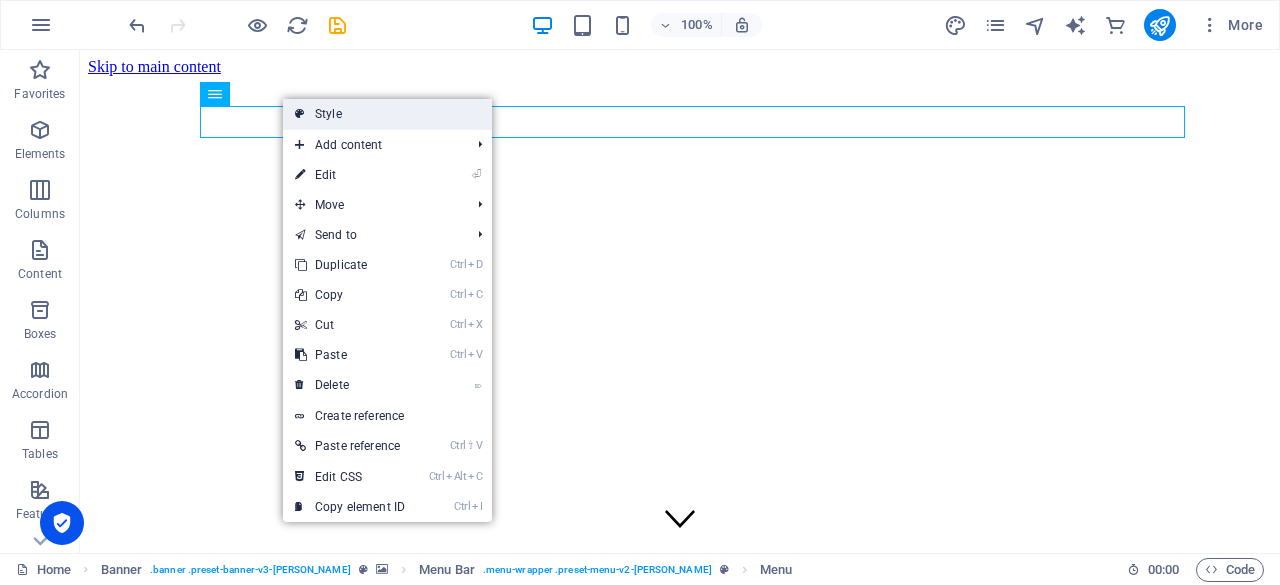 click at bounding box center [300, 114] 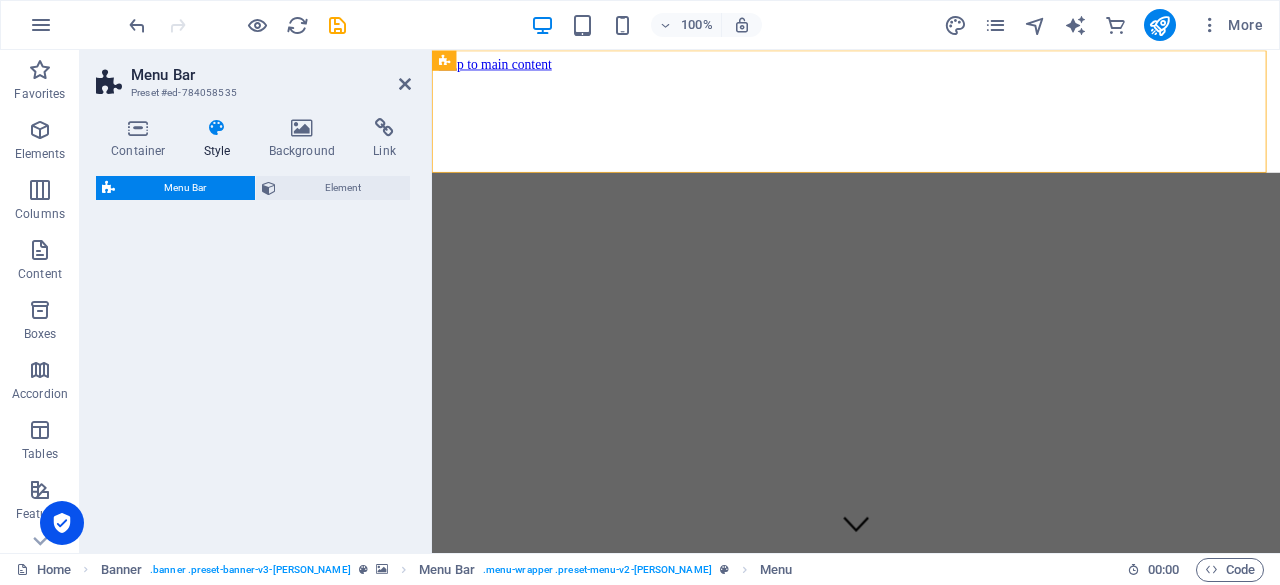 select on "px" 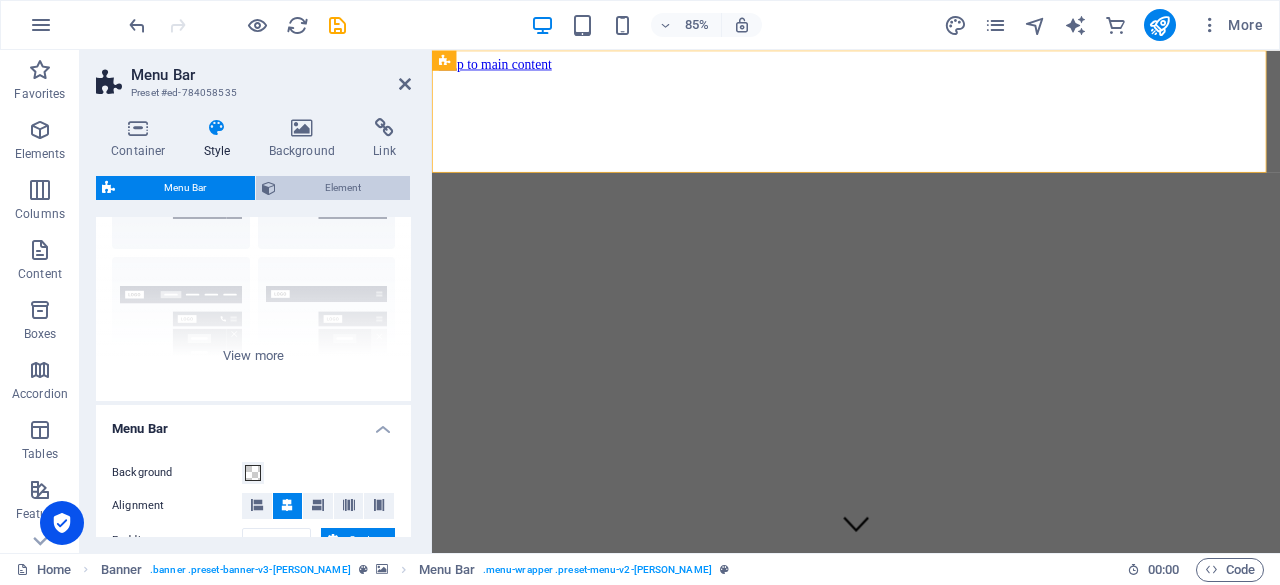 scroll, scrollTop: 116, scrollLeft: 0, axis: vertical 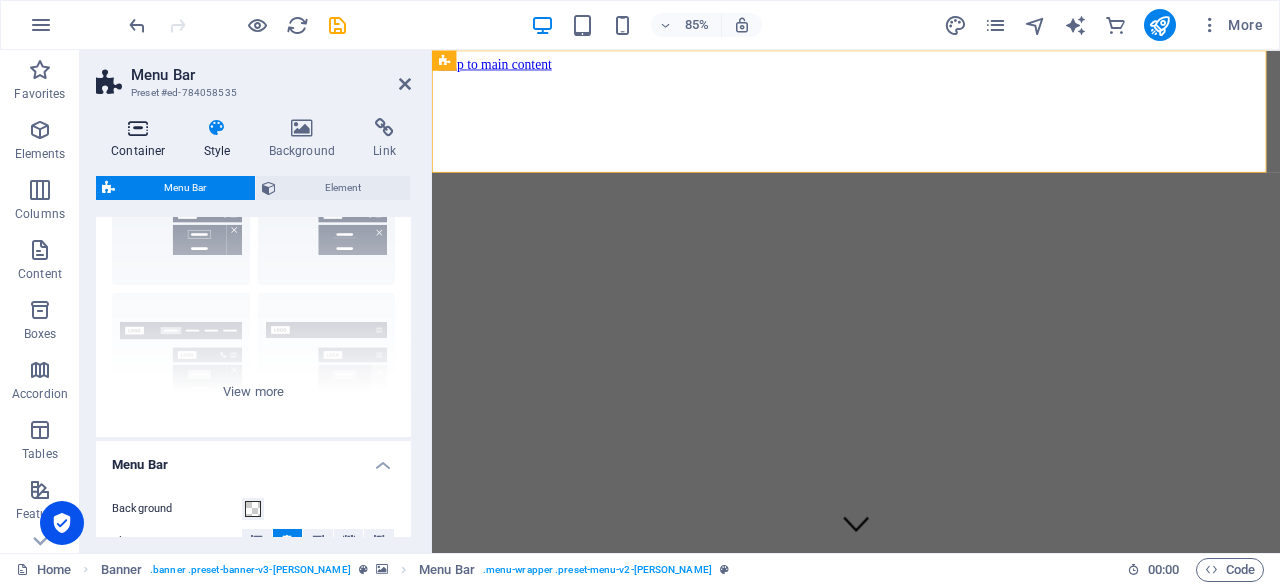 click at bounding box center [138, 128] 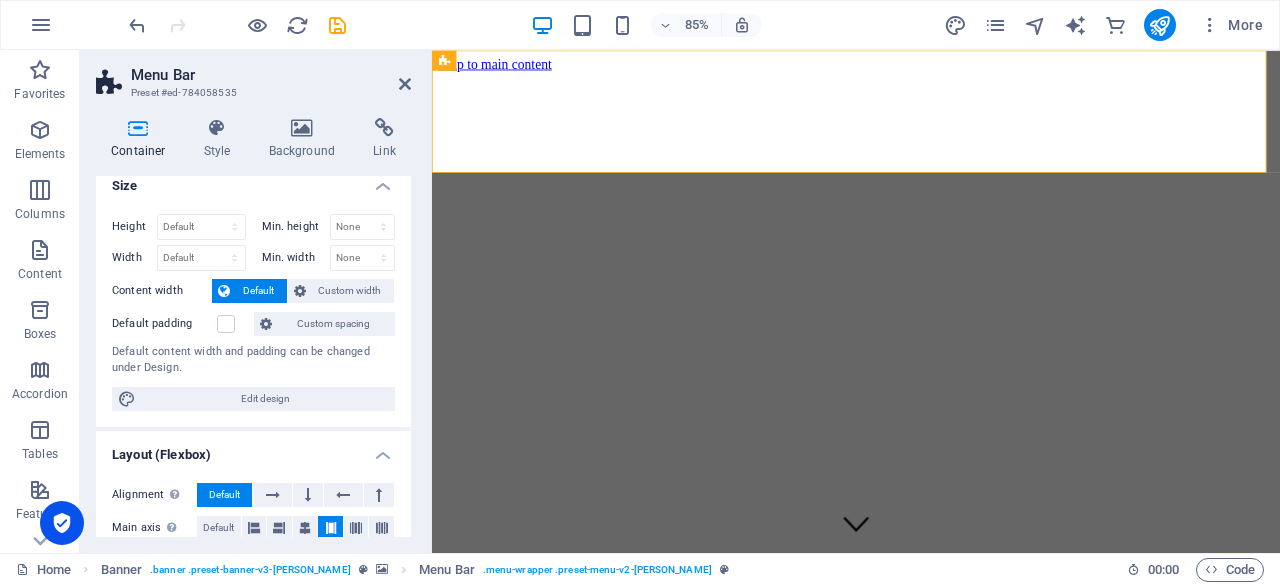scroll, scrollTop: 12, scrollLeft: 0, axis: vertical 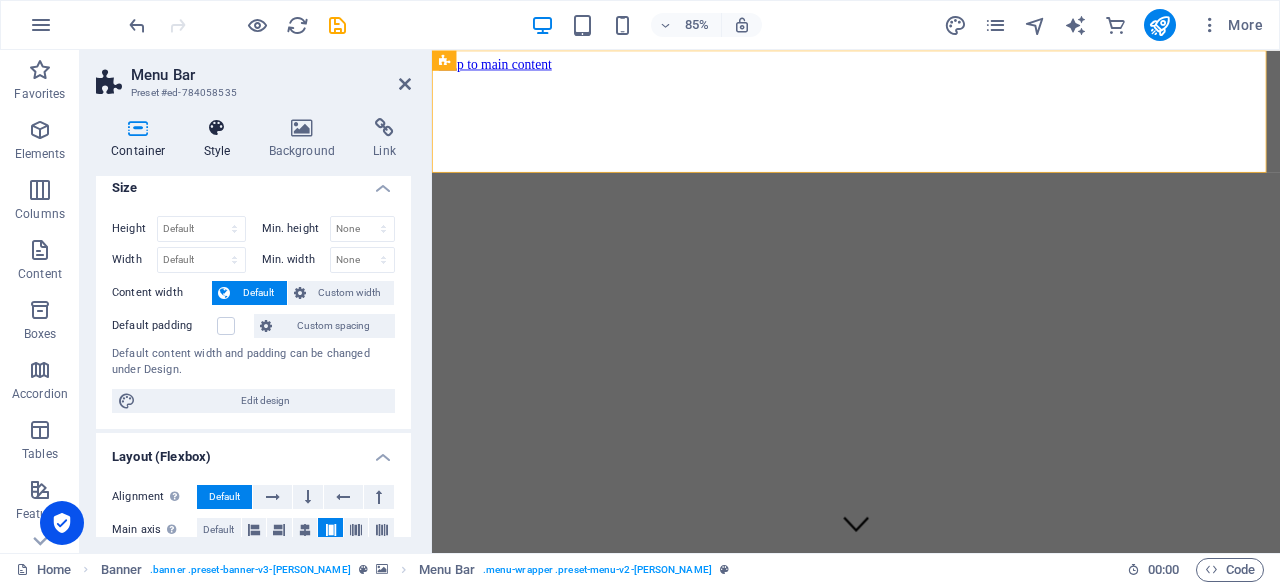 click at bounding box center (217, 128) 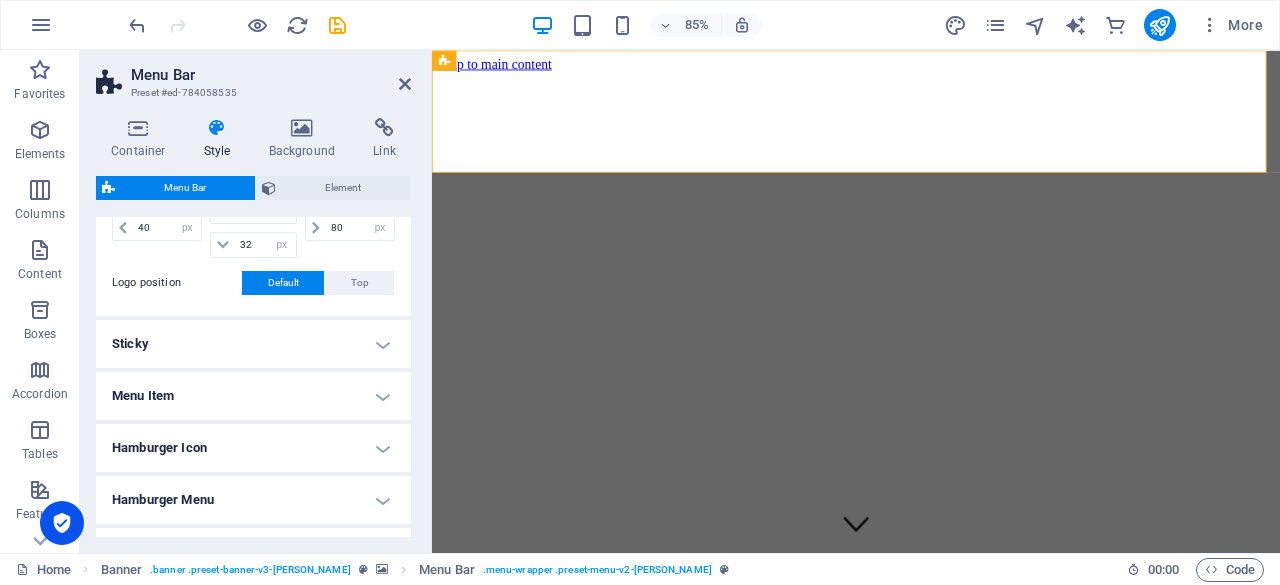 scroll, scrollTop: 581, scrollLeft: 0, axis: vertical 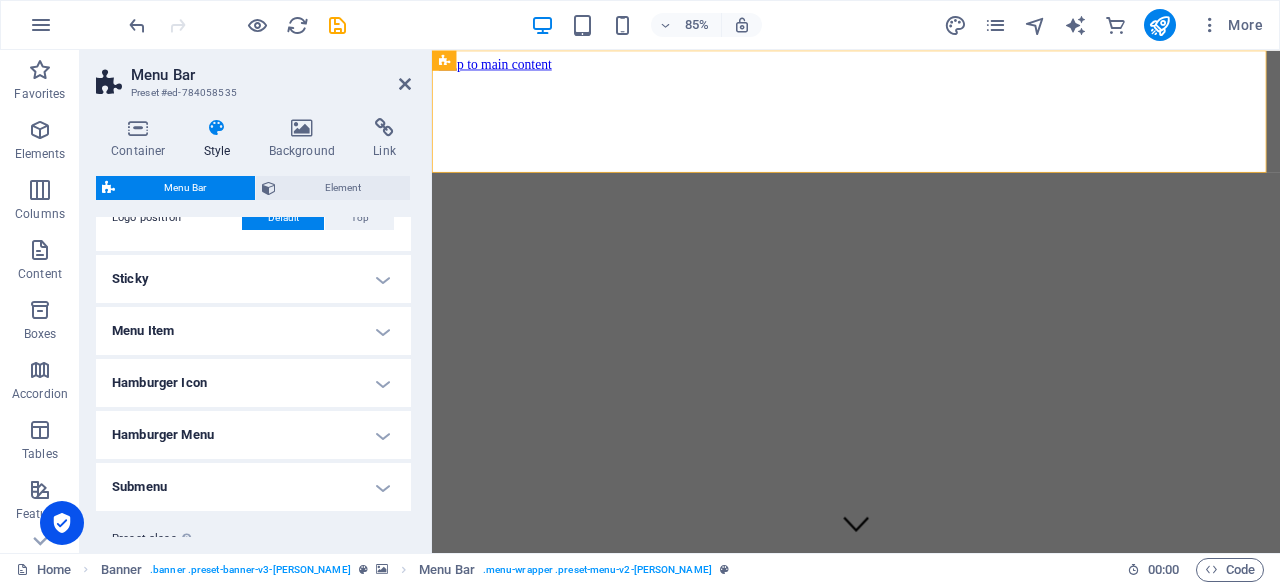 click on "Menu Item" at bounding box center (253, 331) 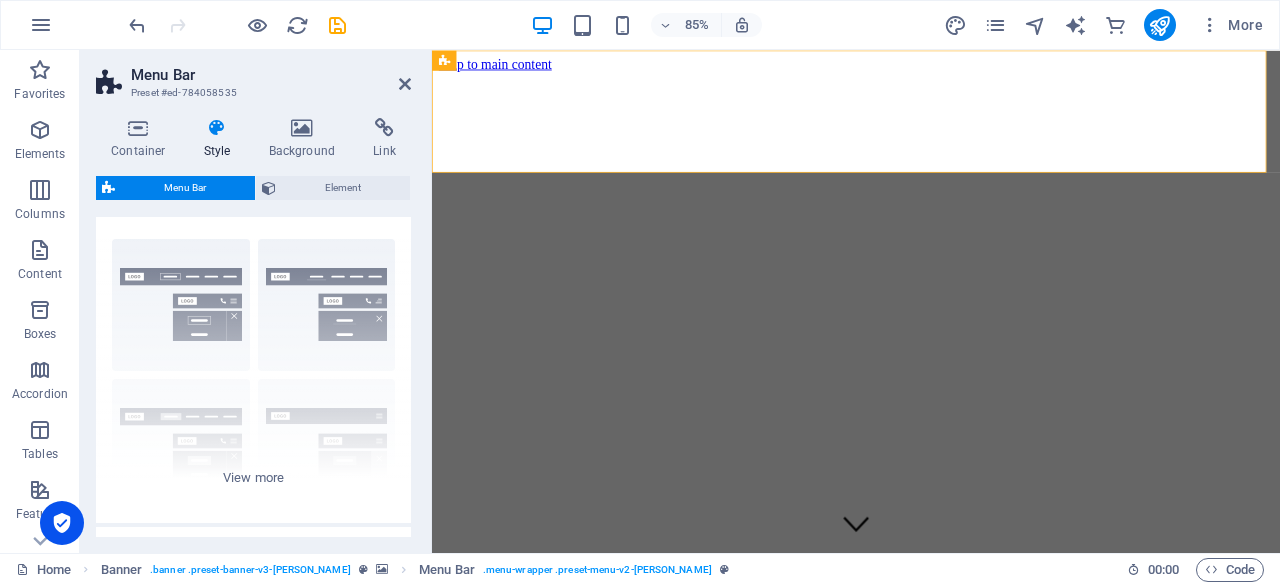 scroll, scrollTop: 29, scrollLeft: 0, axis: vertical 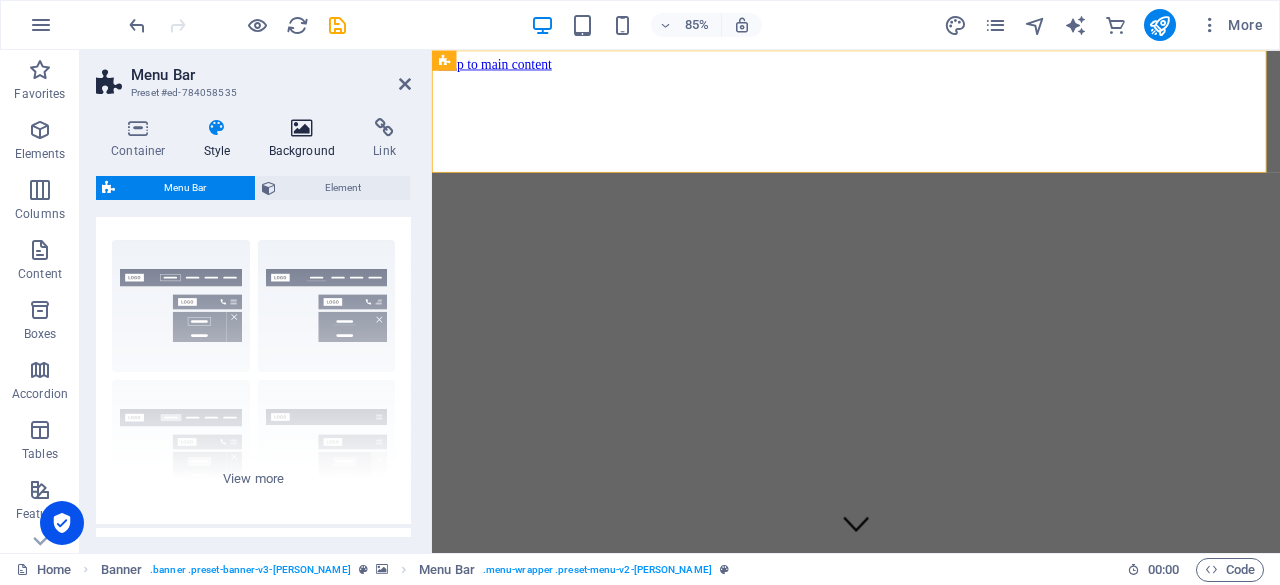 click at bounding box center (302, 128) 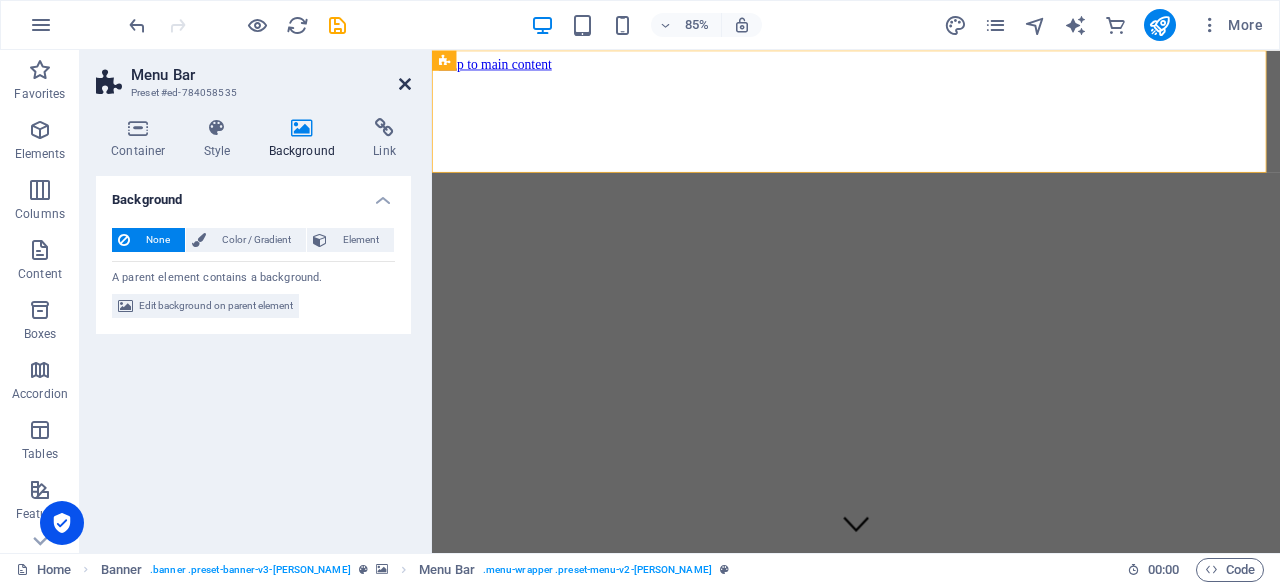 drag, startPoint x: 400, startPoint y: 90, endPoint x: 326, endPoint y: 39, distance: 89.87213 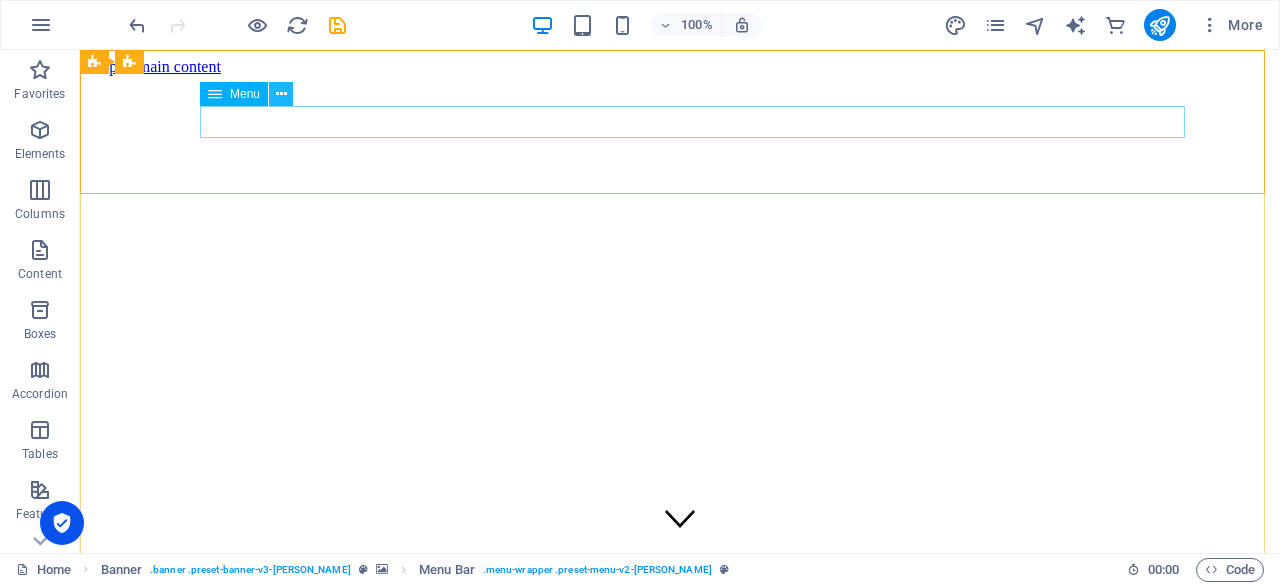 click at bounding box center (281, 94) 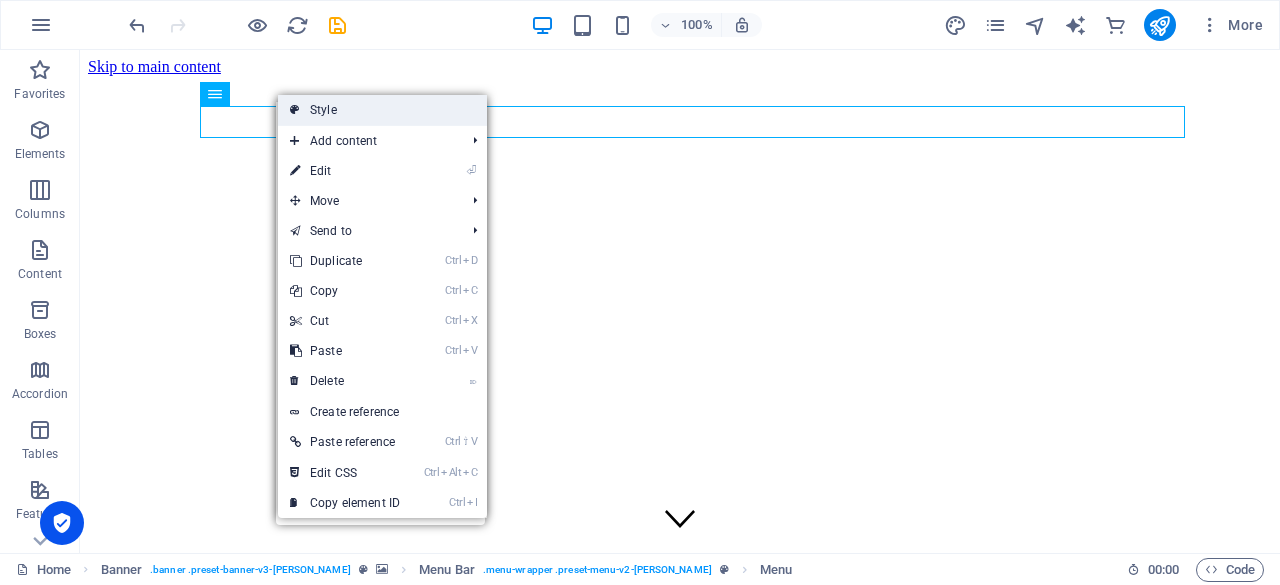 click on "Style" at bounding box center (382, 110) 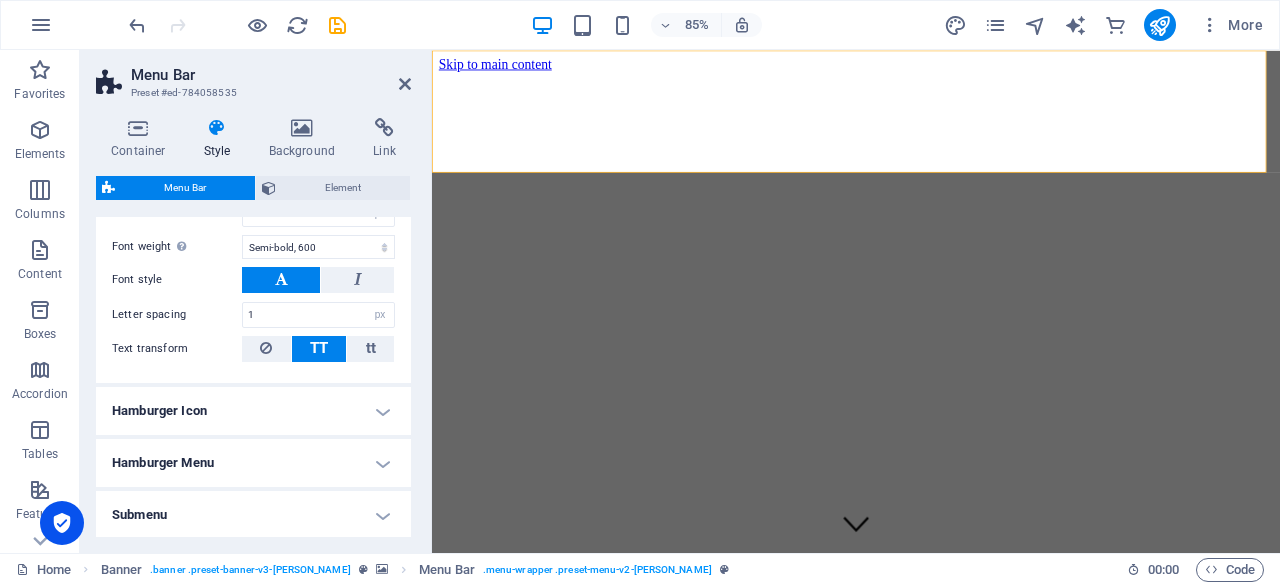 scroll, scrollTop: 1146, scrollLeft: 0, axis: vertical 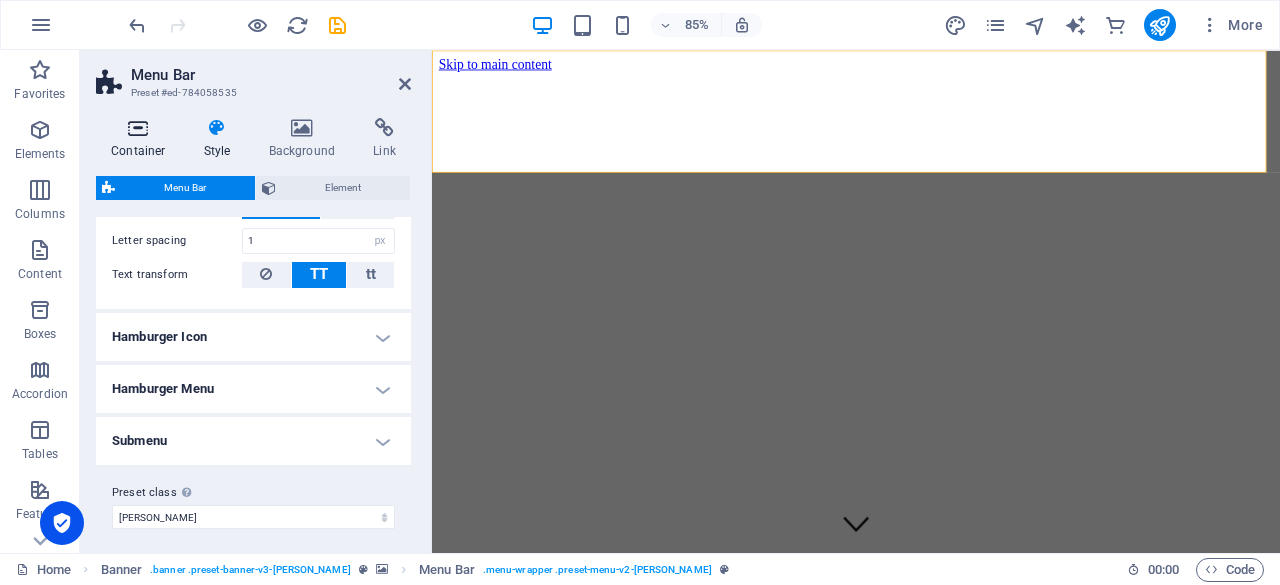 click at bounding box center [138, 128] 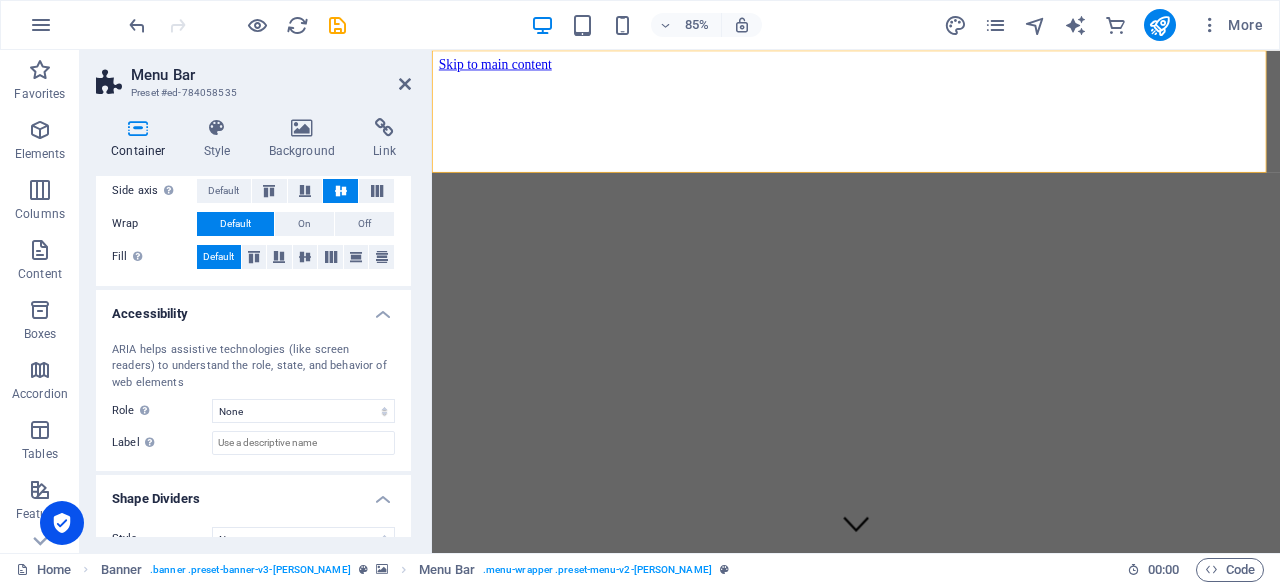 scroll, scrollTop: 412, scrollLeft: 0, axis: vertical 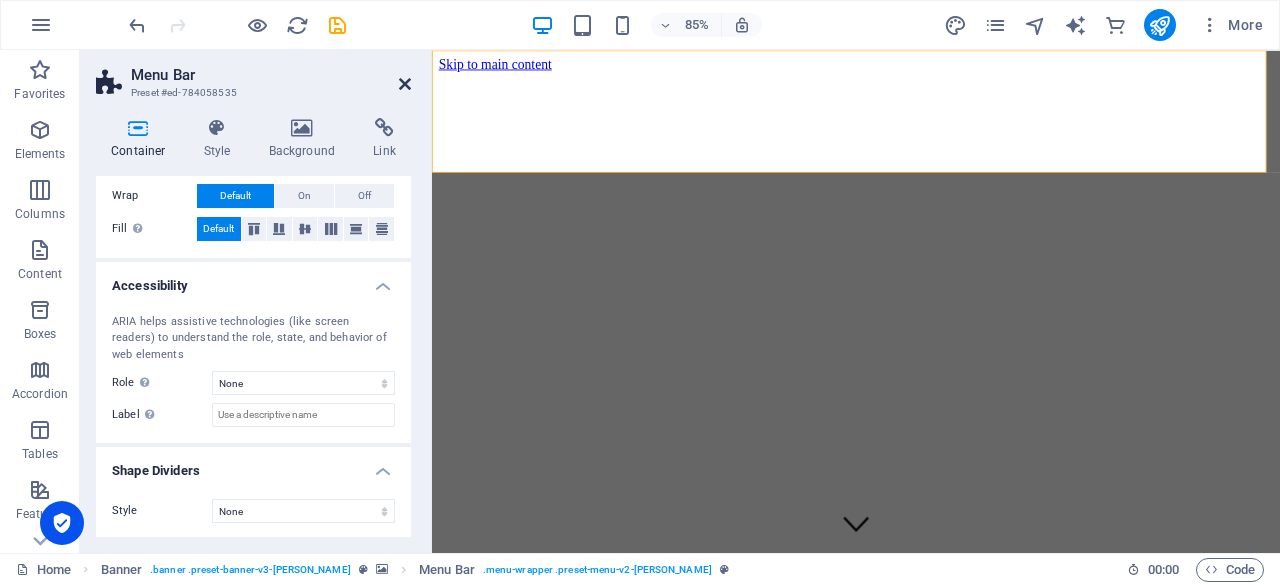 click at bounding box center (405, 84) 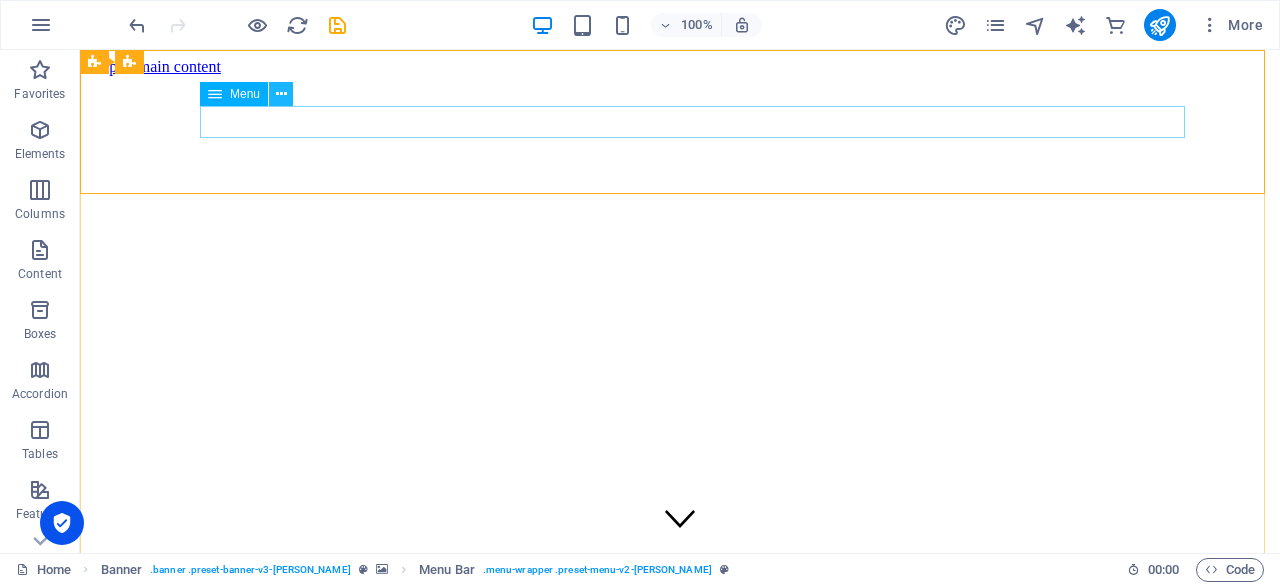 click at bounding box center [281, 94] 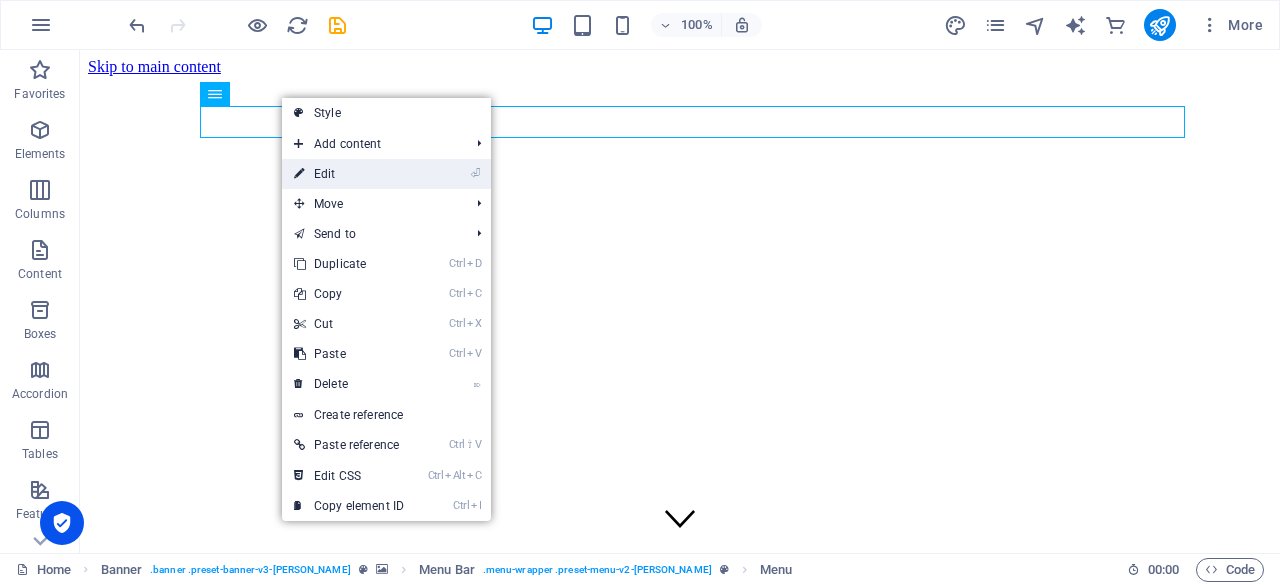 click on "⏎" at bounding box center (475, 173) 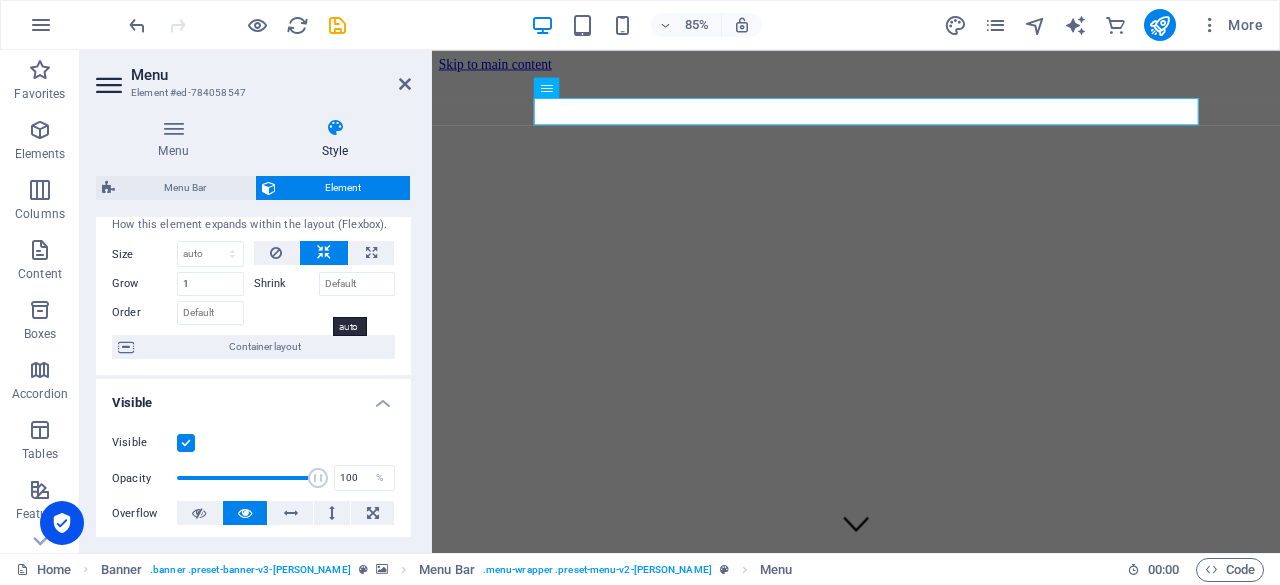 scroll, scrollTop: 62, scrollLeft: 0, axis: vertical 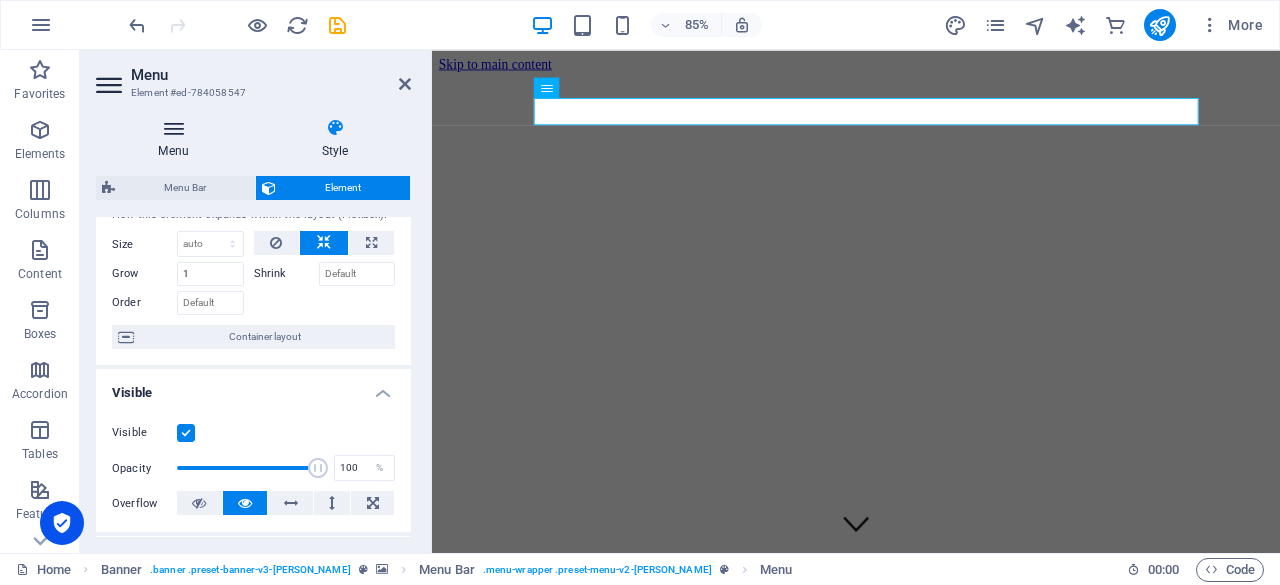 click on "Menu" at bounding box center (177, 139) 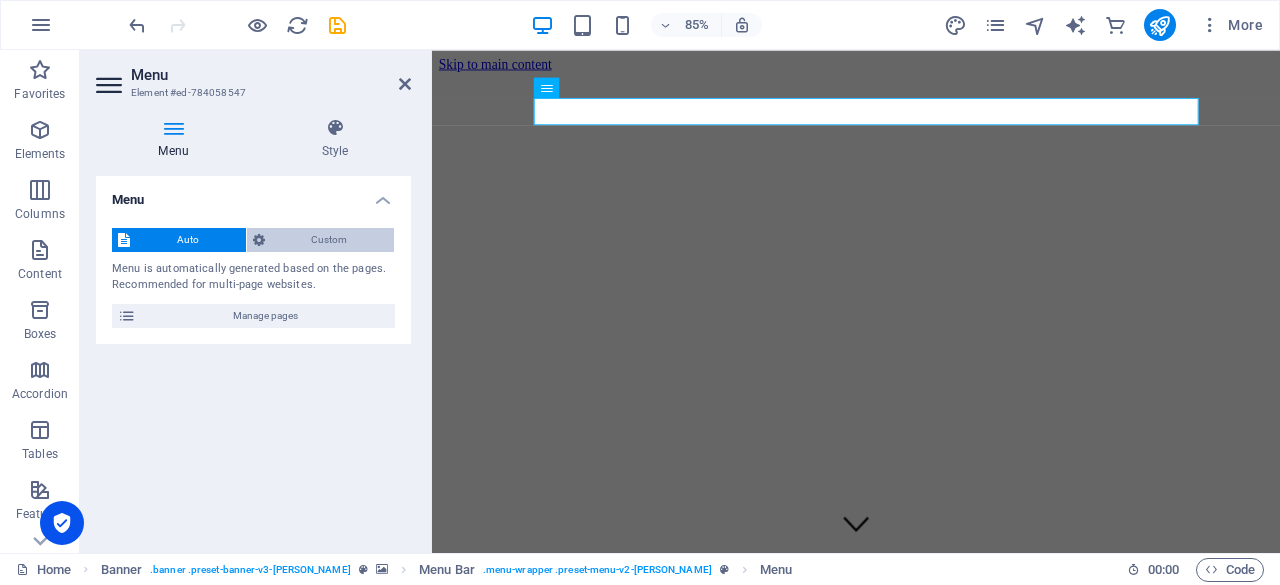 click on "Custom" at bounding box center [330, 240] 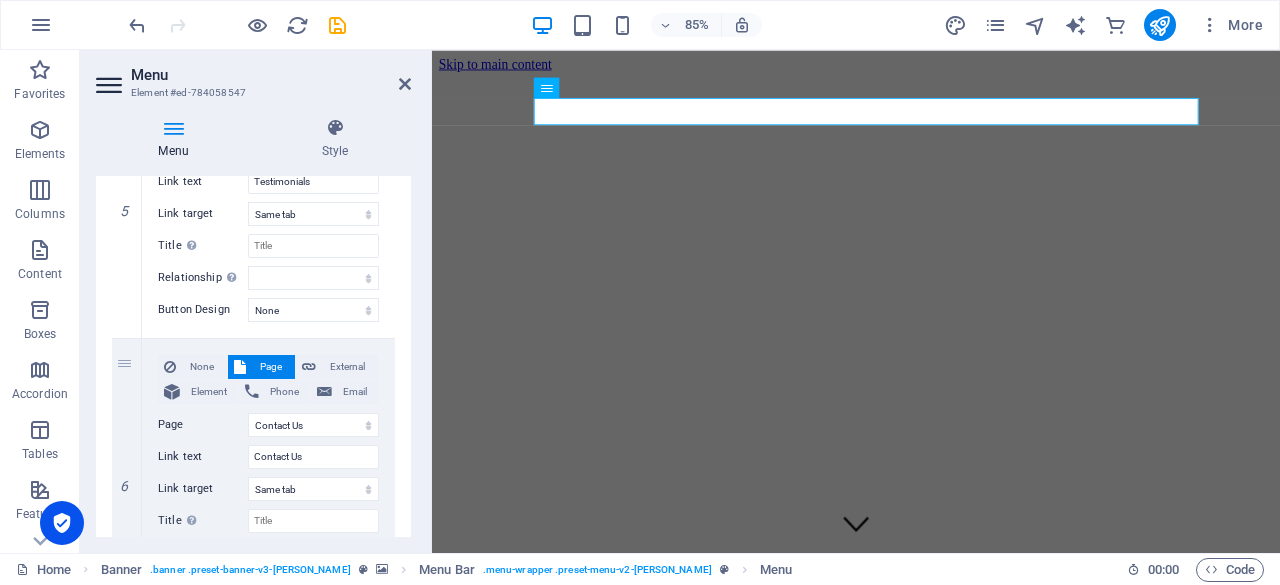 scroll, scrollTop: 1532, scrollLeft: 0, axis: vertical 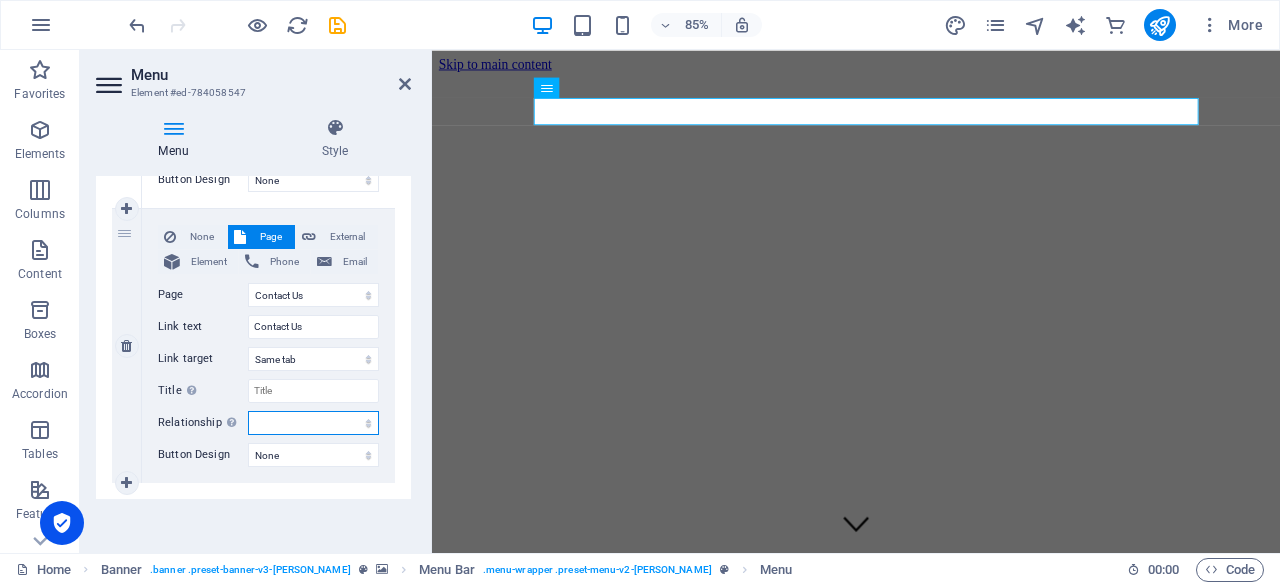 click on "alternate author bookmark external help license next nofollow noreferrer noopener prev search tag" at bounding box center (313, 423) 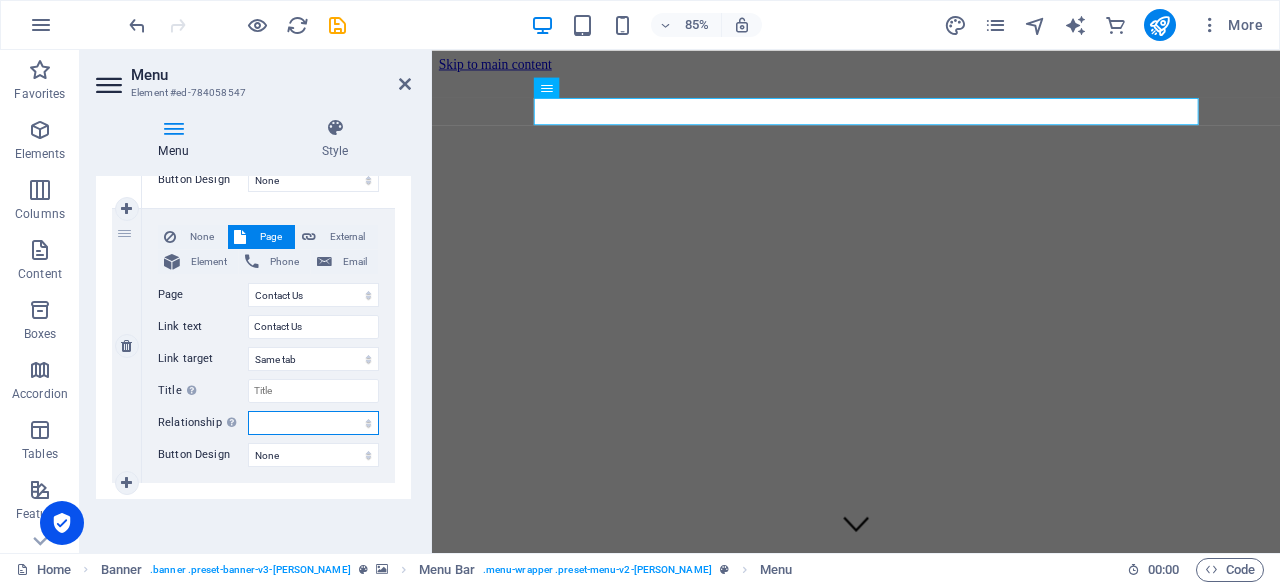 select on "search" 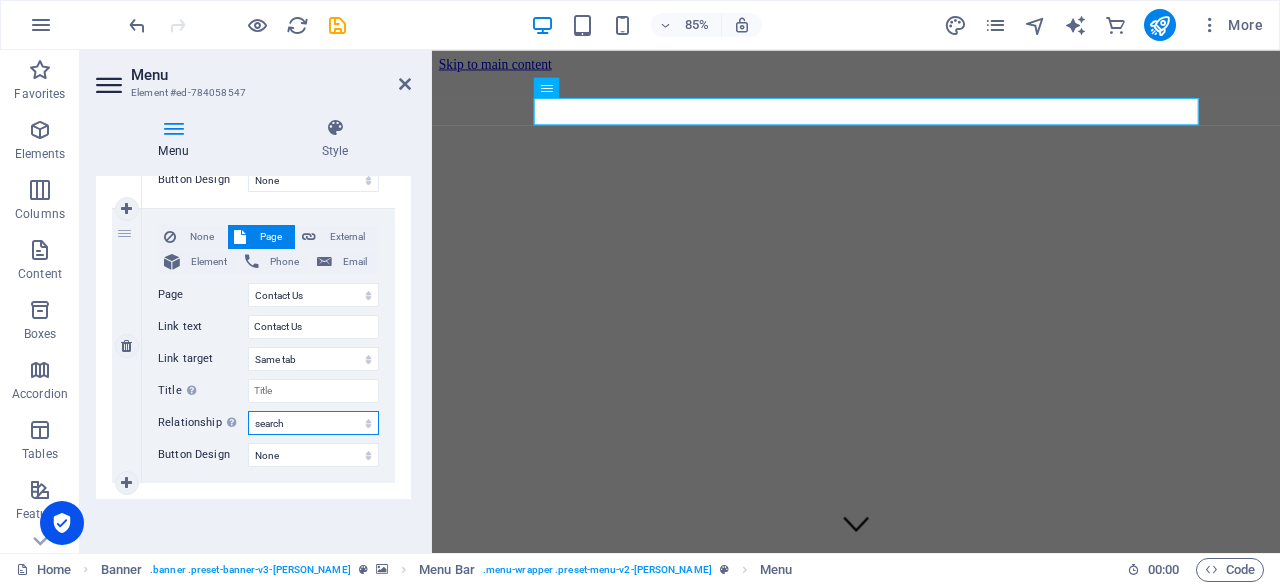 click on "alternate author bookmark external help license next nofollow noreferrer noopener prev search tag" at bounding box center [313, 423] 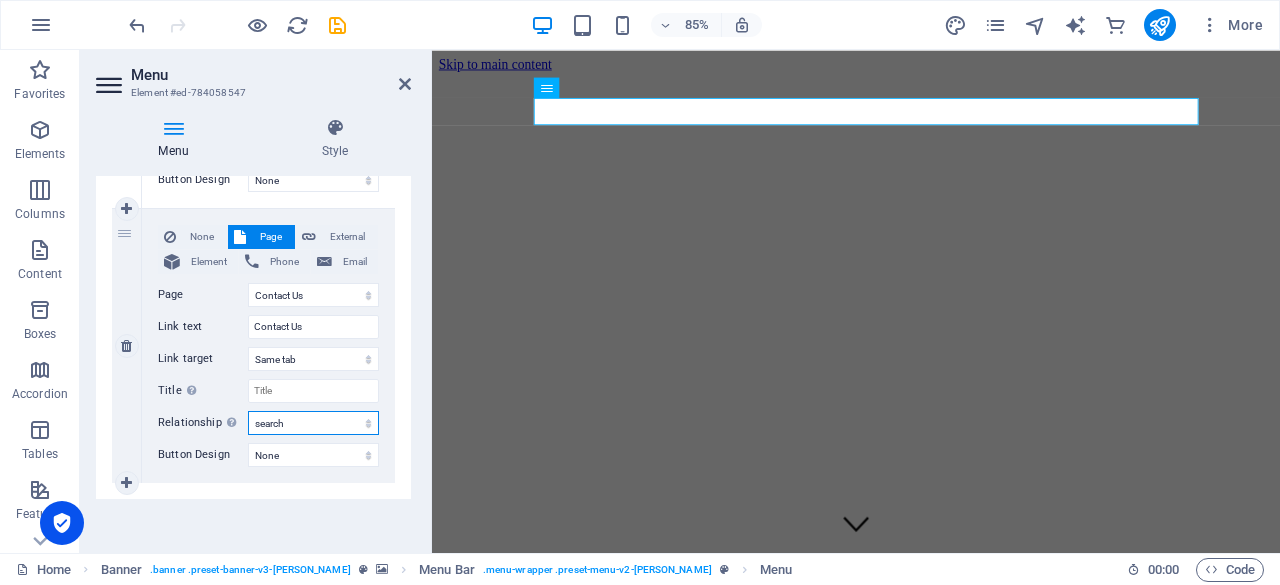 click on "alternate author bookmark external help license next nofollow noreferrer noopener prev search tag" at bounding box center (313, 423) 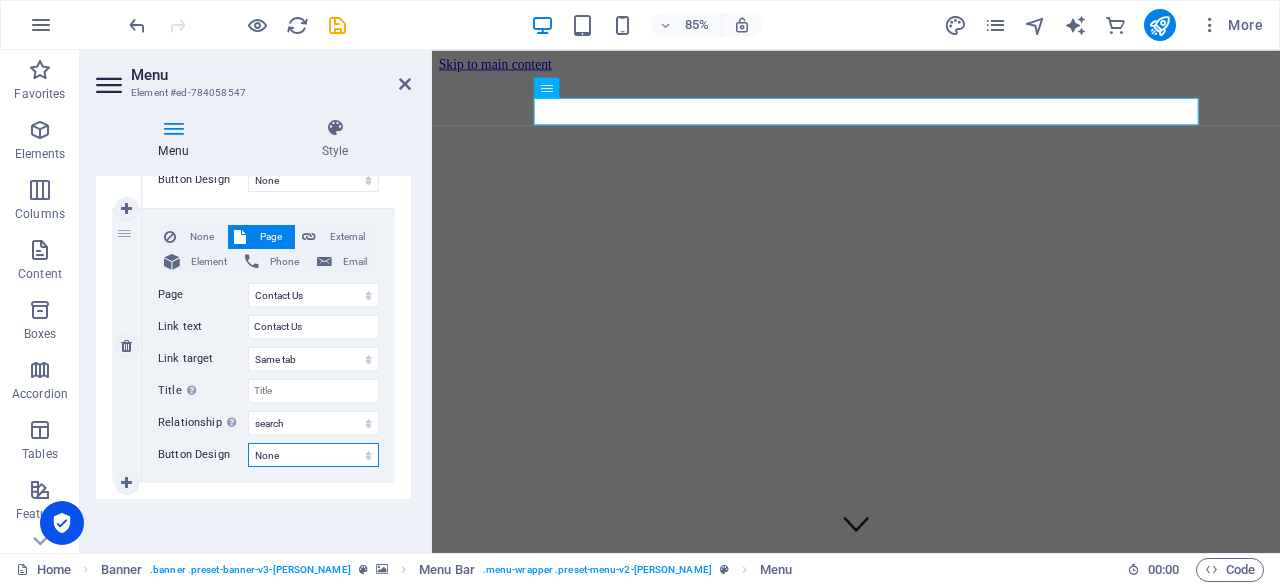 click on "None Default Primary Secondary" at bounding box center [313, 455] 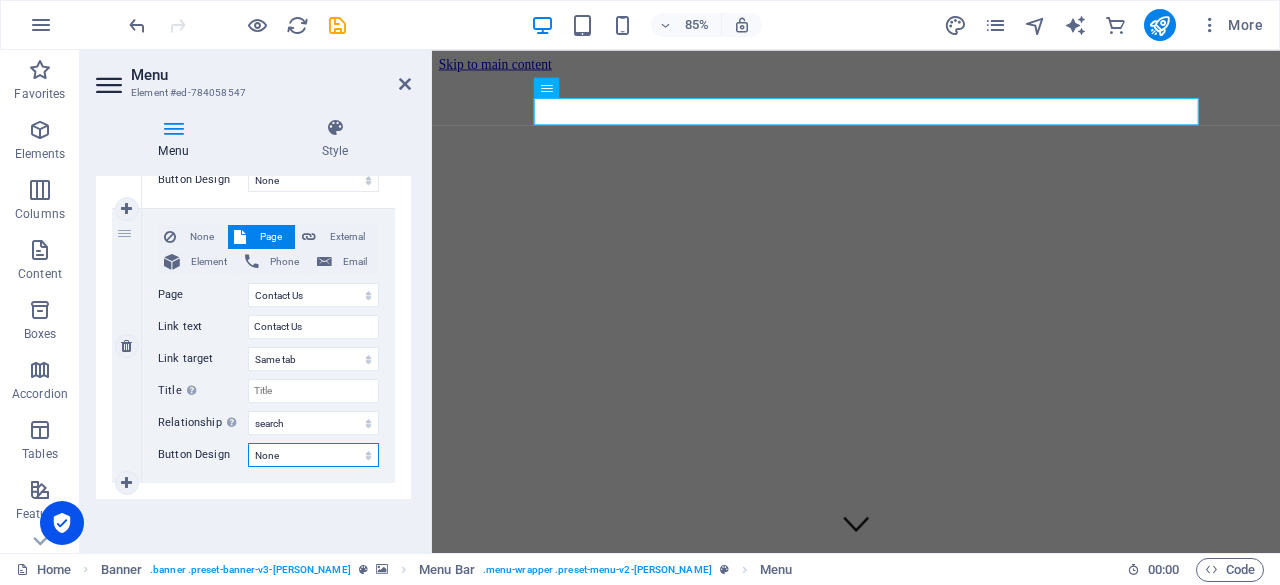 select on "default" 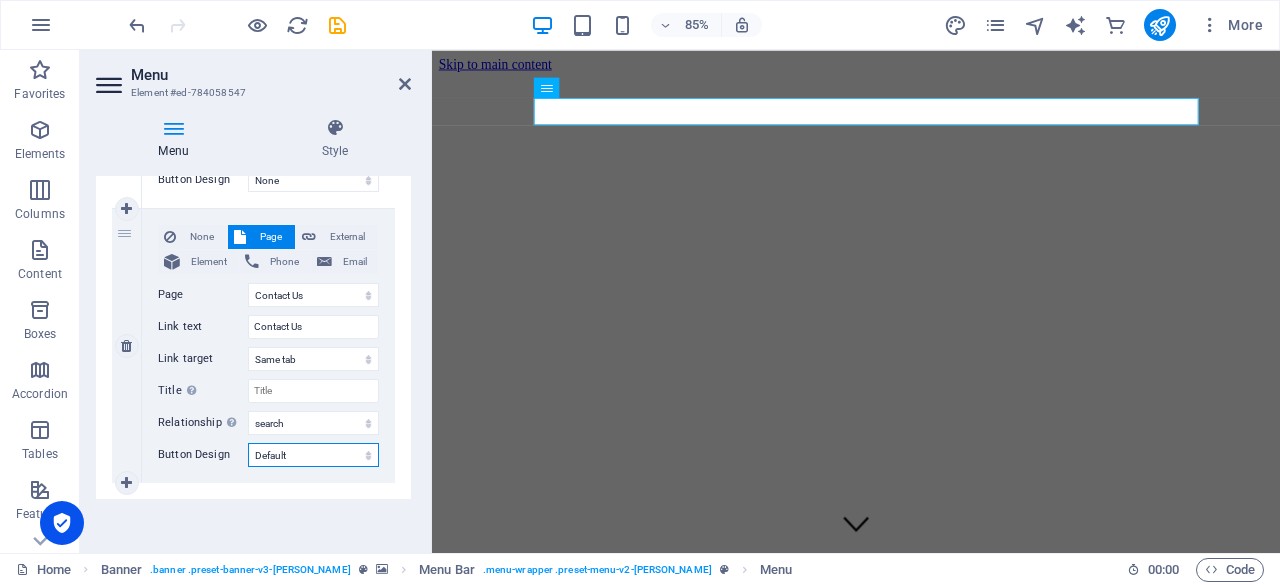 click on "None Default Primary Secondary" at bounding box center [313, 455] 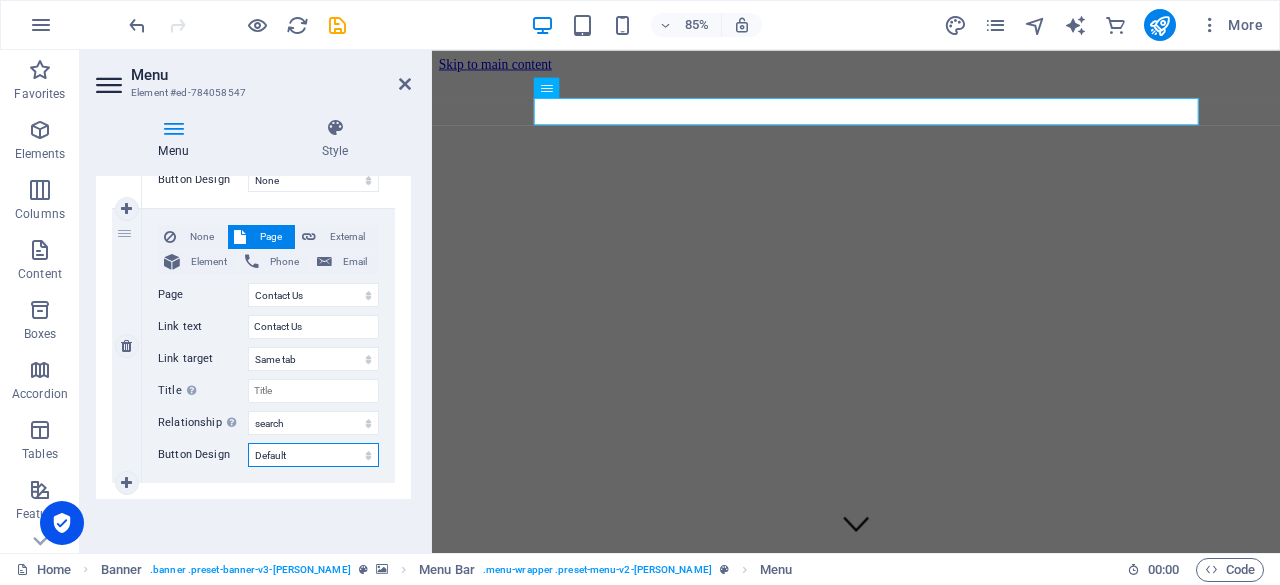 click on "None Default Primary Secondary" at bounding box center (313, 455) 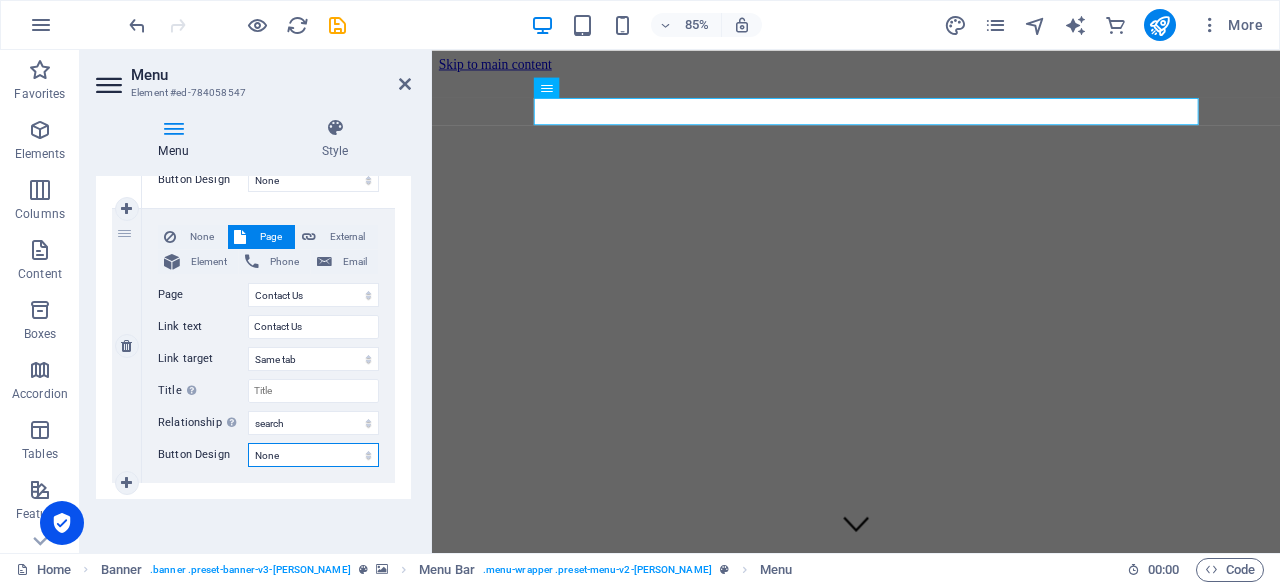 click on "None Default Primary Secondary" at bounding box center (313, 455) 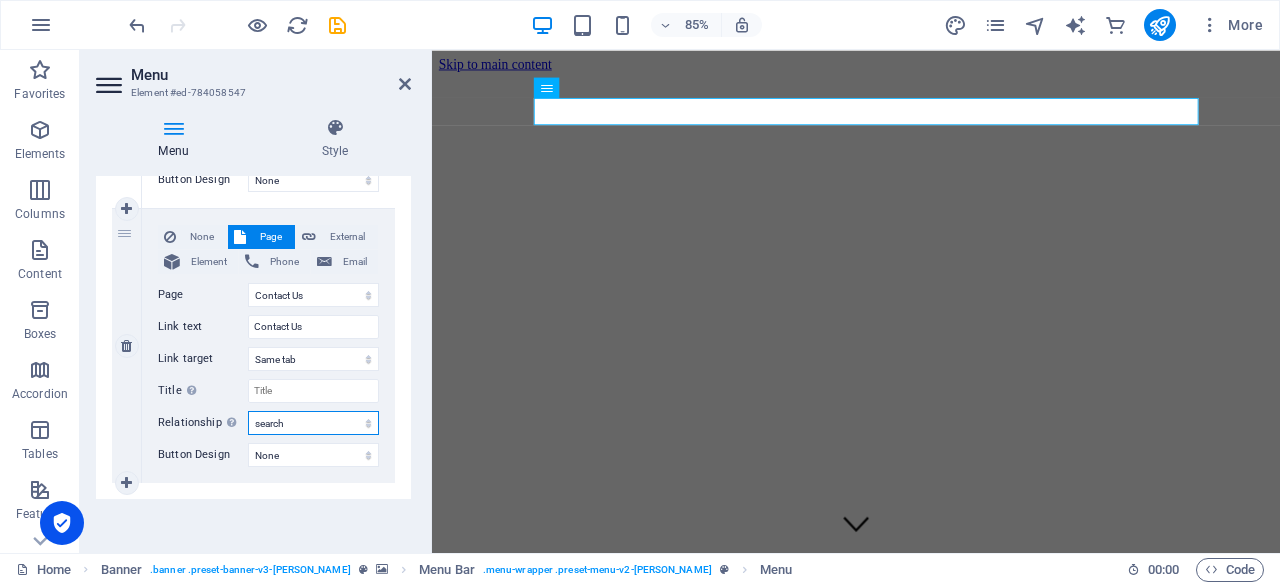 click on "alternate author bookmark external help license next nofollow noreferrer noopener prev search tag" at bounding box center (313, 423) 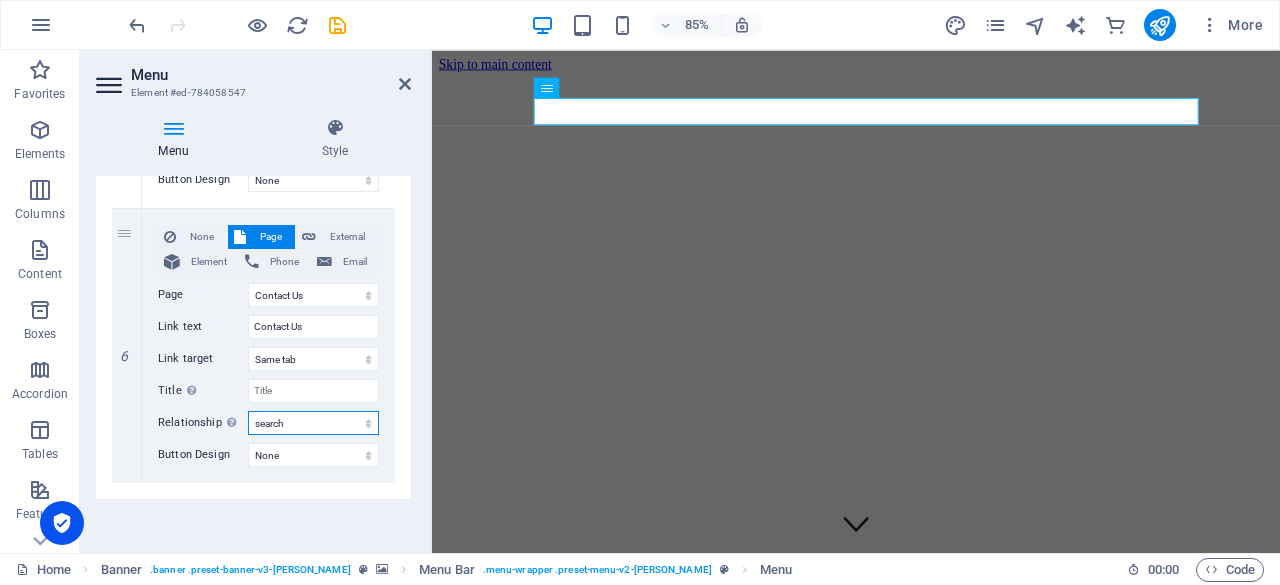 select 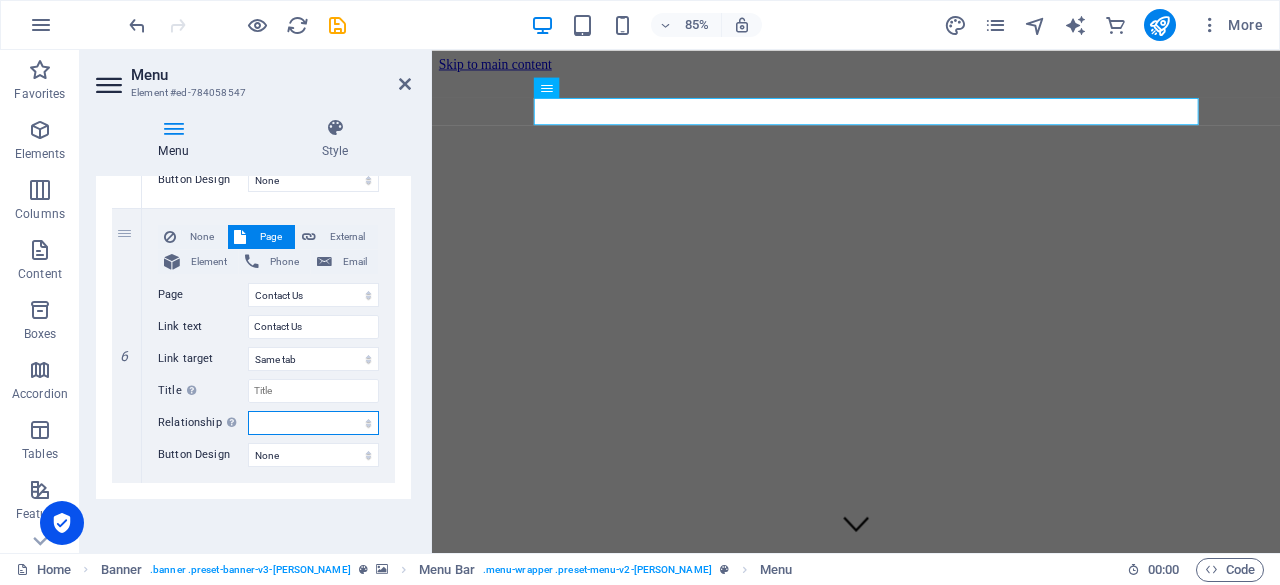 click on "alternate author bookmark external help license next nofollow noreferrer noopener prev search tag" at bounding box center [313, 423] 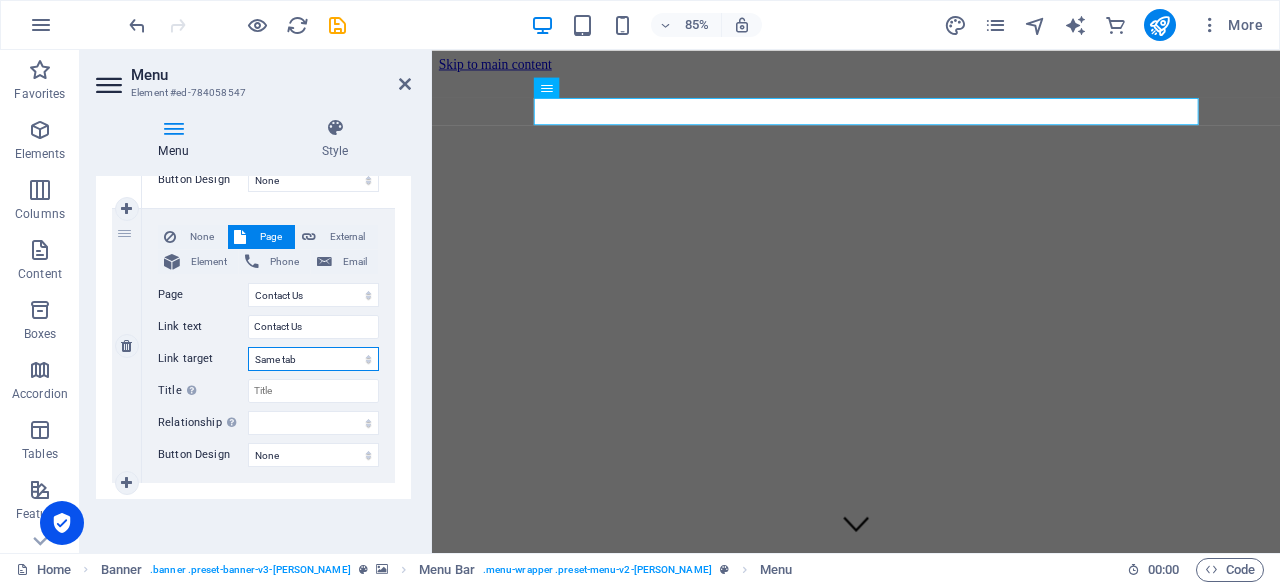 click on "New tab Same tab Overlay" at bounding box center (313, 359) 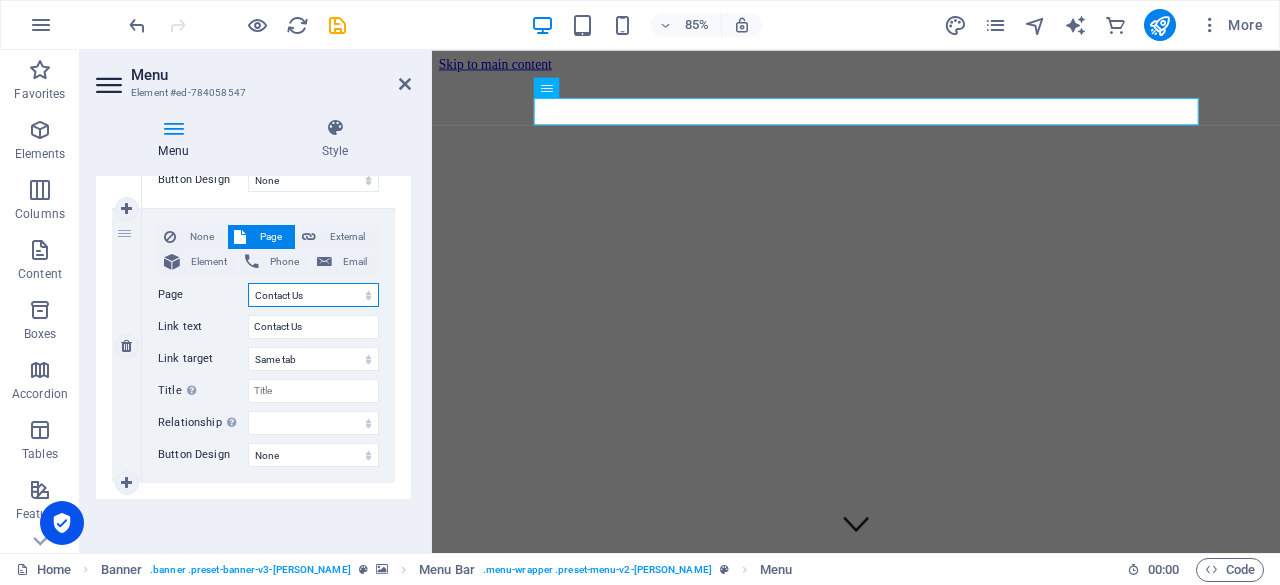 click on "Home About Us Services Gallery Testimonials Contact Us Legal Notice Privacy" at bounding box center [313, 295] 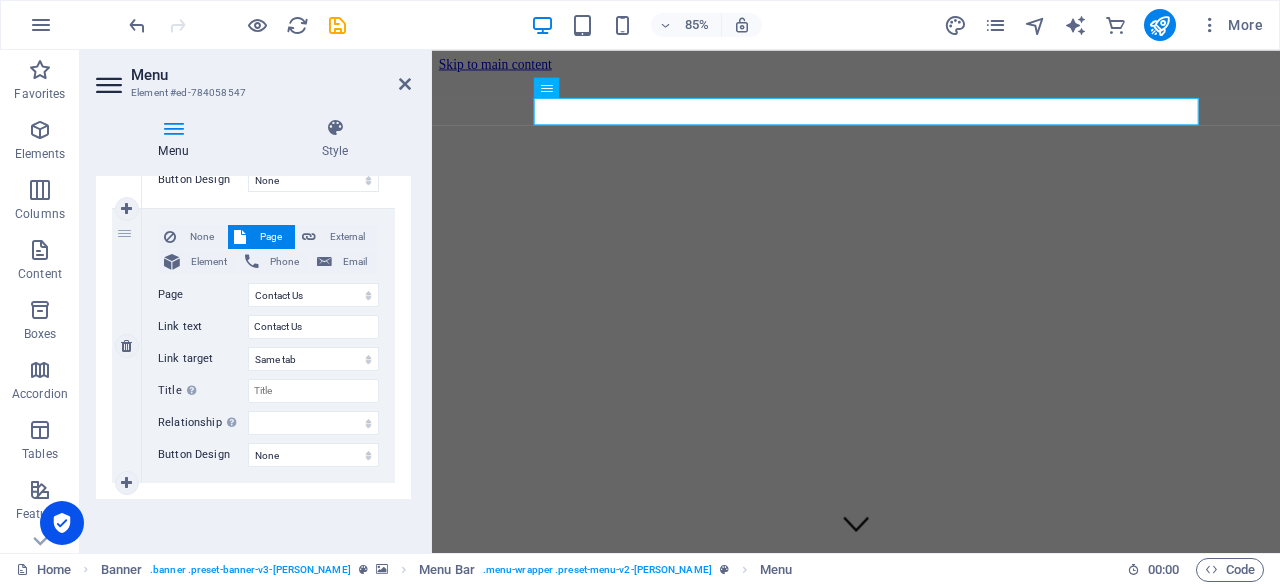 click on "None Page External Element Phone Email Page Home About Us Services Gallery Testimonials Contact Us Legal Notice Privacy Element
URL /contact-us Phone Email Link text Contact Us Link target New tab Same tab Overlay Title Additional link description, should not be the same as the link text. The title is most often shown as a tooltip text when the mouse moves over the element. Leave empty if uncertain. Relationship Sets the  relationship of this link to the link target . For example, the value "nofollow" instructs search engines not to follow the link. Can be left empty. alternate author bookmark external help license next nofollow noreferrer noopener prev search tag Button Design None Default Primary Secondary" at bounding box center [268, 346] 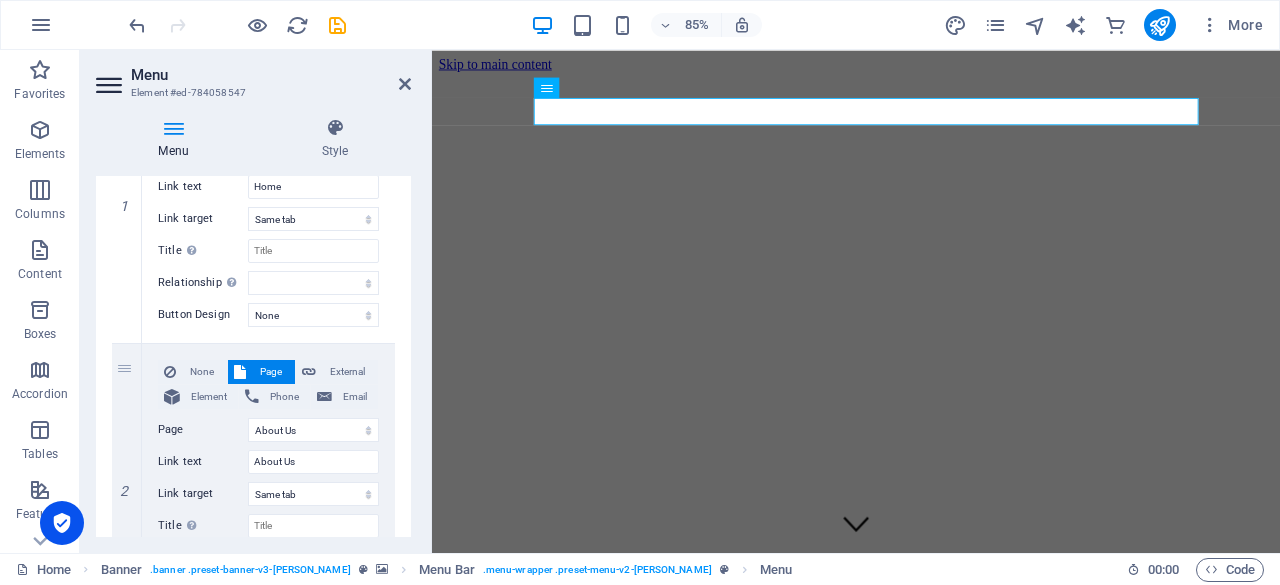 scroll, scrollTop: 0, scrollLeft: 0, axis: both 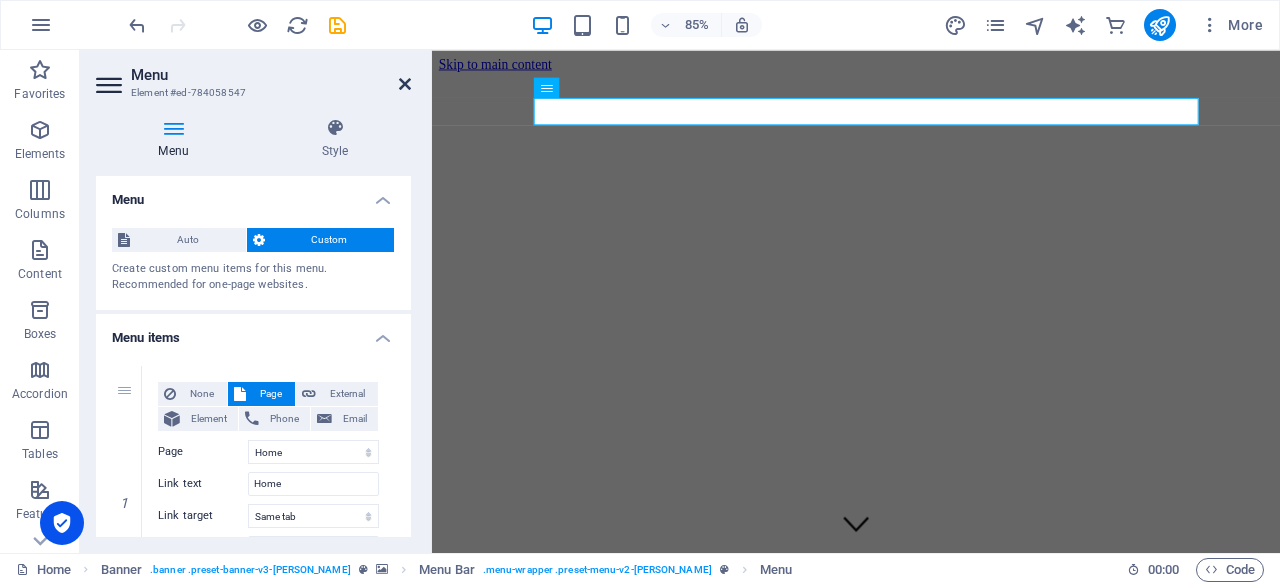 click at bounding box center (405, 84) 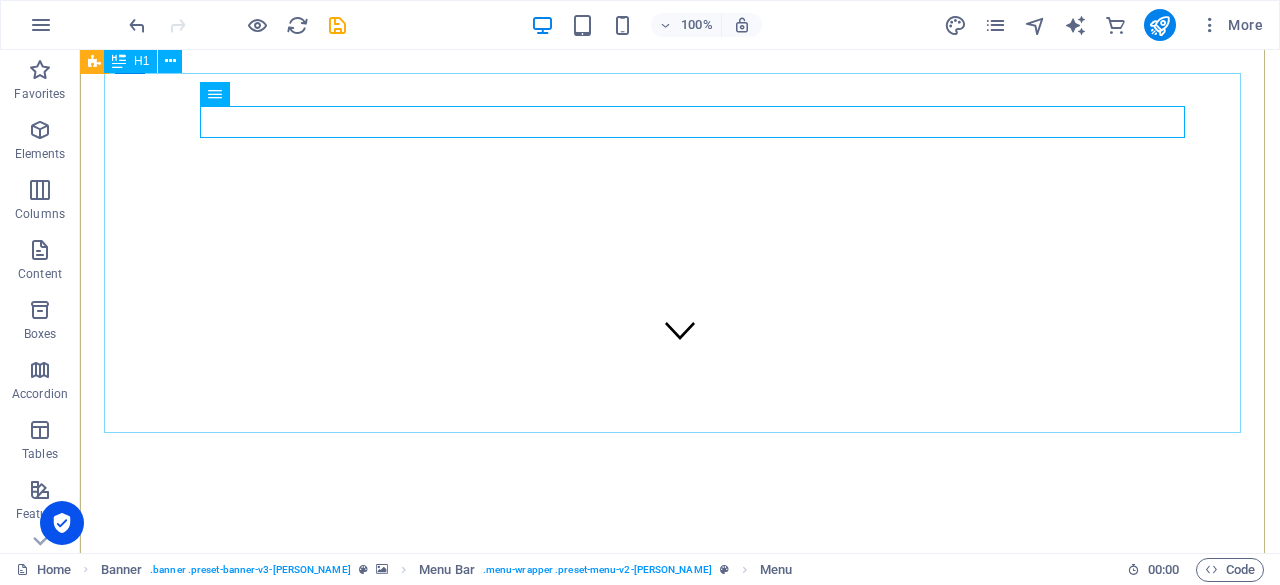 scroll, scrollTop: 0, scrollLeft: 0, axis: both 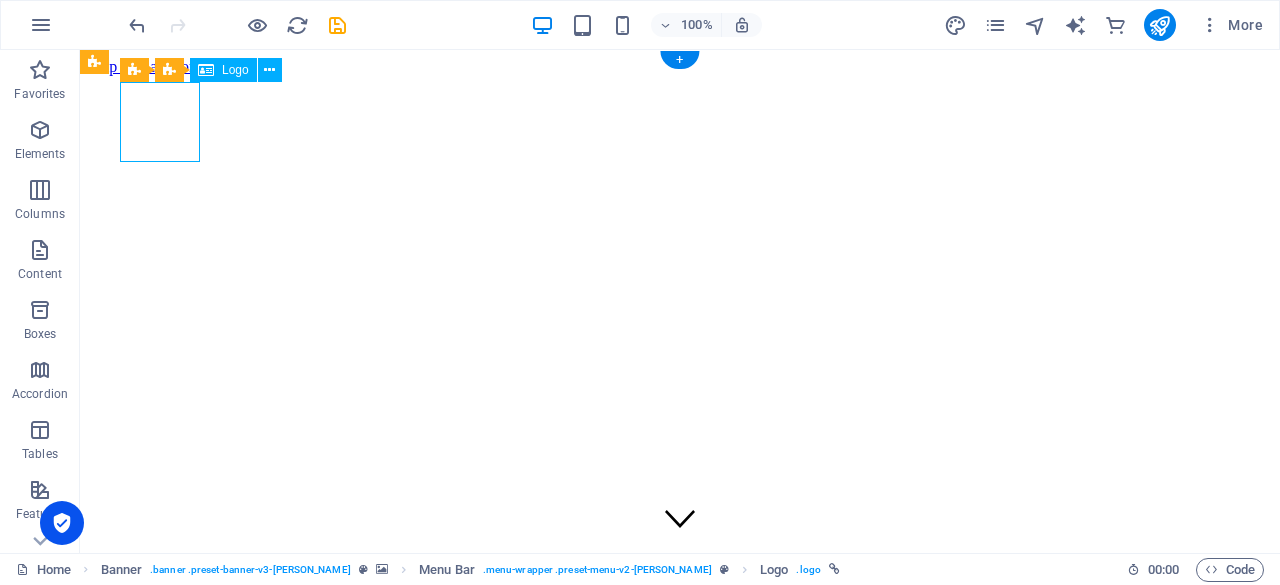 click at bounding box center [680, 918] 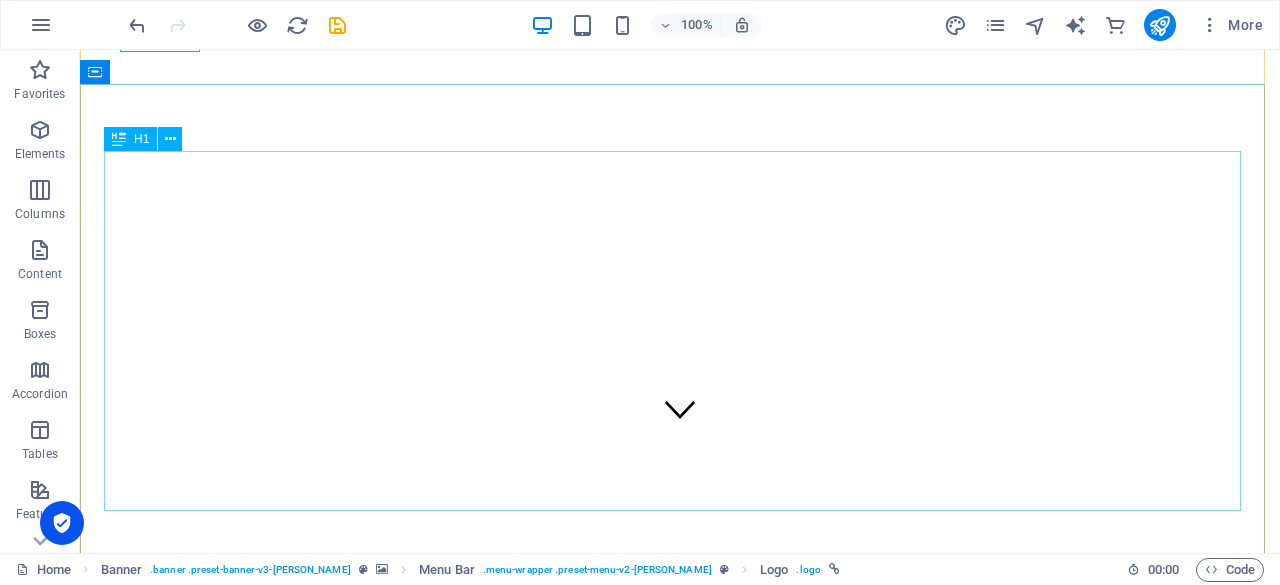 scroll, scrollTop: 110, scrollLeft: 0, axis: vertical 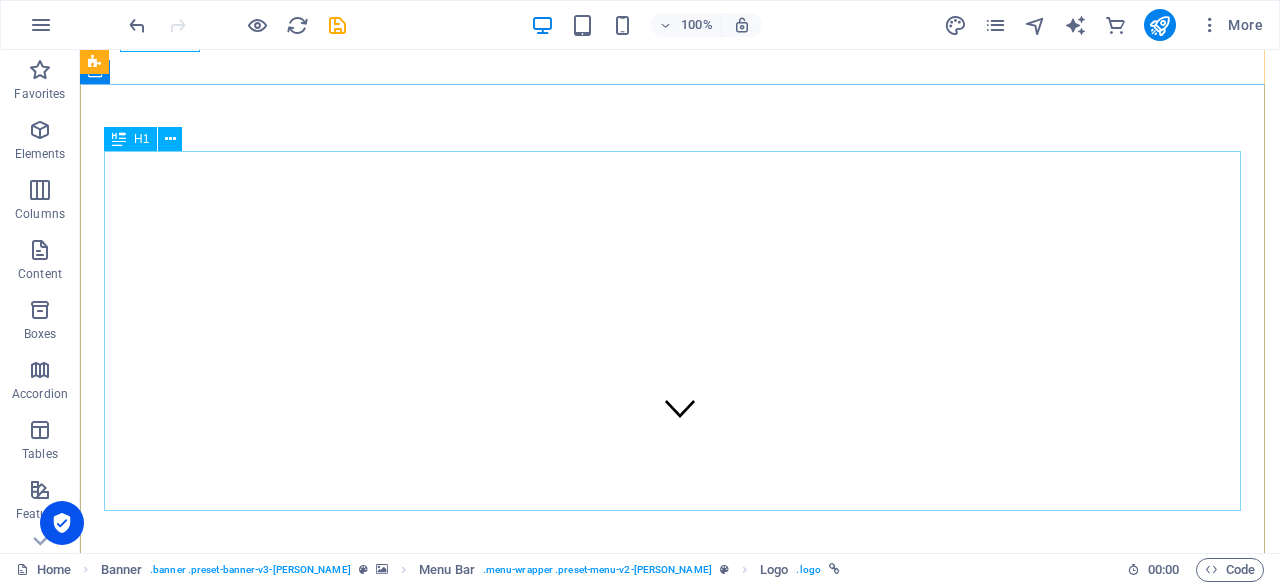 click on "Elevate Your barber shop experience" at bounding box center (680, 1114) 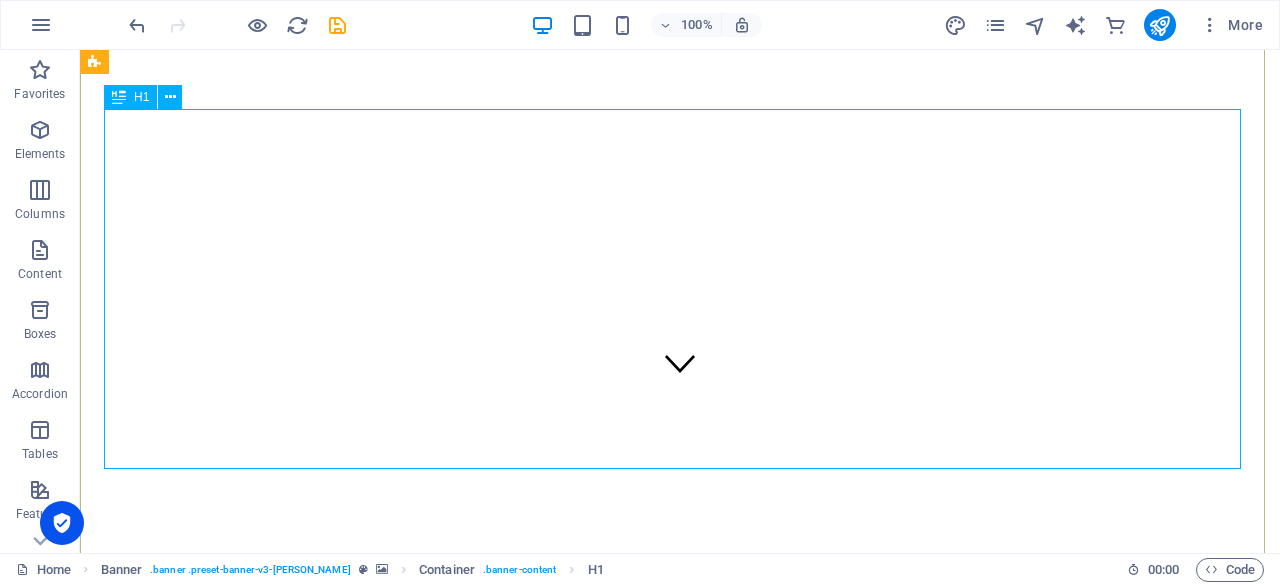 scroll, scrollTop: 156, scrollLeft: 0, axis: vertical 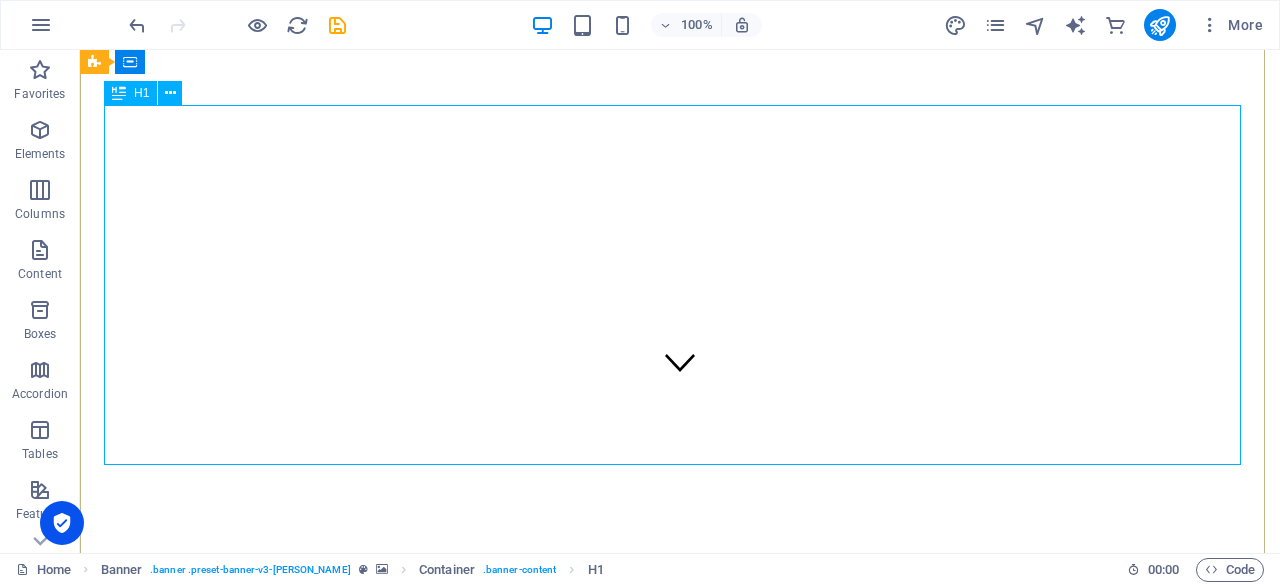 click on "Elevate Your barber shop experience" at bounding box center [680, 1068] 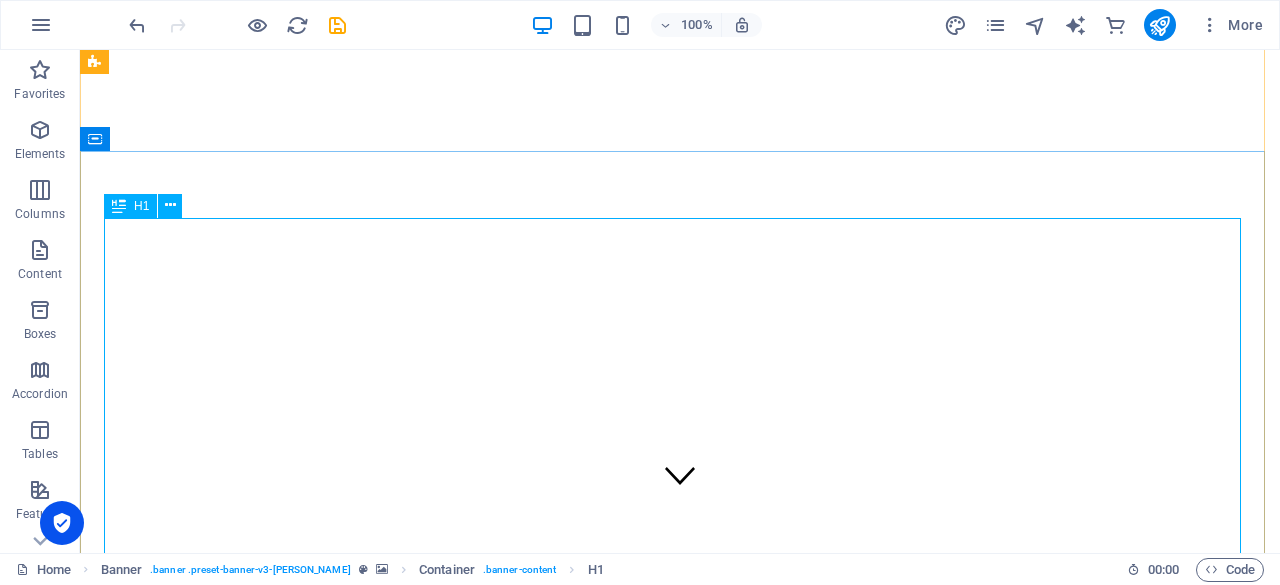 click on "Elevate Your barber shop experience" at bounding box center [680, 1181] 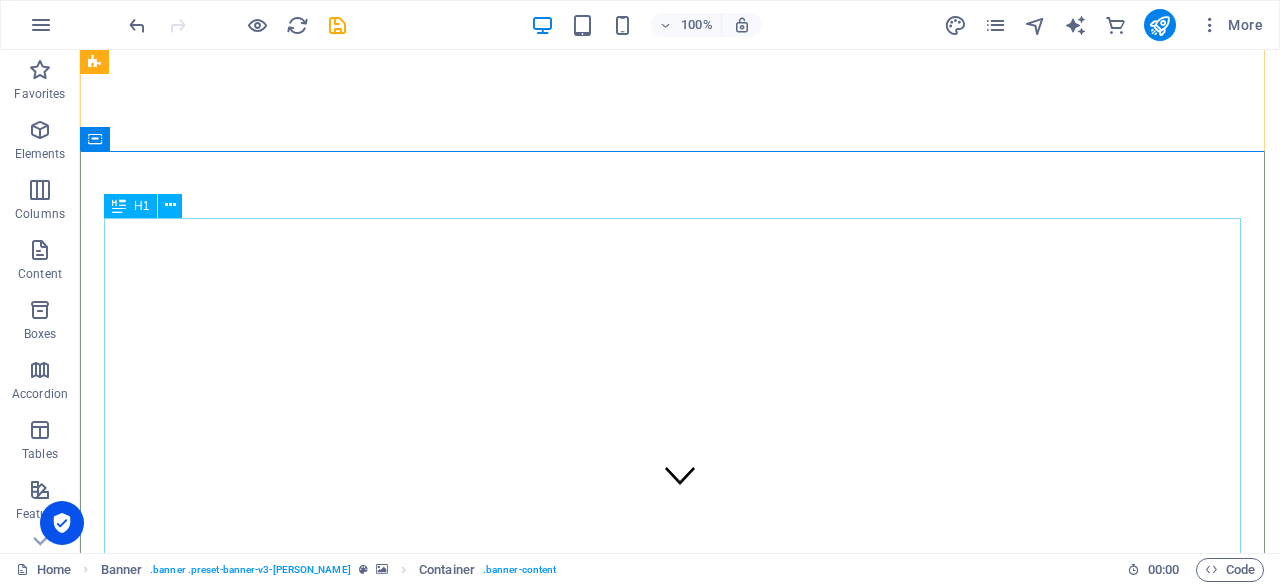 click on "Elevate Your barber shop experience" at bounding box center (680, 1181) 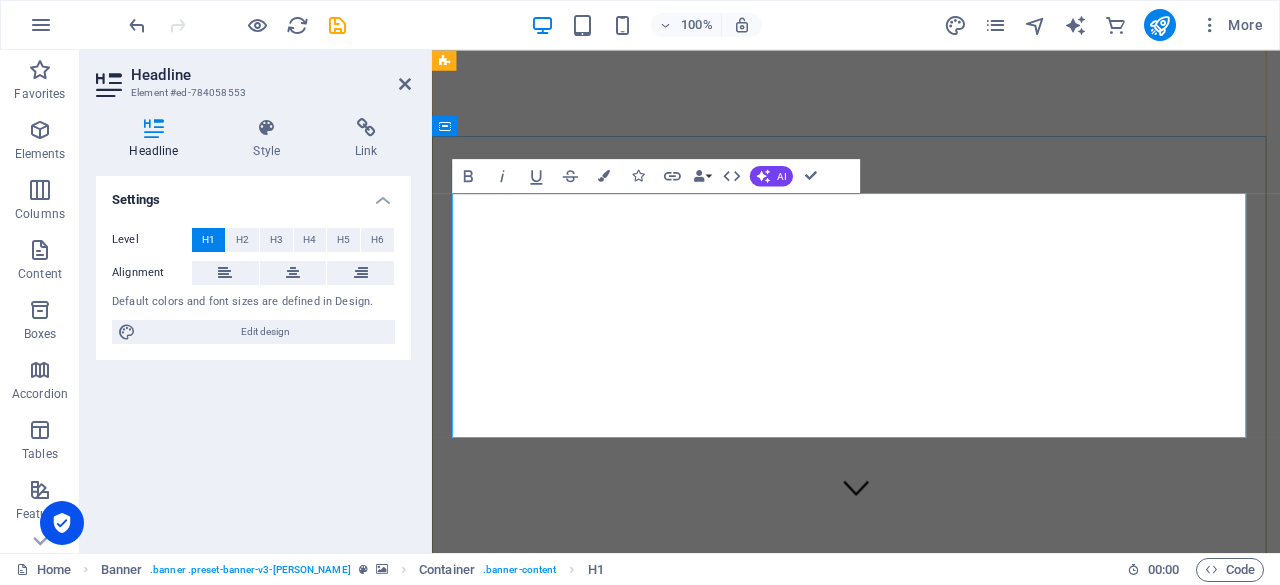 click on "Elevate Your barber shop experience Book Now" at bounding box center (931, 1257) 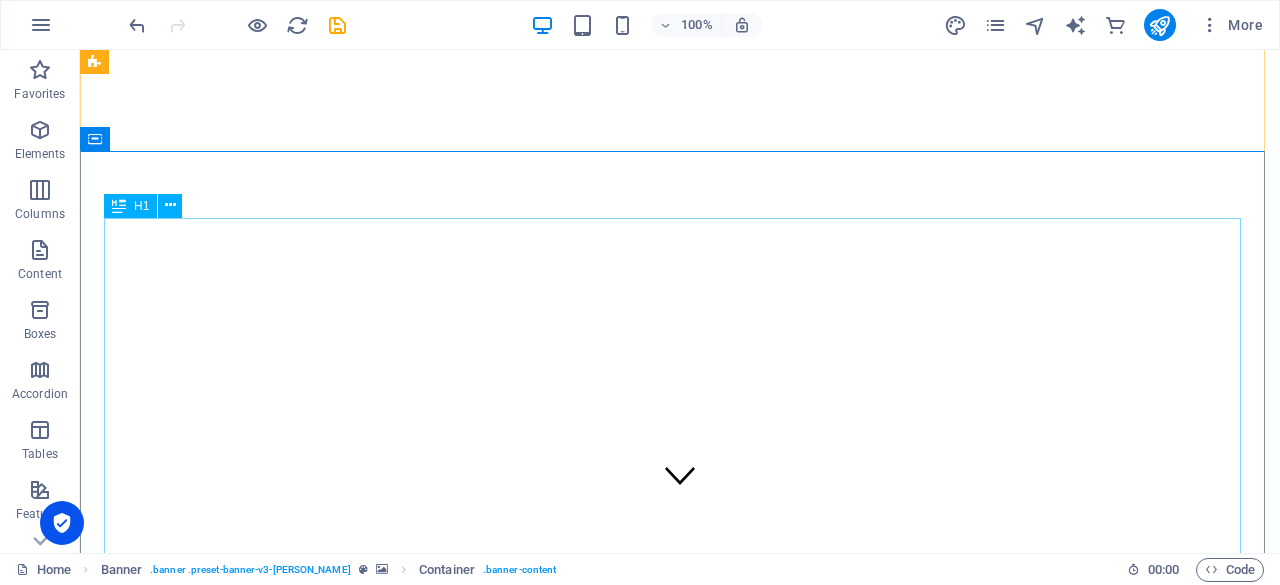 click on "Elevate Your barber shop experience" at bounding box center [680, 1181] 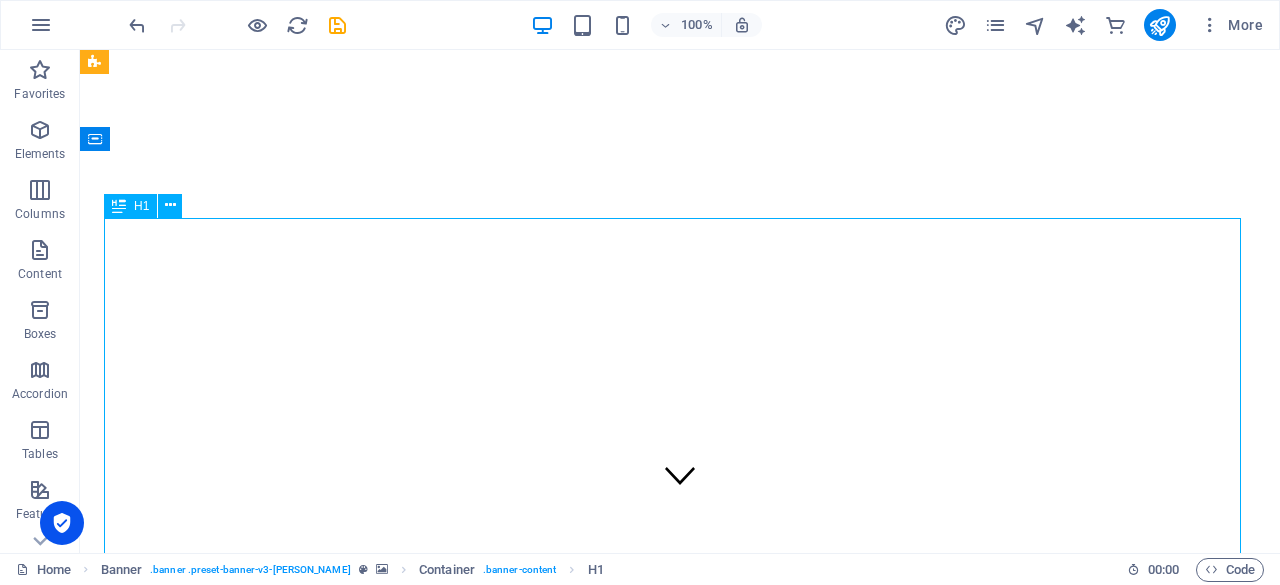click on "Elevate Your barber shop experience" at bounding box center (680, 1181) 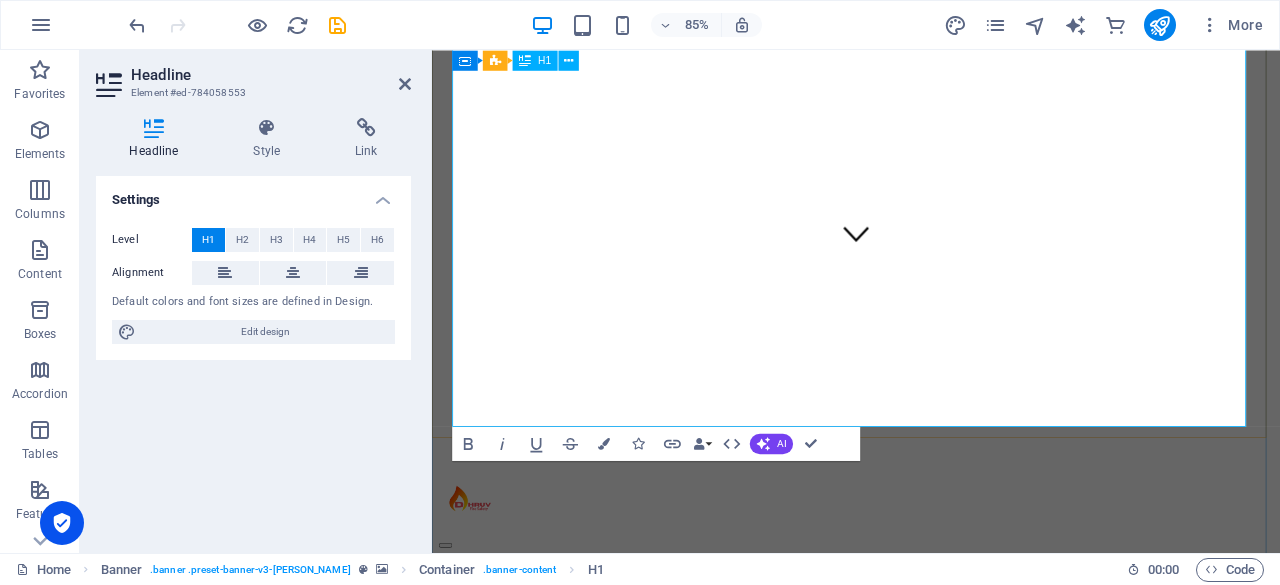 scroll, scrollTop: 344, scrollLeft: 0, axis: vertical 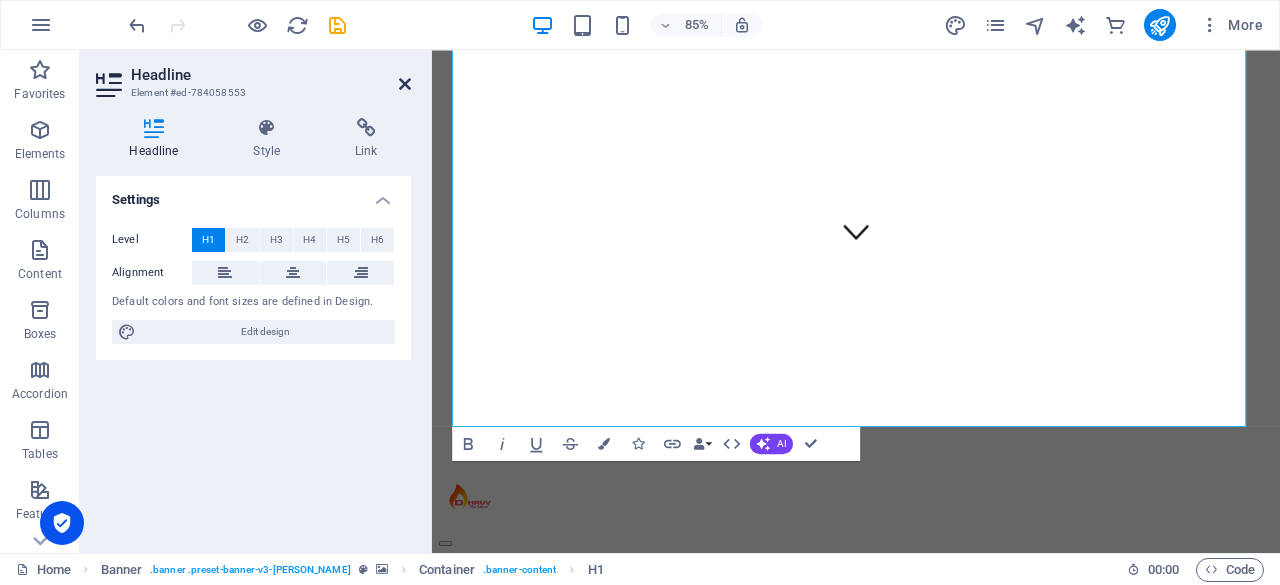 click at bounding box center (405, 84) 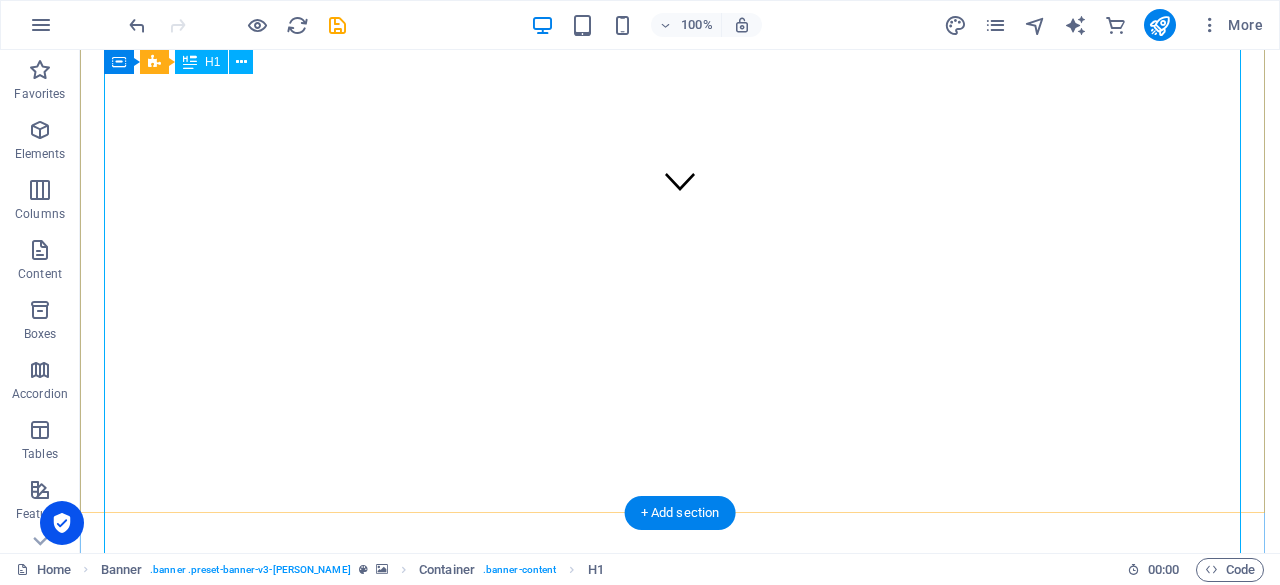 scroll, scrollTop: 0, scrollLeft: 0, axis: both 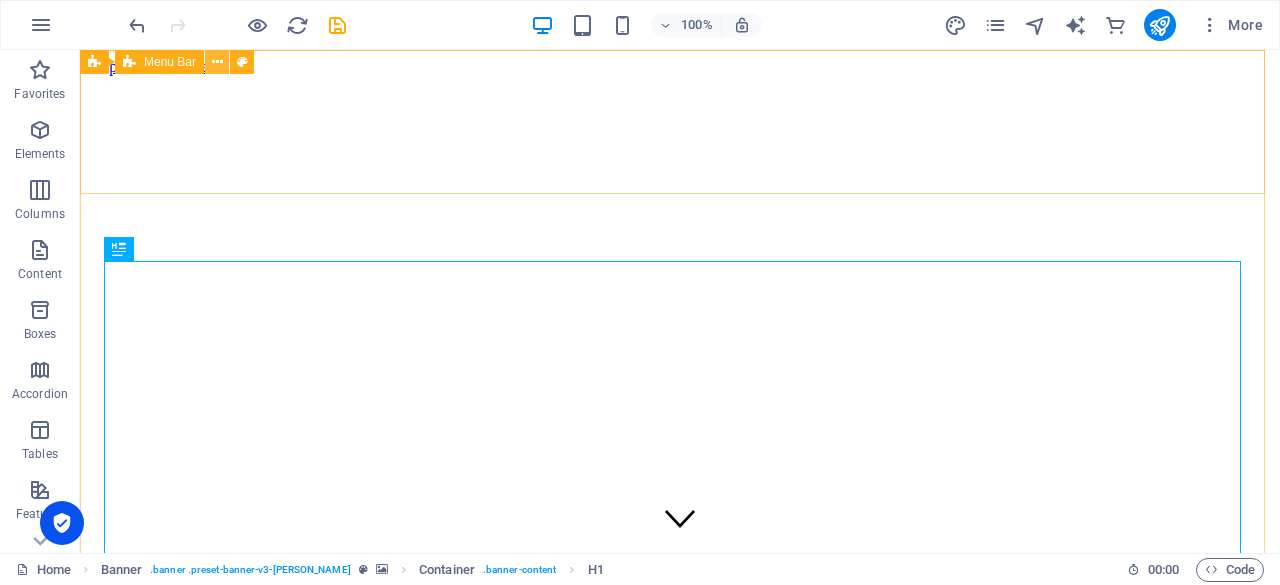 click at bounding box center [217, 62] 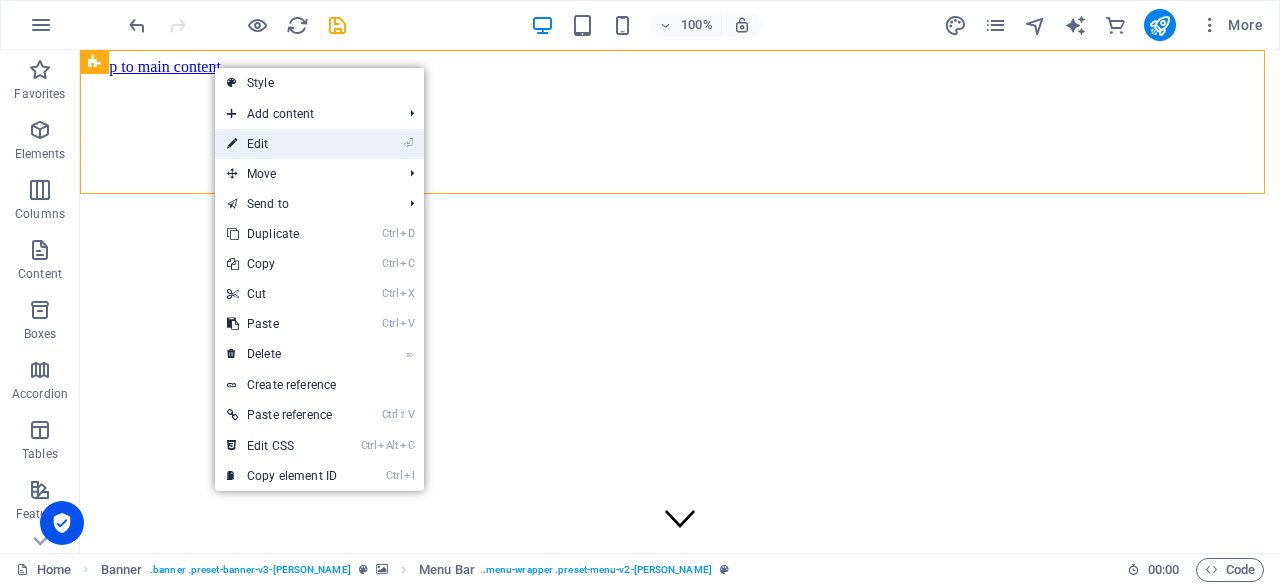 click on "⏎" at bounding box center (408, 143) 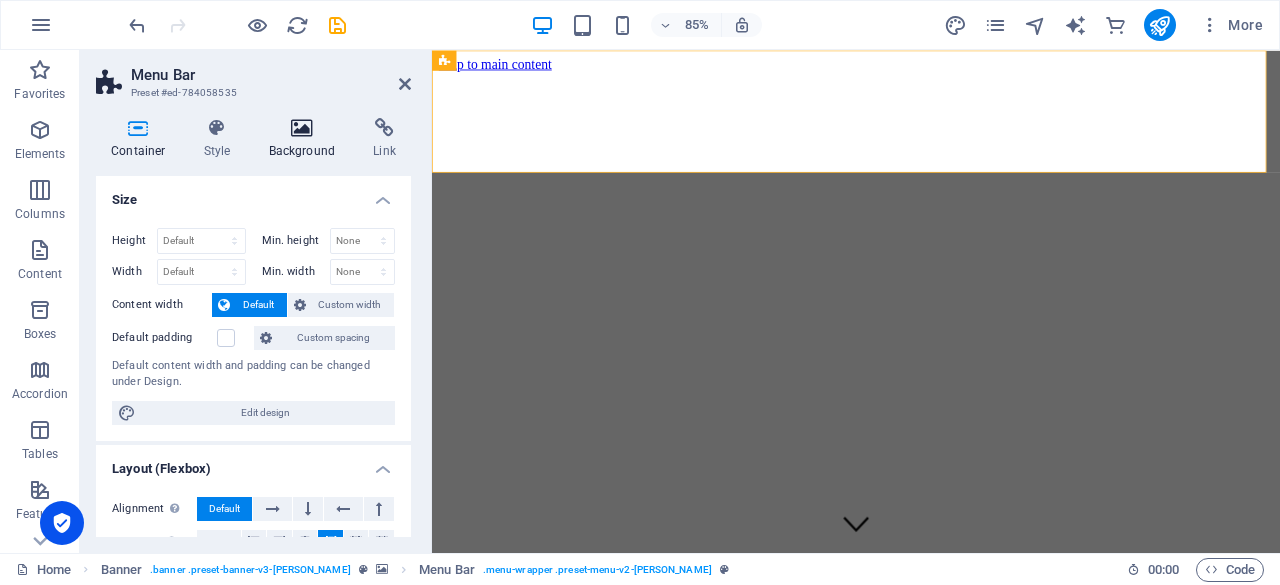 click on "Background" at bounding box center (306, 139) 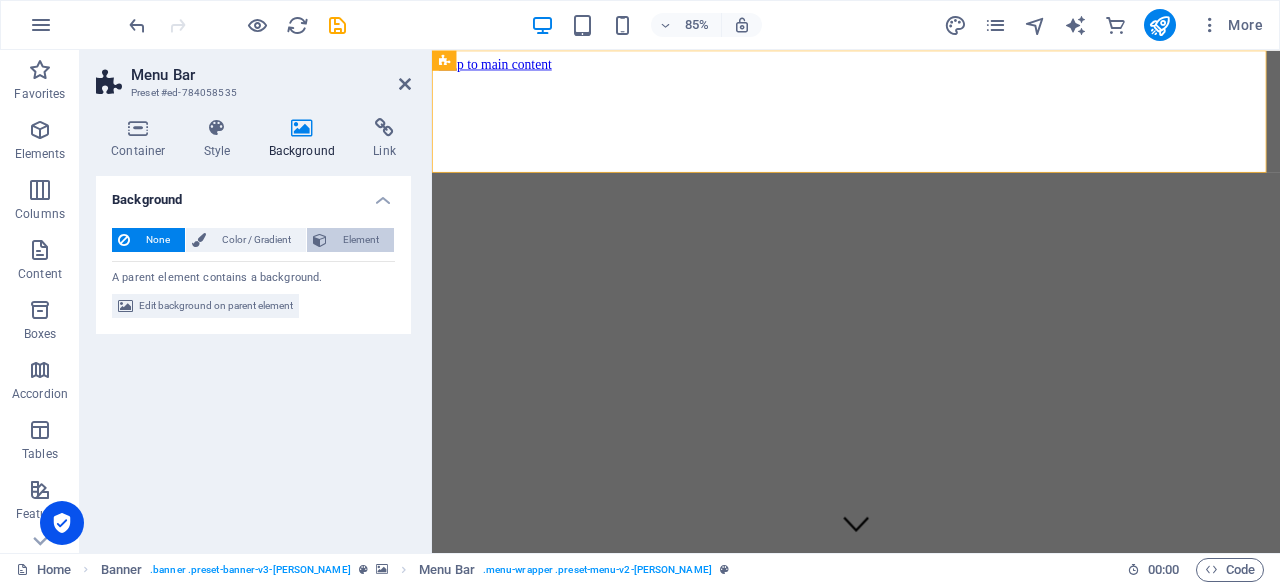 click on "Element" at bounding box center (360, 240) 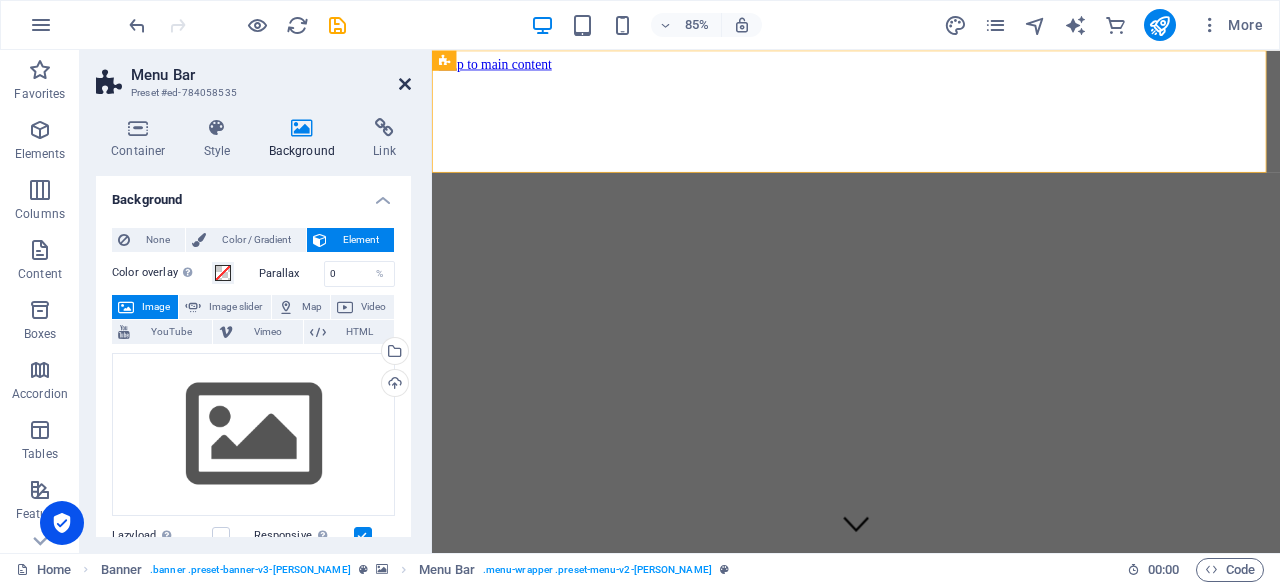 click at bounding box center [405, 84] 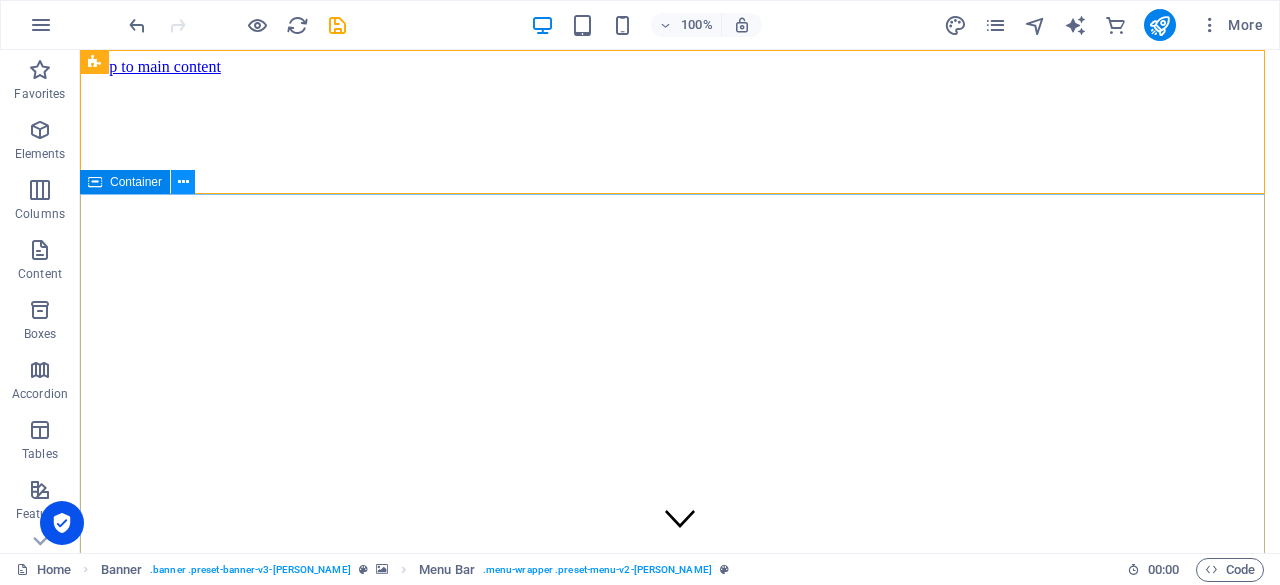 click at bounding box center [183, 182] 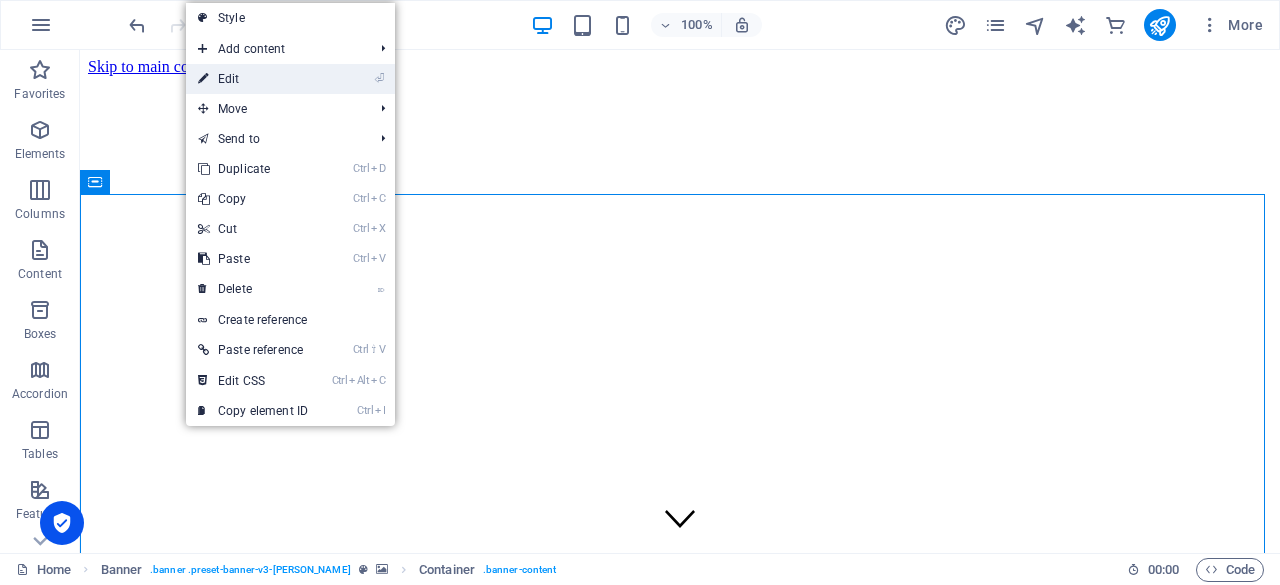 click on "⏎" at bounding box center (379, 78) 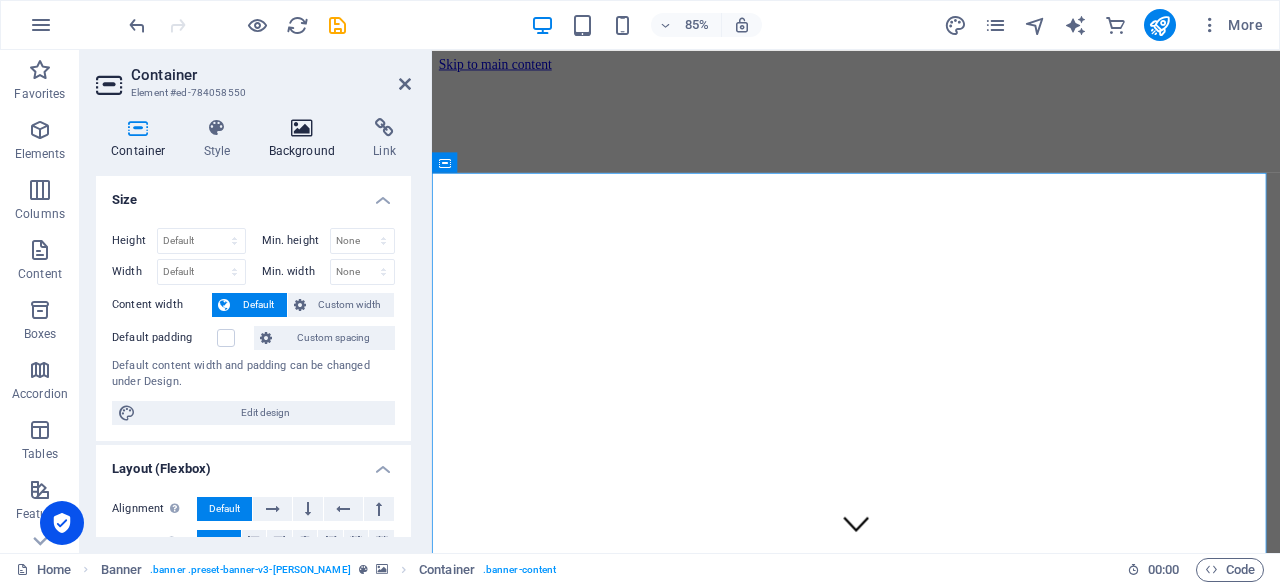 click at bounding box center (302, 128) 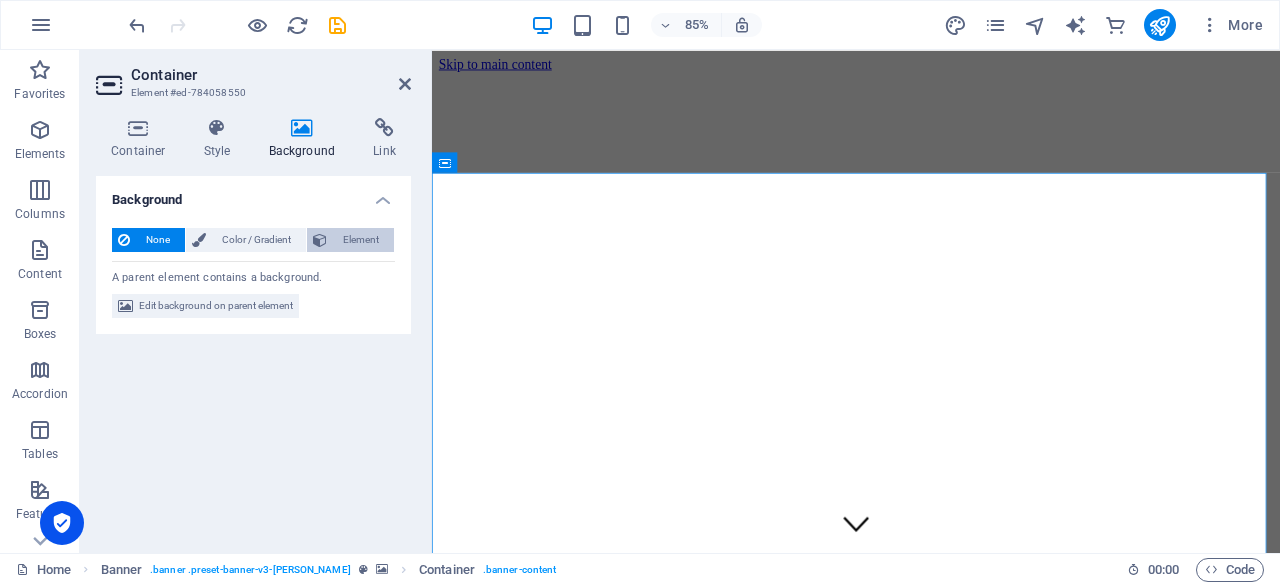 click on "Element" at bounding box center (350, 240) 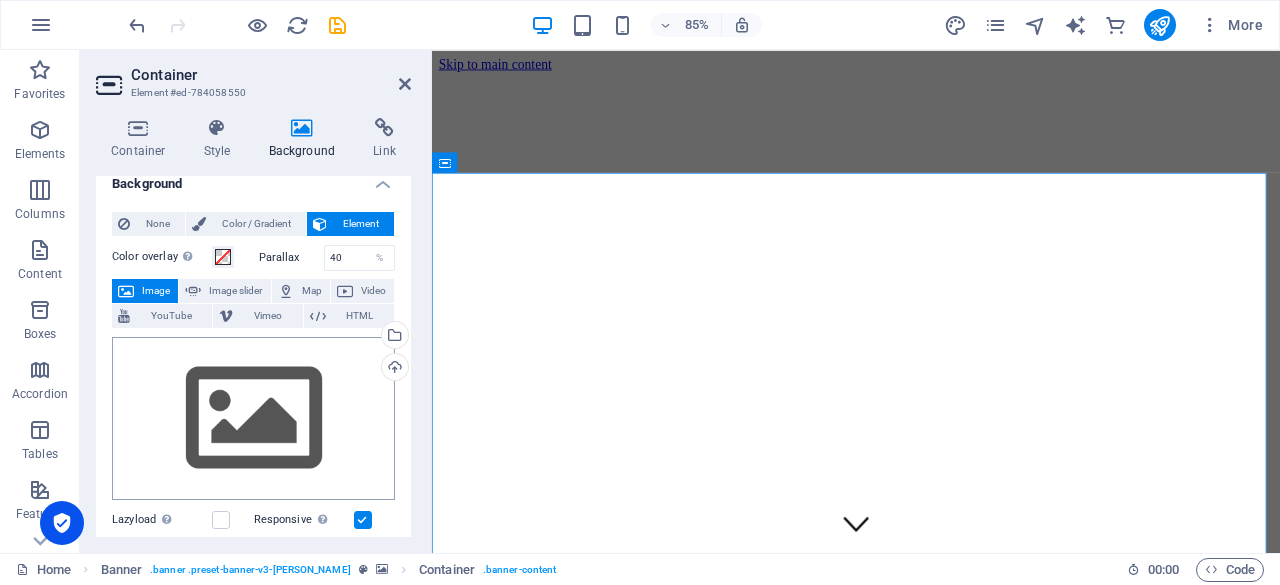 scroll, scrollTop: 0, scrollLeft: 0, axis: both 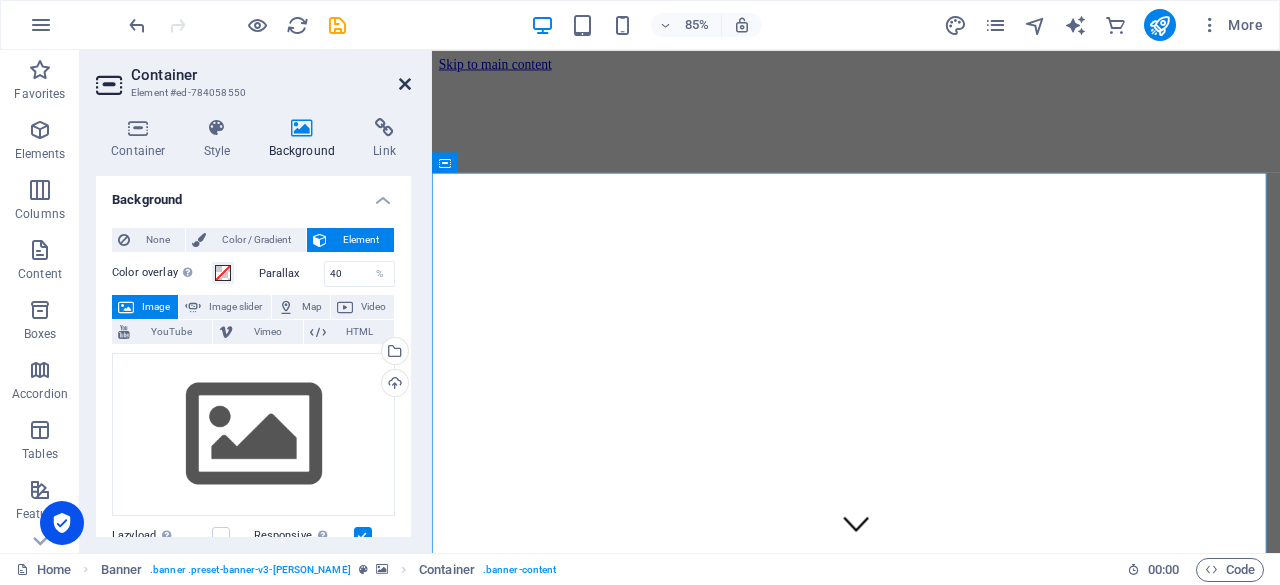 click at bounding box center [405, 84] 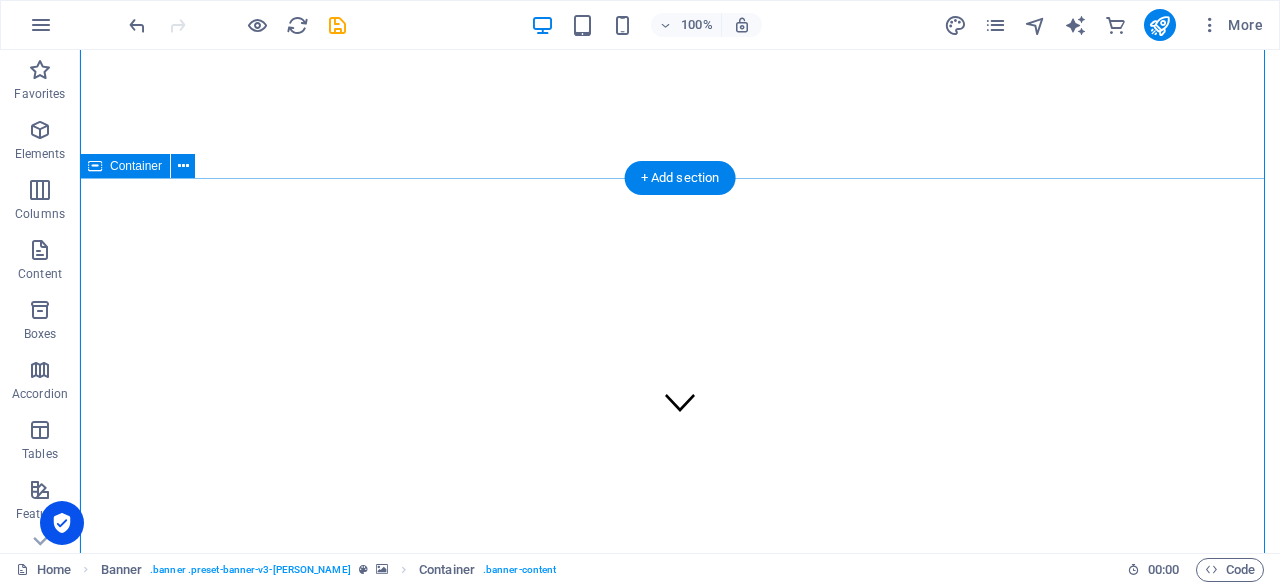 scroll, scrollTop: 0, scrollLeft: 0, axis: both 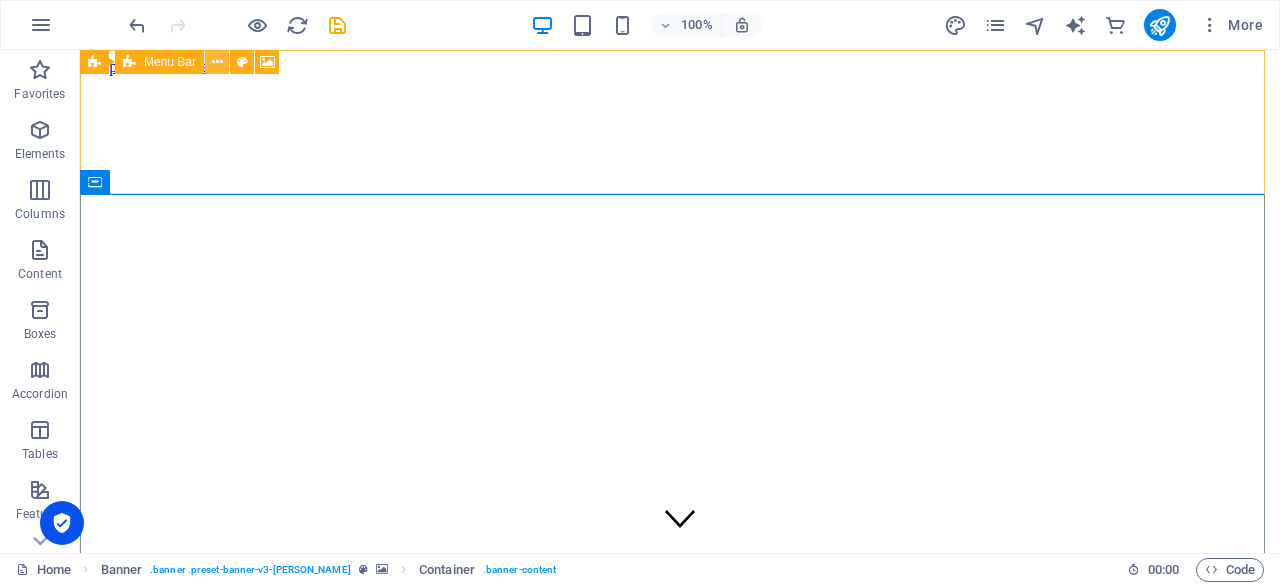 click at bounding box center [217, 62] 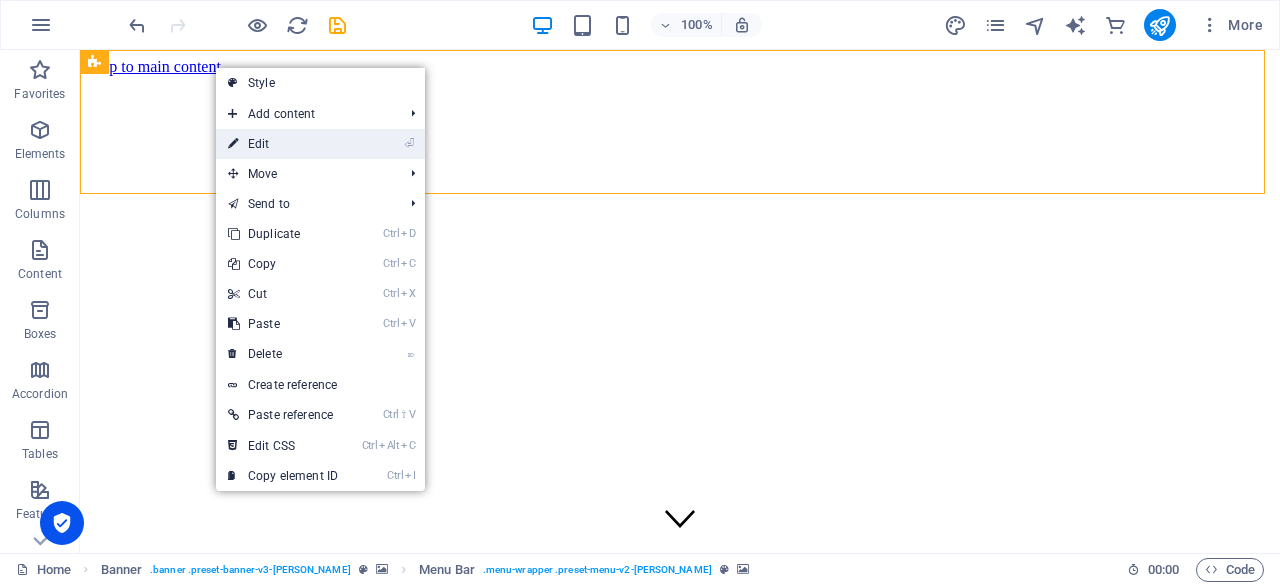 click on "⏎" at bounding box center (409, 143) 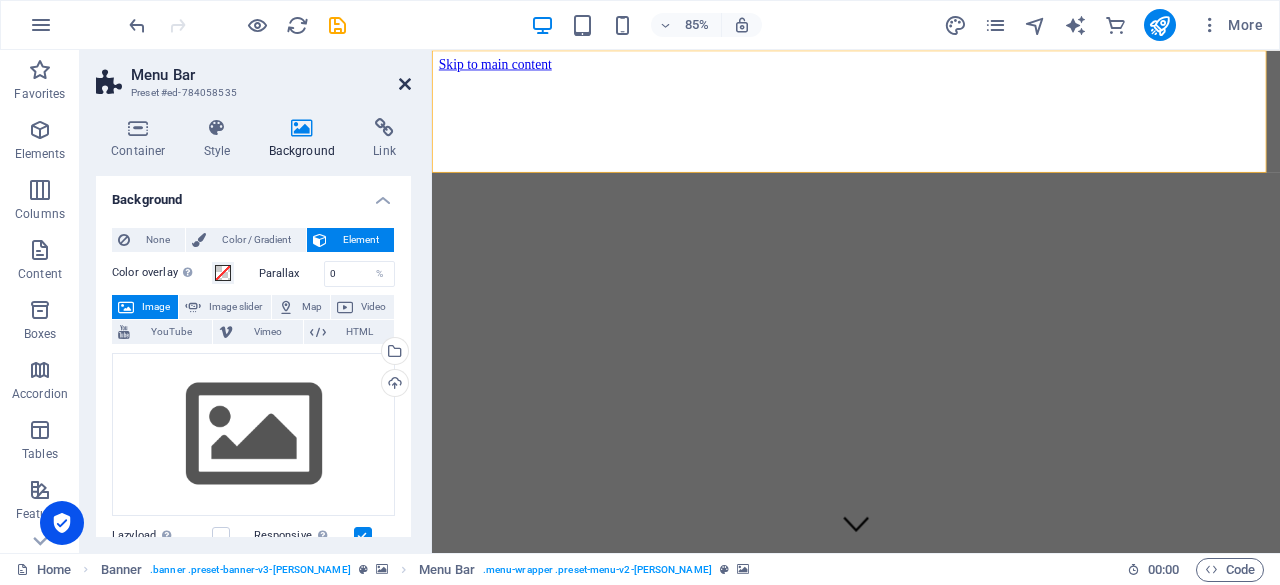 click at bounding box center [405, 84] 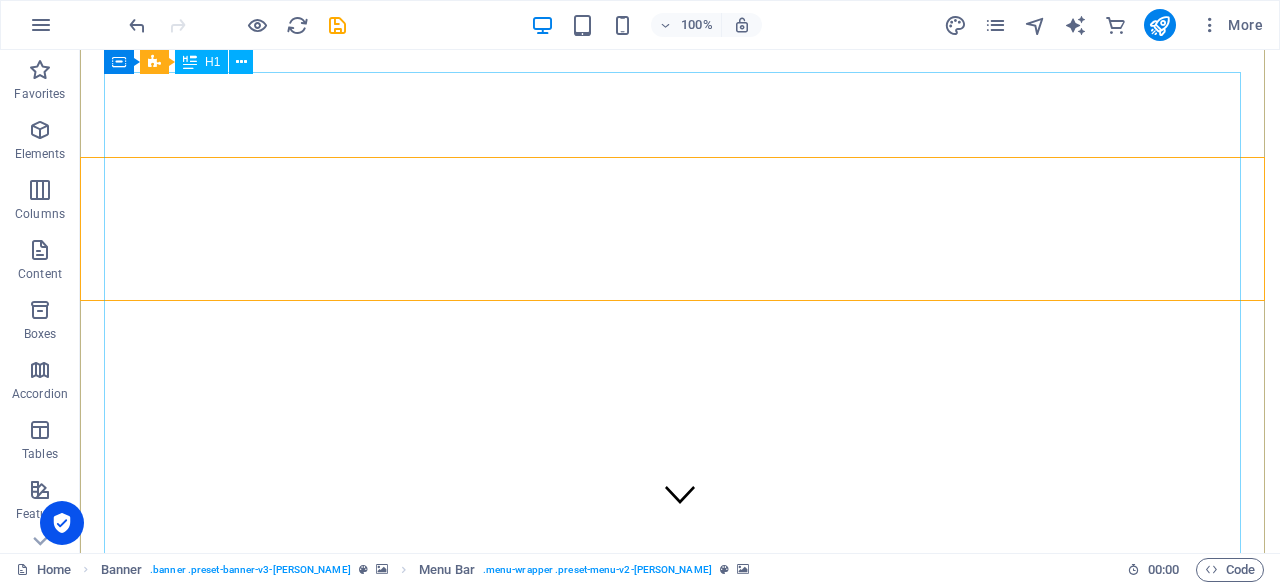 scroll, scrollTop: 0, scrollLeft: 0, axis: both 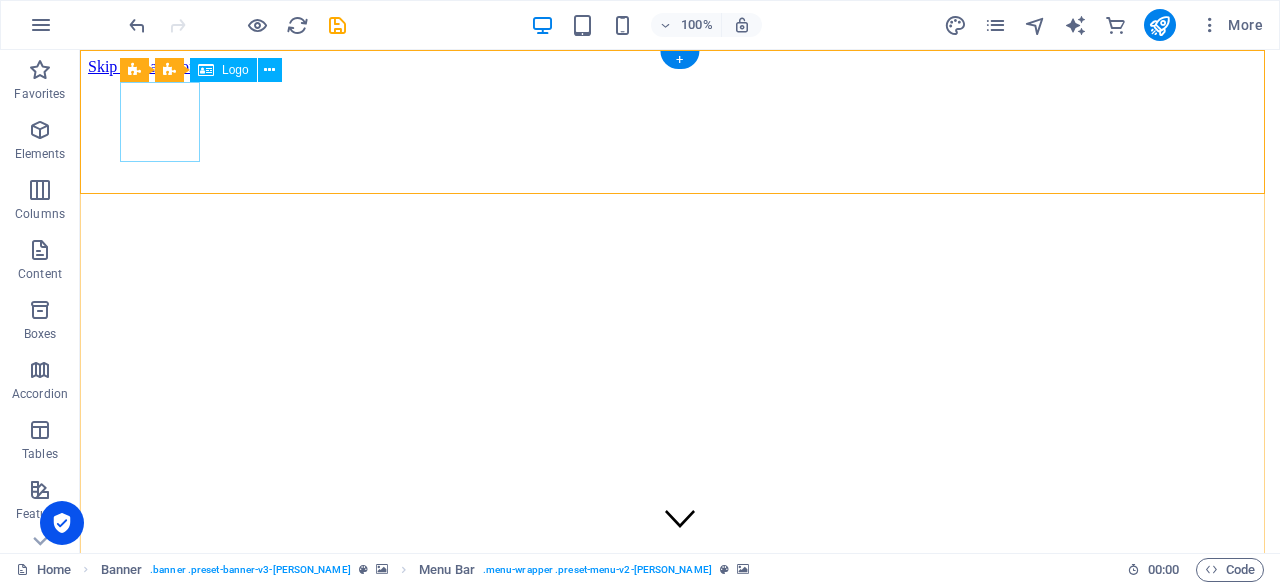 click at bounding box center (680, 1062) 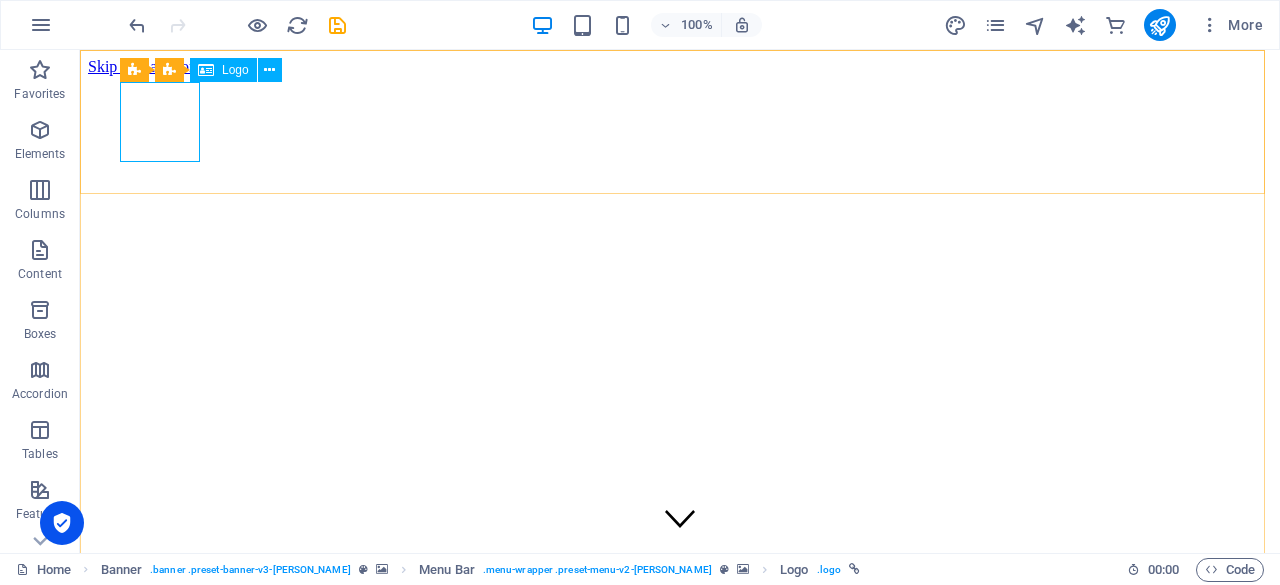 click on "Logo" at bounding box center (235, 70) 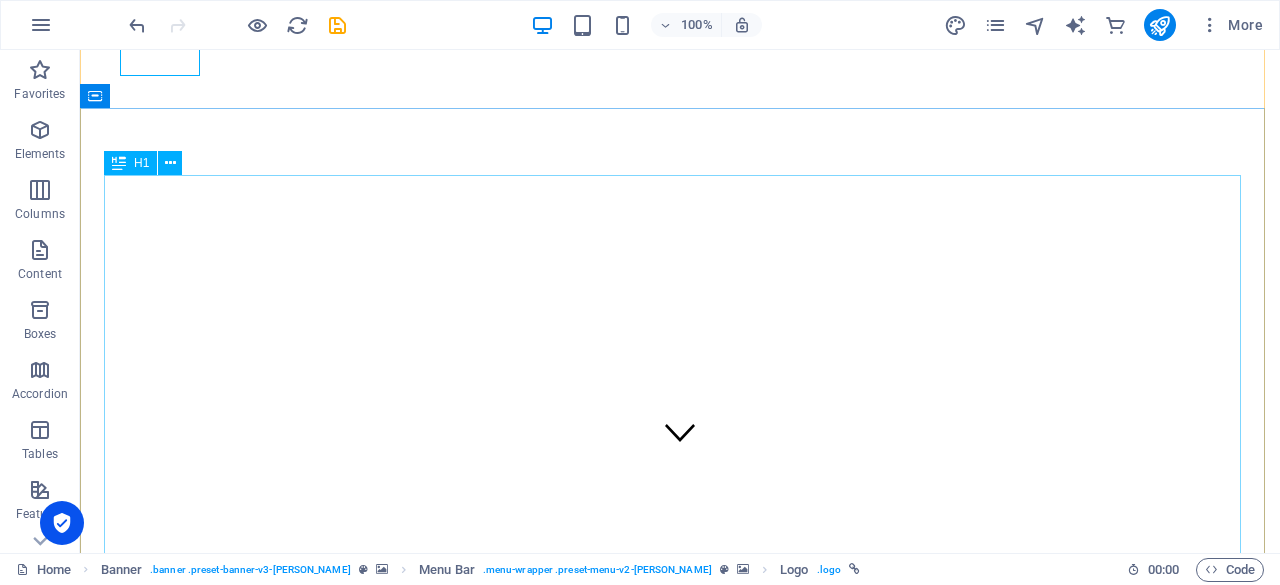 scroll, scrollTop: 0, scrollLeft: 0, axis: both 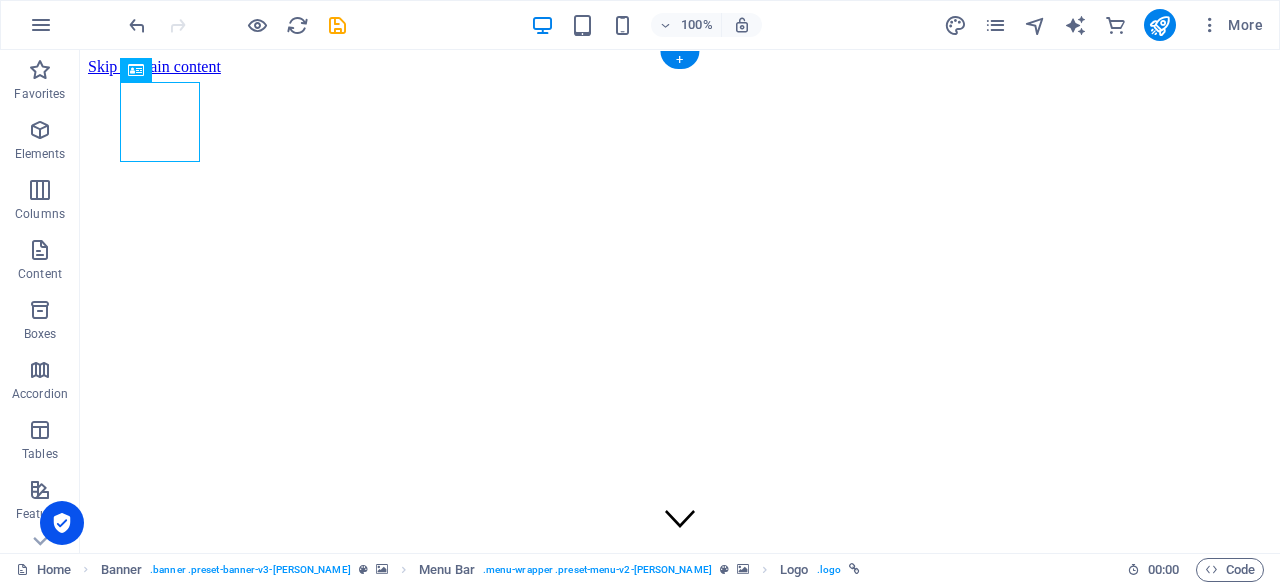 click at bounding box center (680, 876) 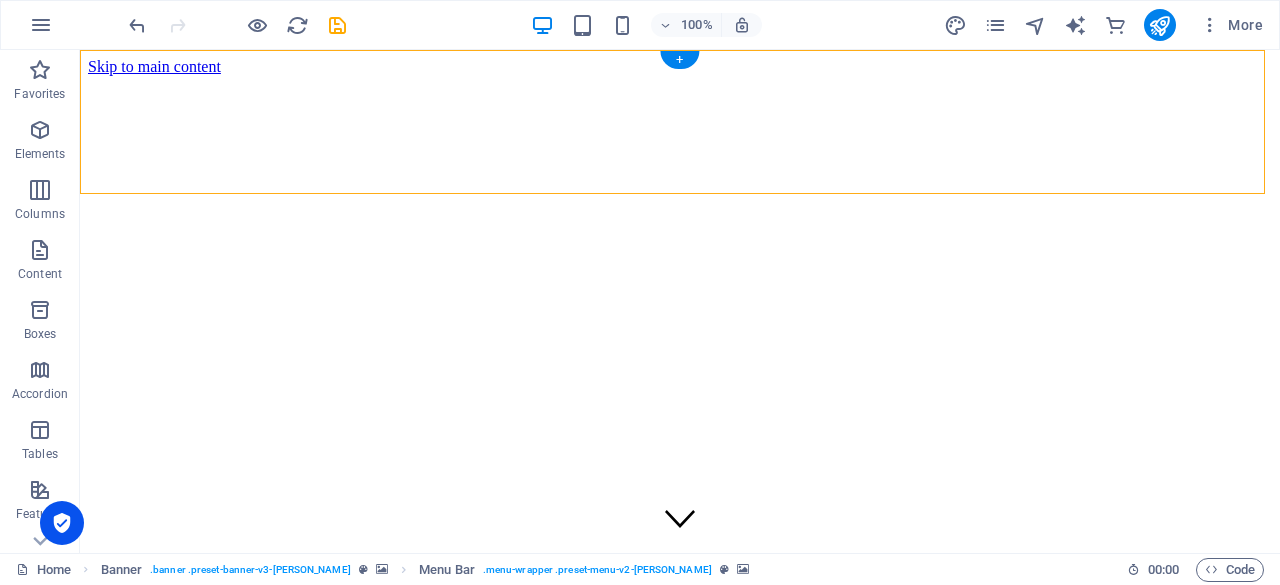 click at bounding box center [680, 1204] 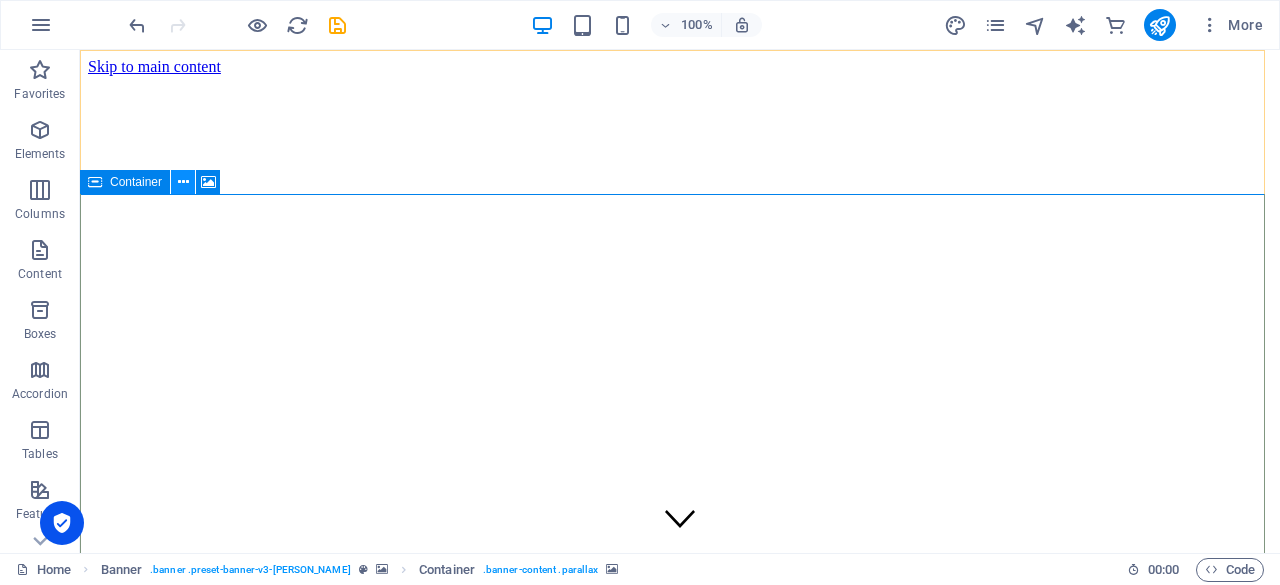 click at bounding box center [183, 182] 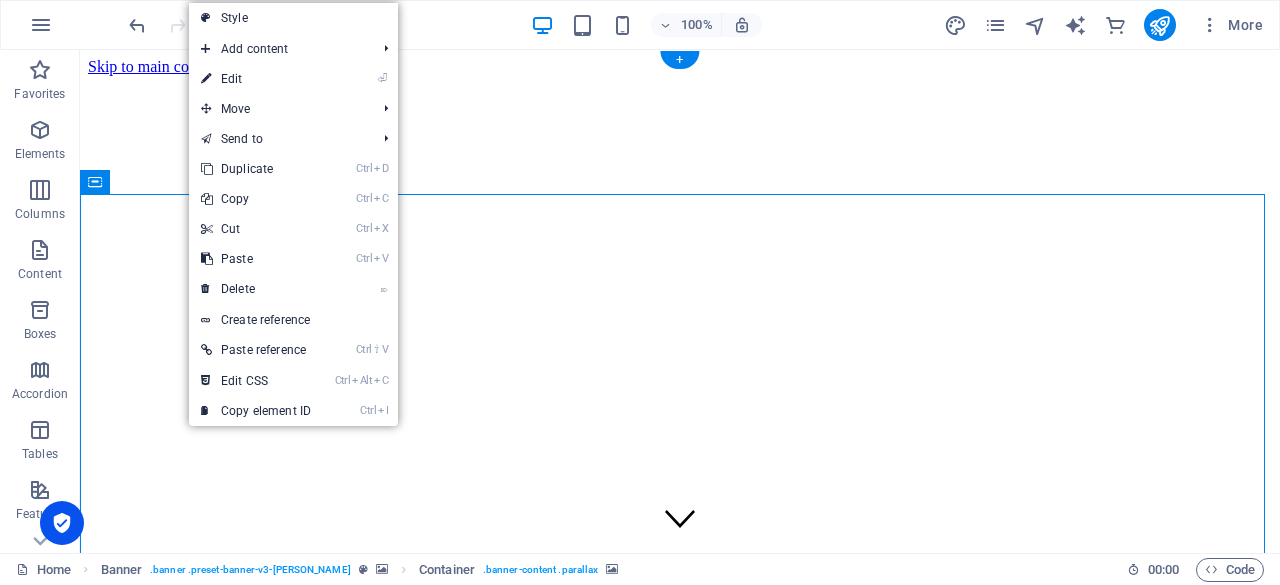 click at bounding box center (680, 1204) 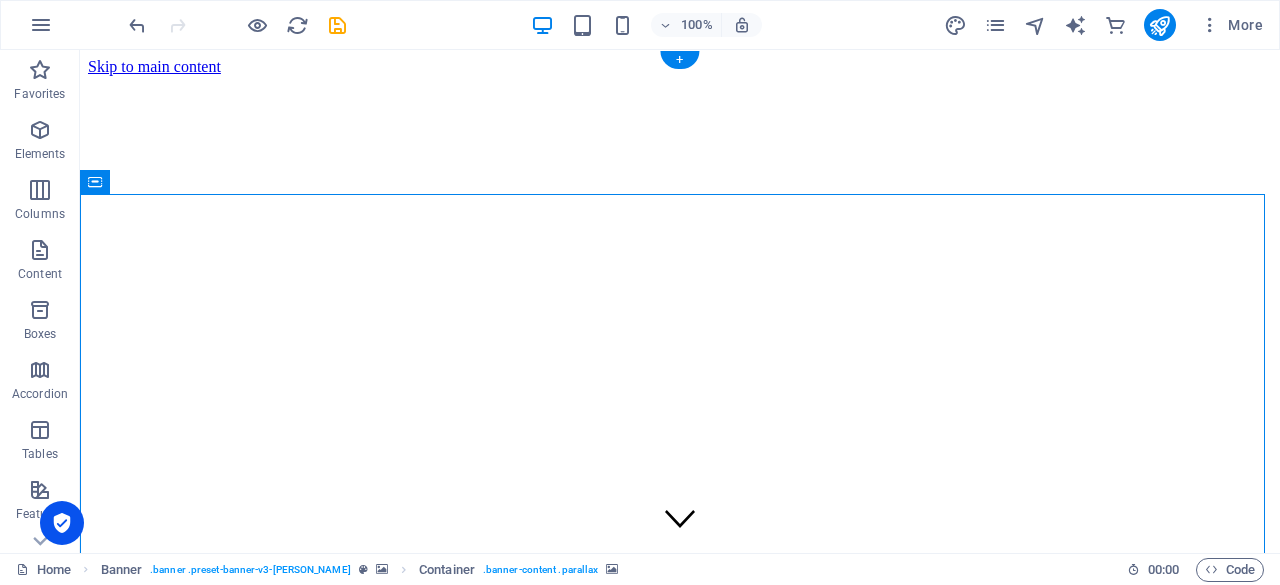click at bounding box center (680, 876) 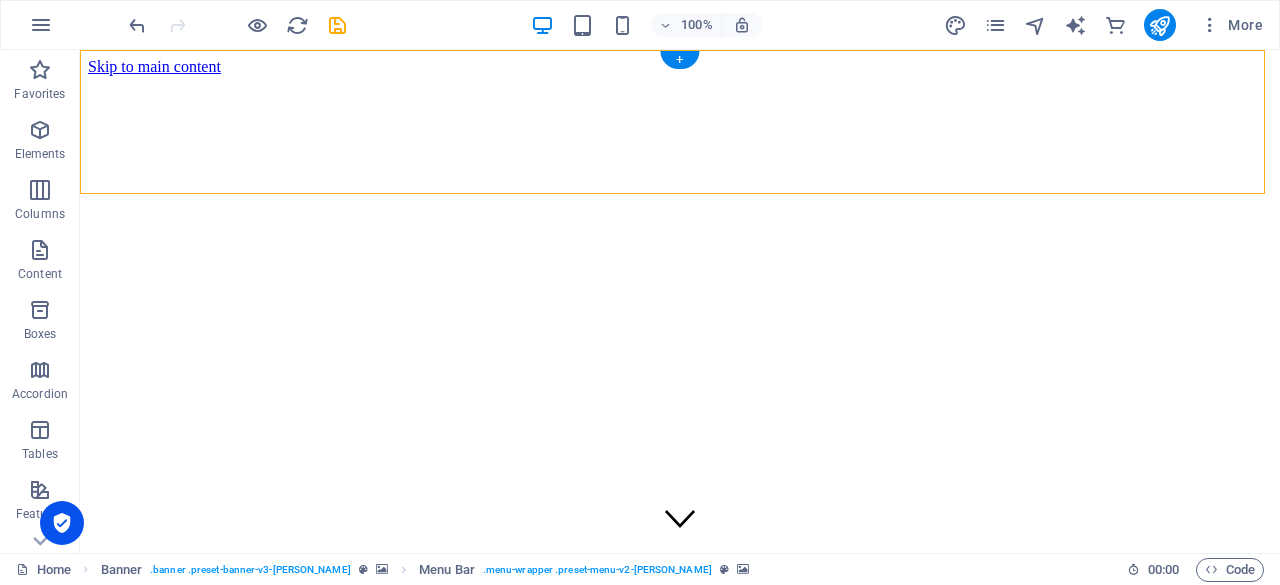 click at bounding box center (680, 1204) 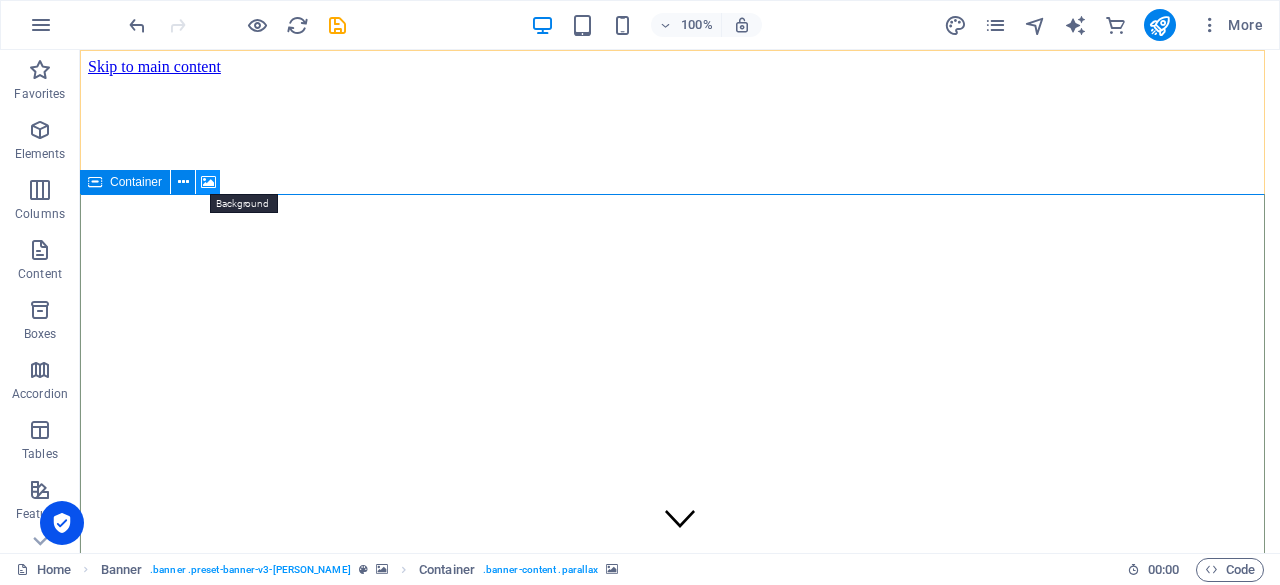 click at bounding box center (208, 182) 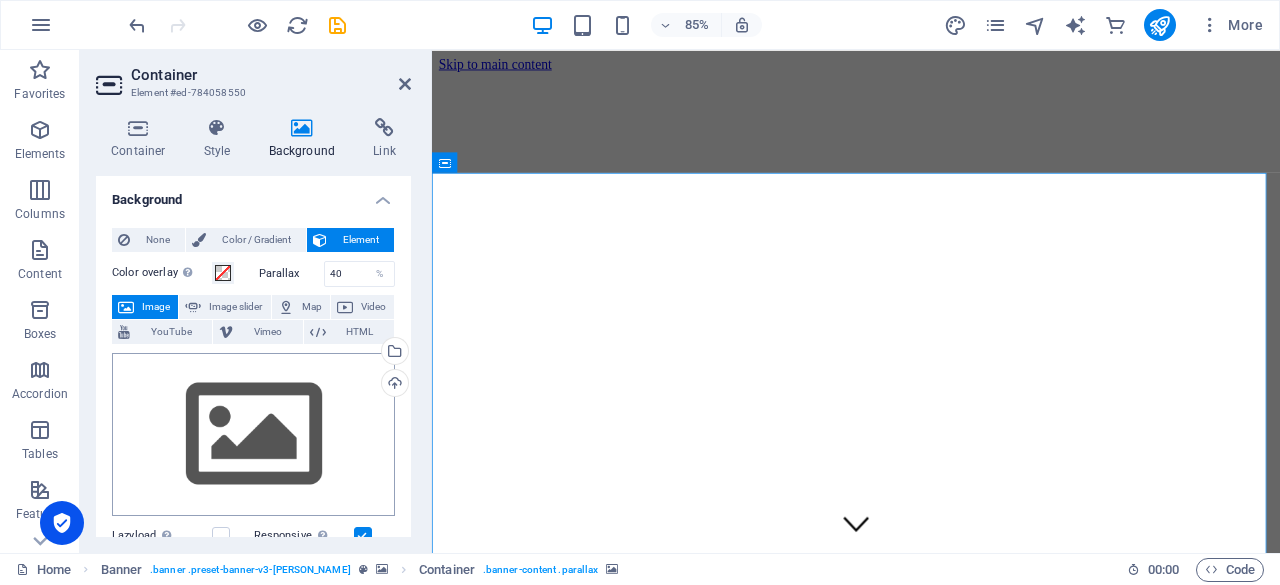 scroll, scrollTop: 56, scrollLeft: 0, axis: vertical 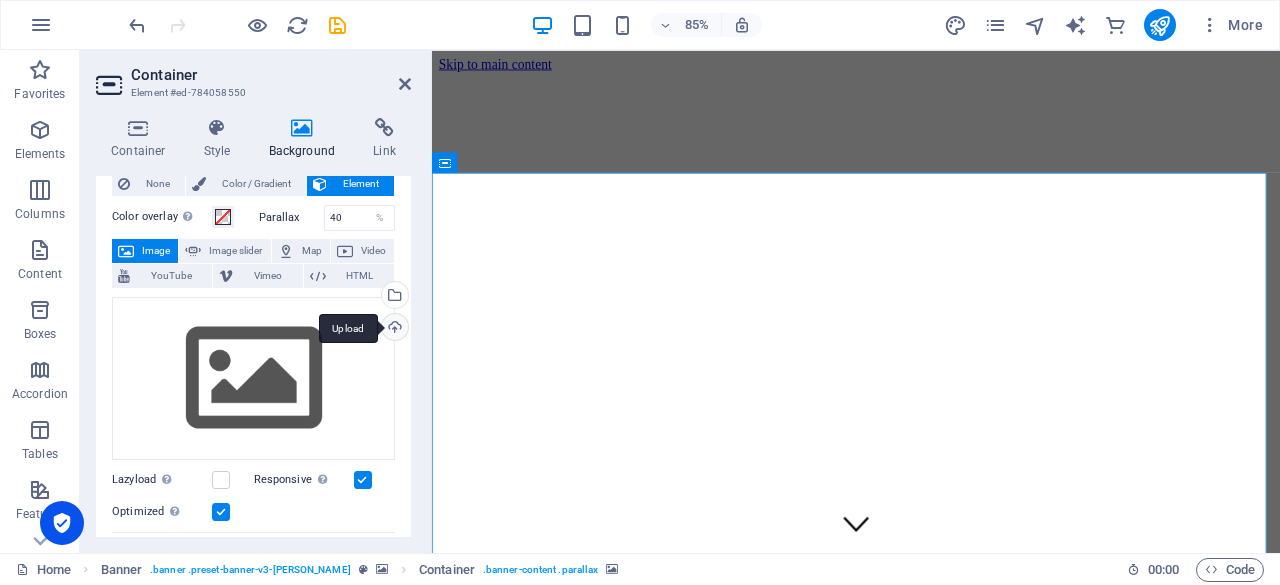 click on "Upload" at bounding box center (393, 329) 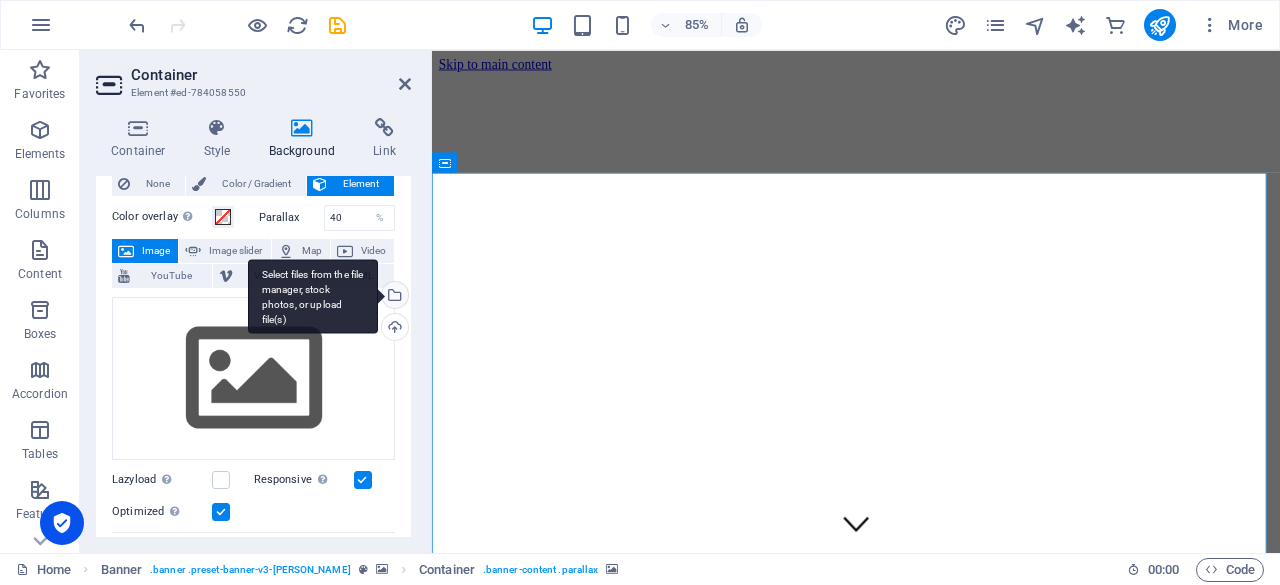click on "Select files from the file manager, stock photos, or upload file(s)" at bounding box center (313, 296) 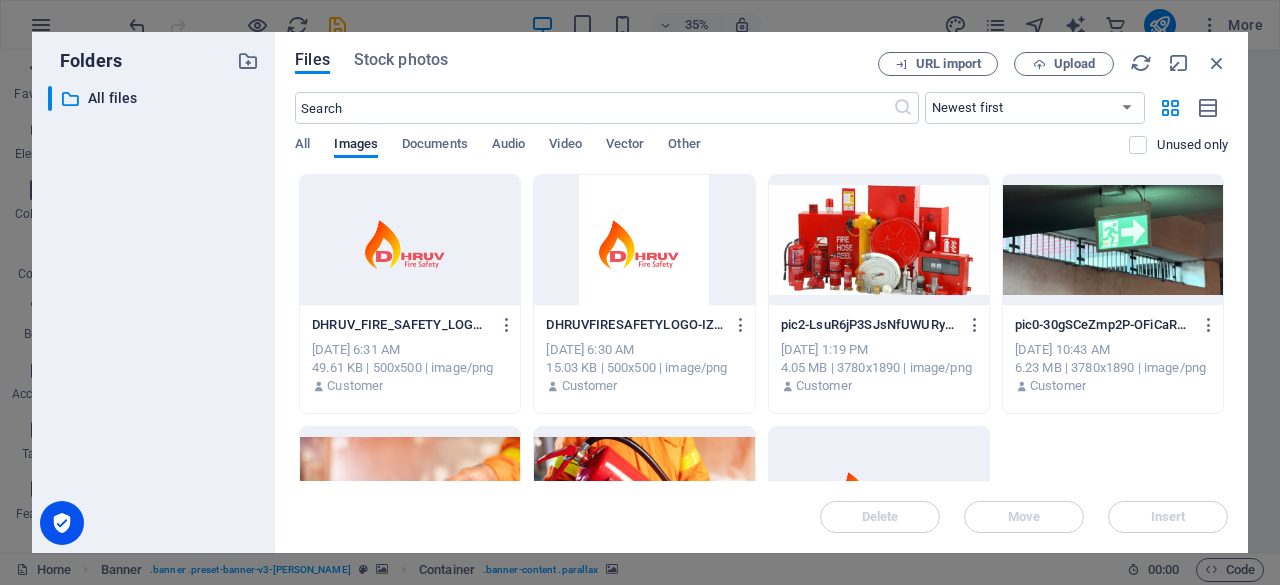 click at bounding box center [879, 240] 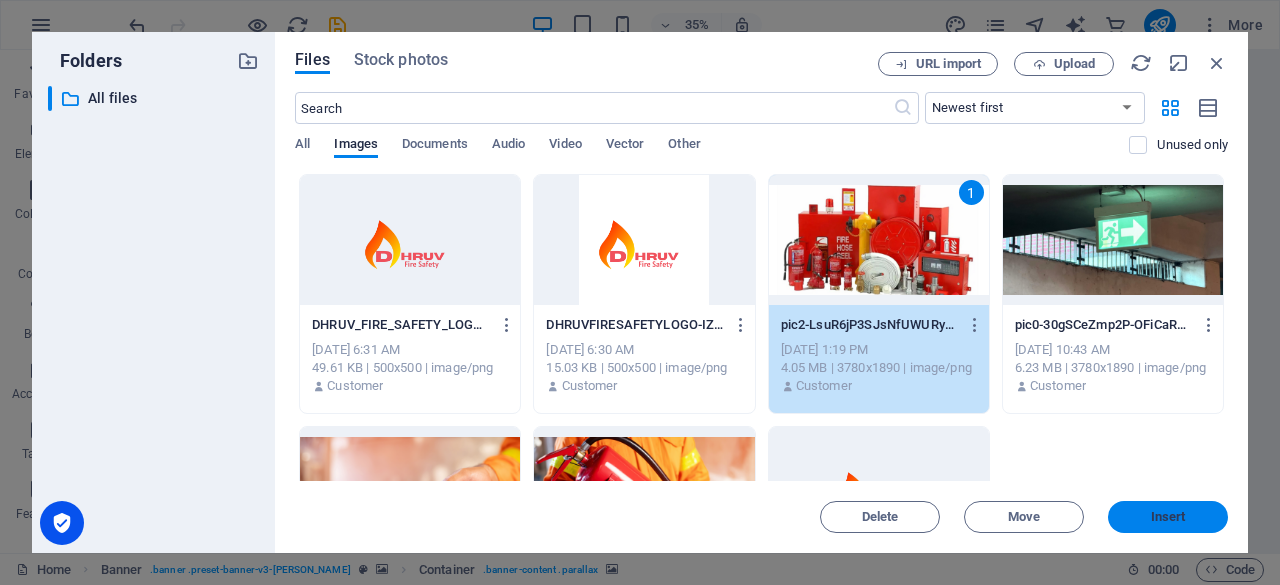 click on "Insert" at bounding box center [1168, 517] 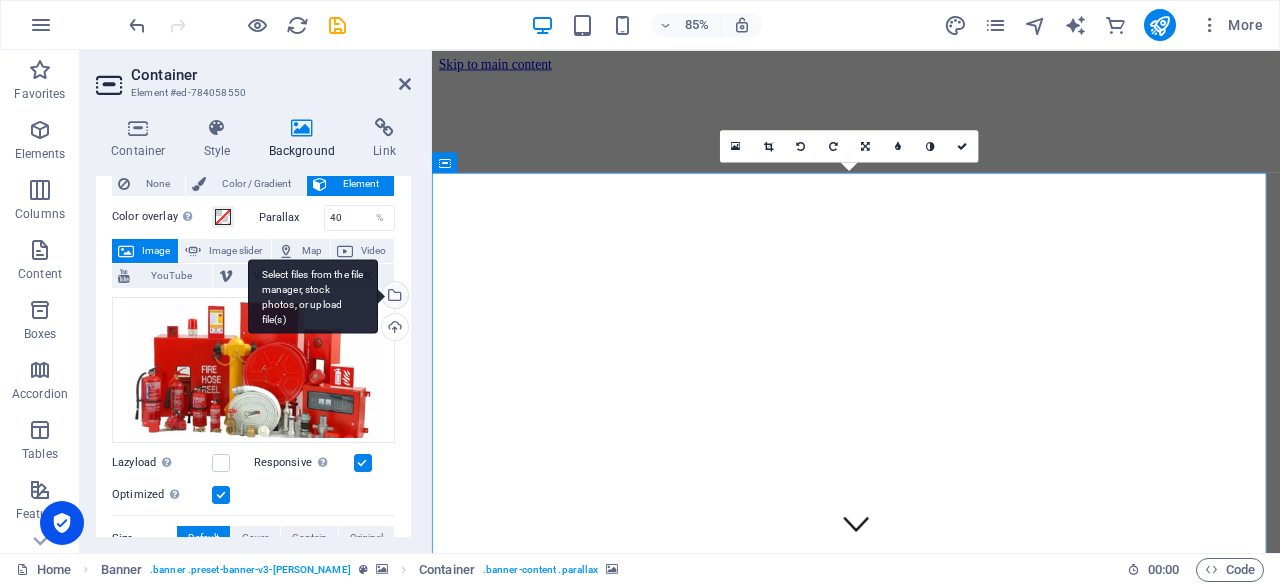 click on "Select files from the file manager, stock photos, or upload file(s)" at bounding box center (393, 297) 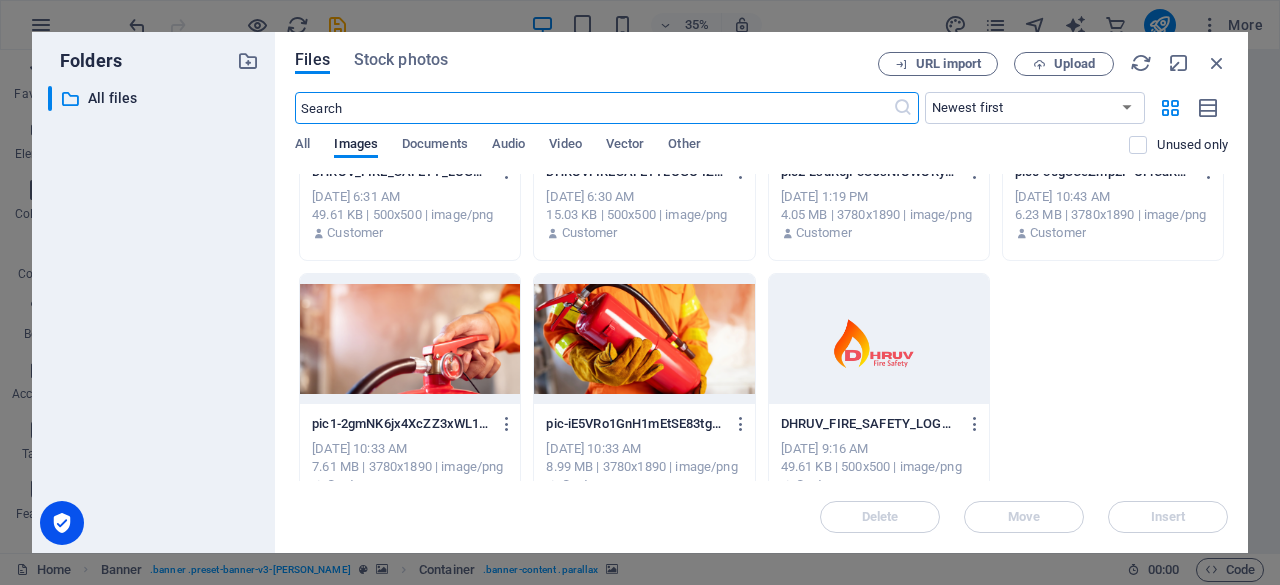 scroll, scrollTop: 171, scrollLeft: 0, axis: vertical 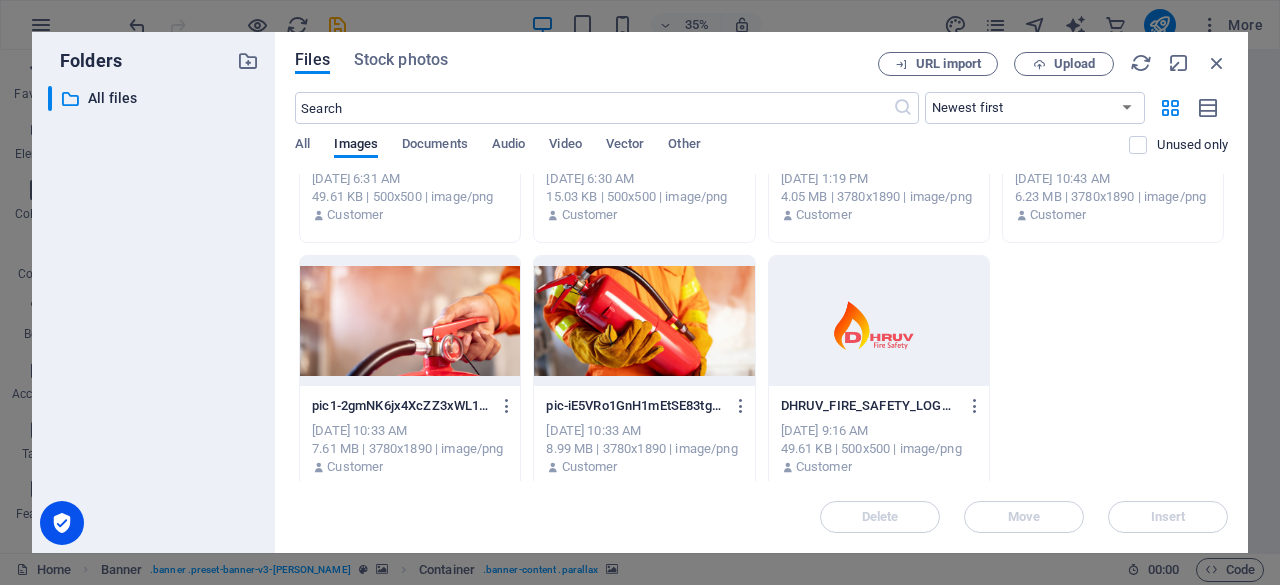 click at bounding box center [410, 321] 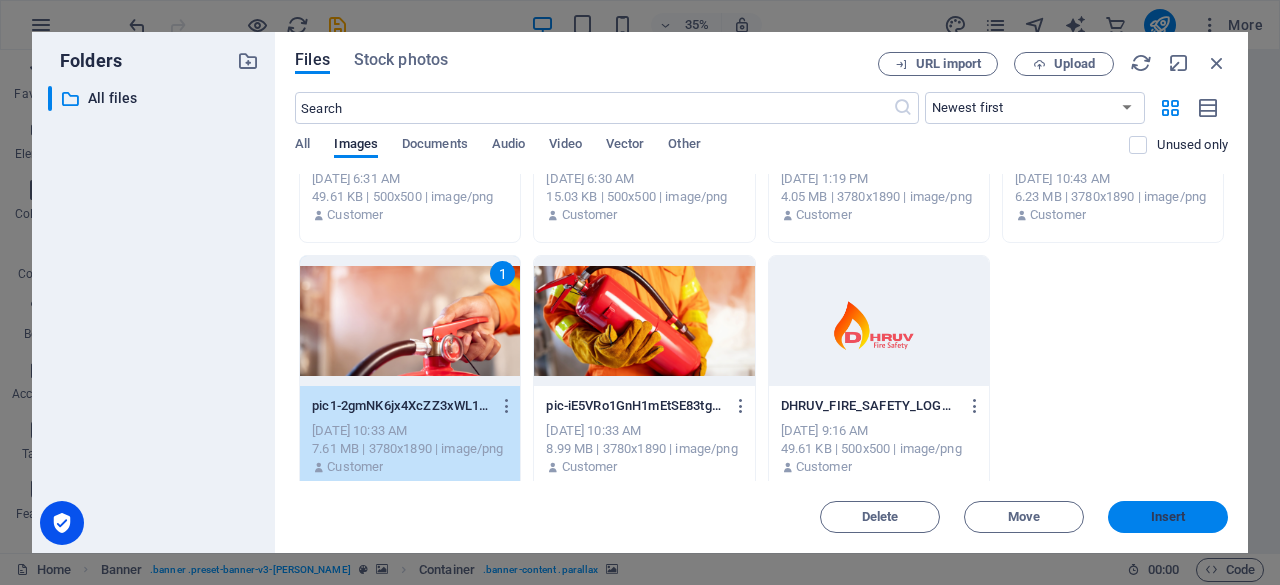 click on "Insert" at bounding box center (1168, 517) 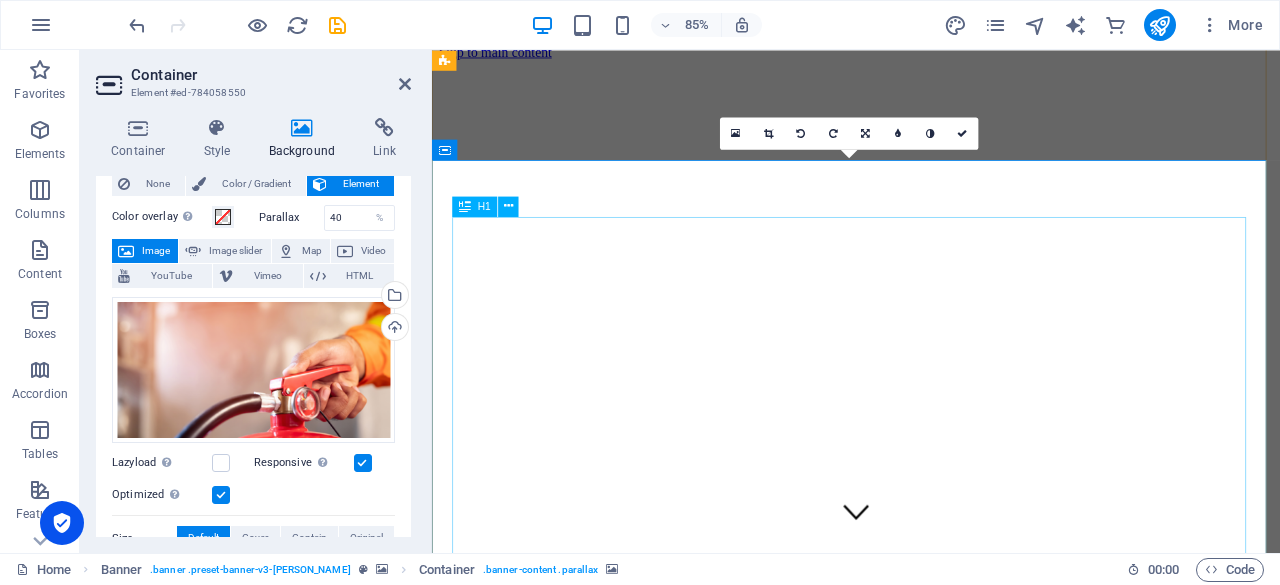 scroll, scrollTop: 0, scrollLeft: 0, axis: both 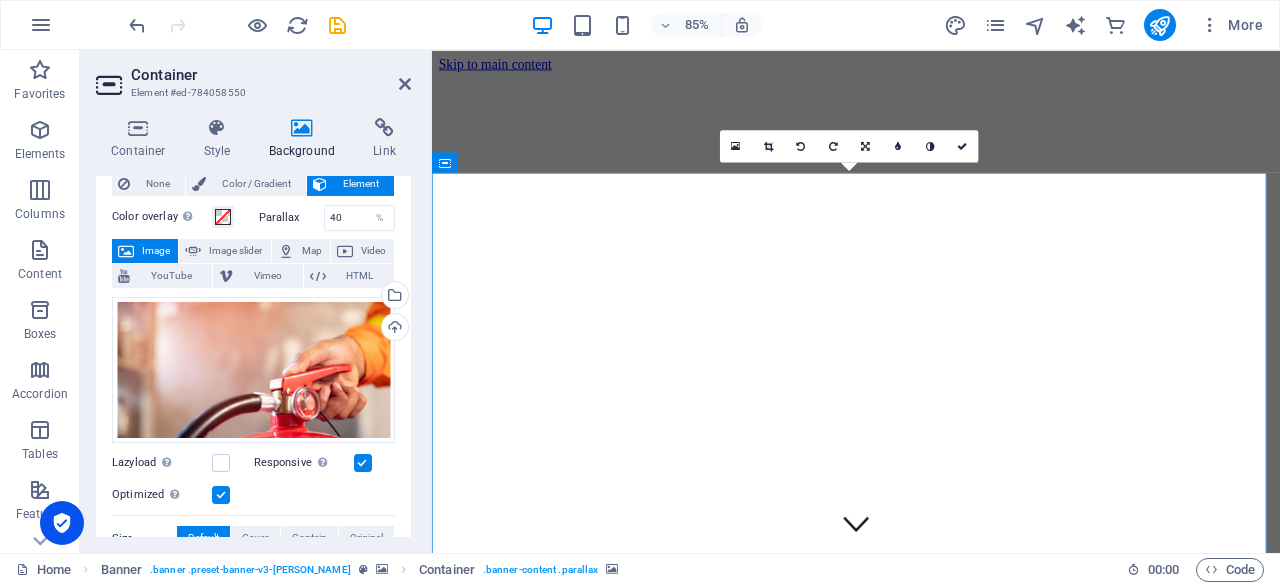 click at bounding box center [931, 876] 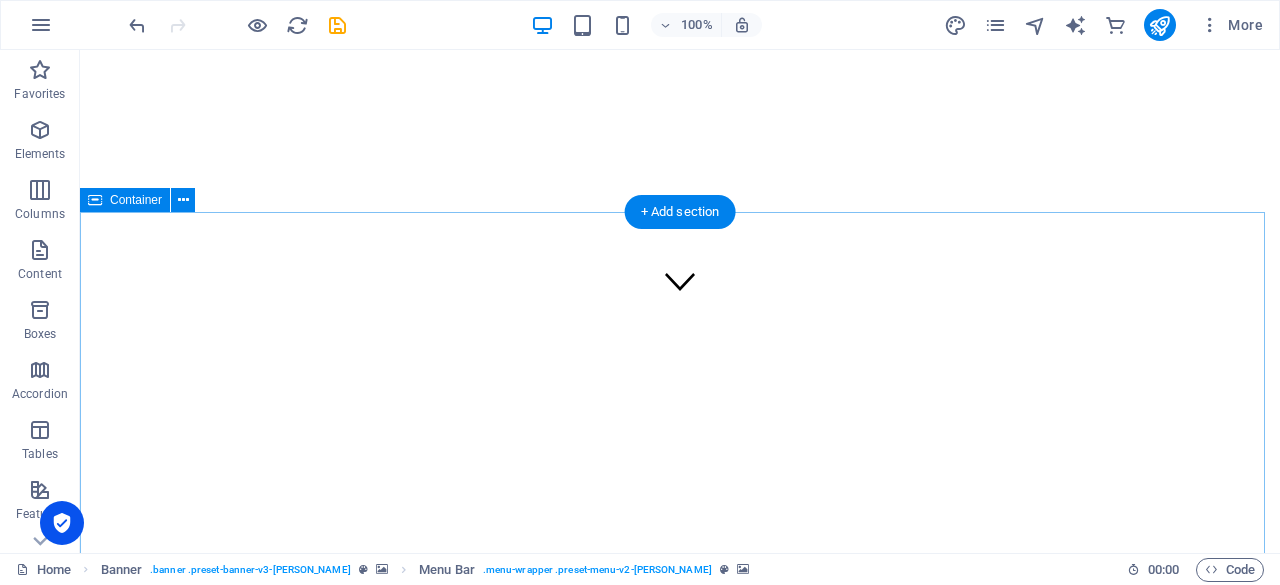 scroll, scrollTop: 0, scrollLeft: 0, axis: both 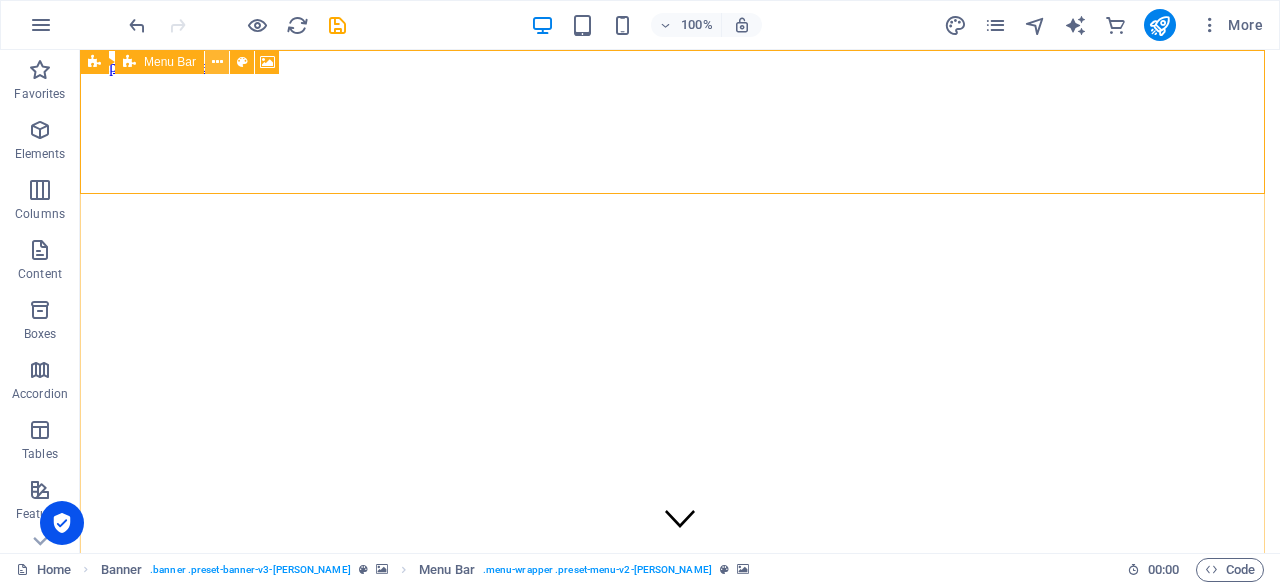 click at bounding box center [217, 62] 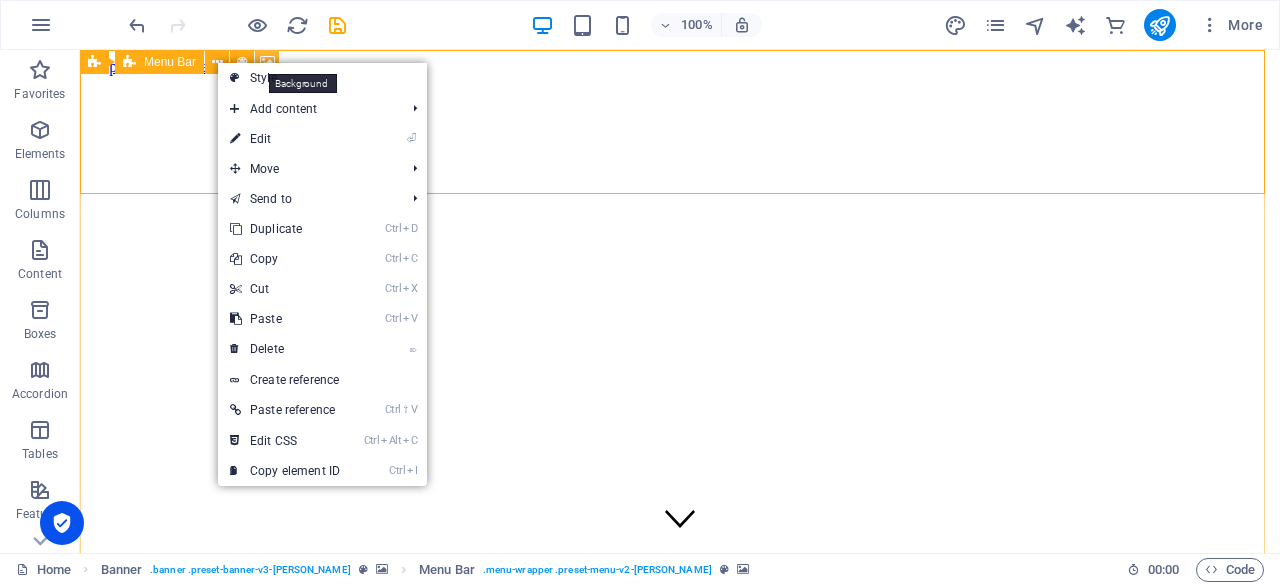 click at bounding box center (267, 62) 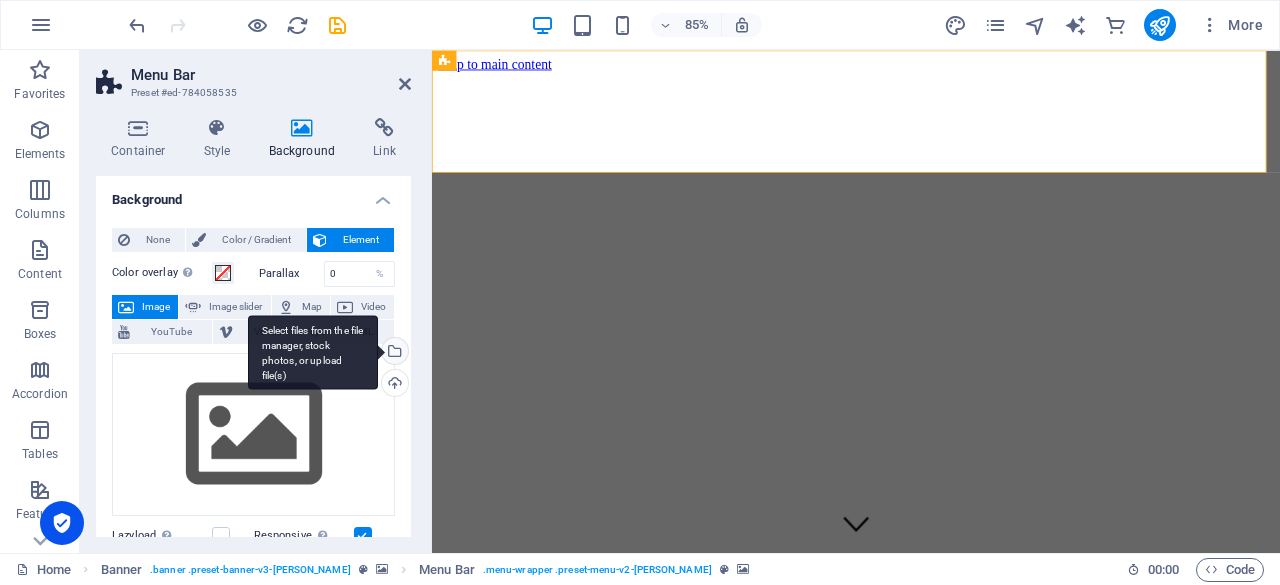 click on "Select files from the file manager, stock photos, or upload file(s)" at bounding box center [313, 352] 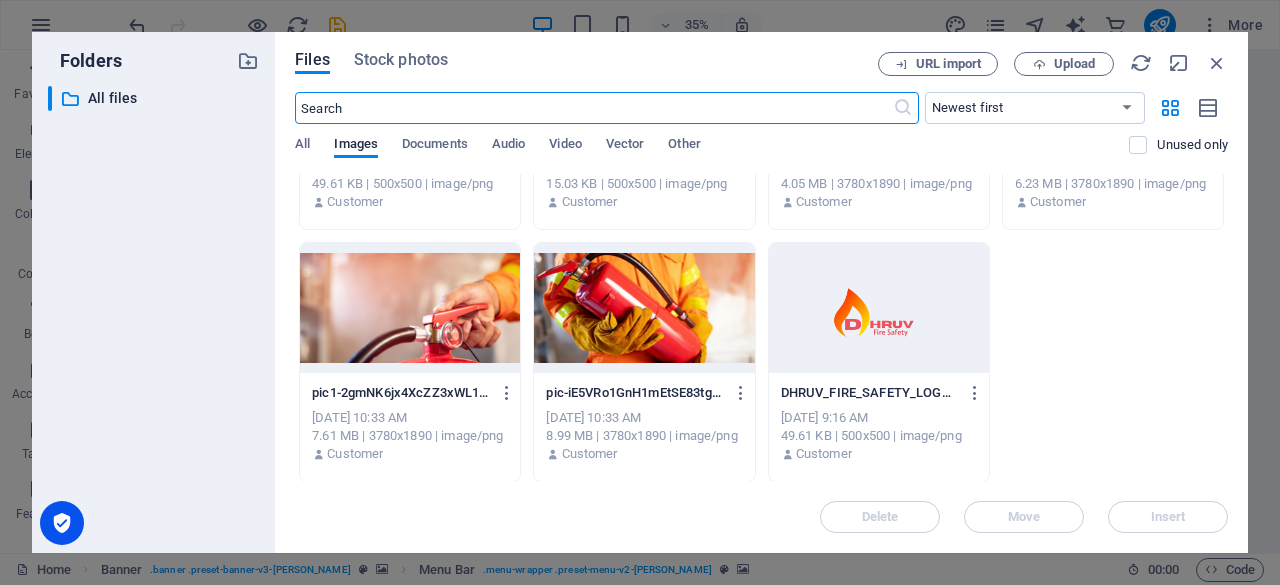 scroll, scrollTop: 0, scrollLeft: 0, axis: both 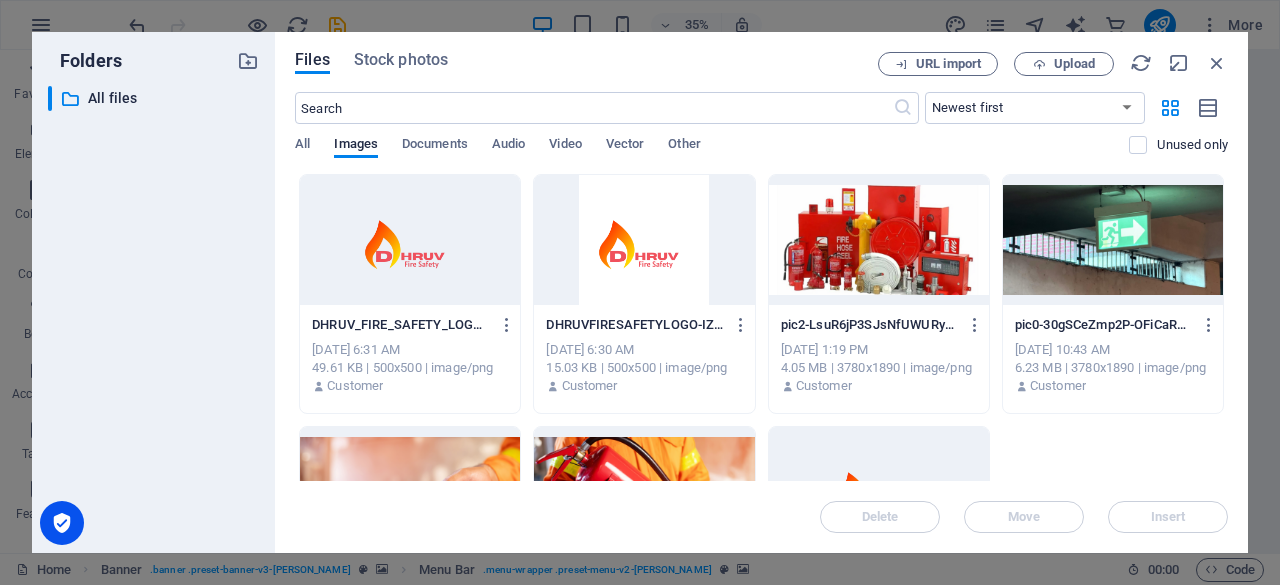 click at bounding box center [1113, 240] 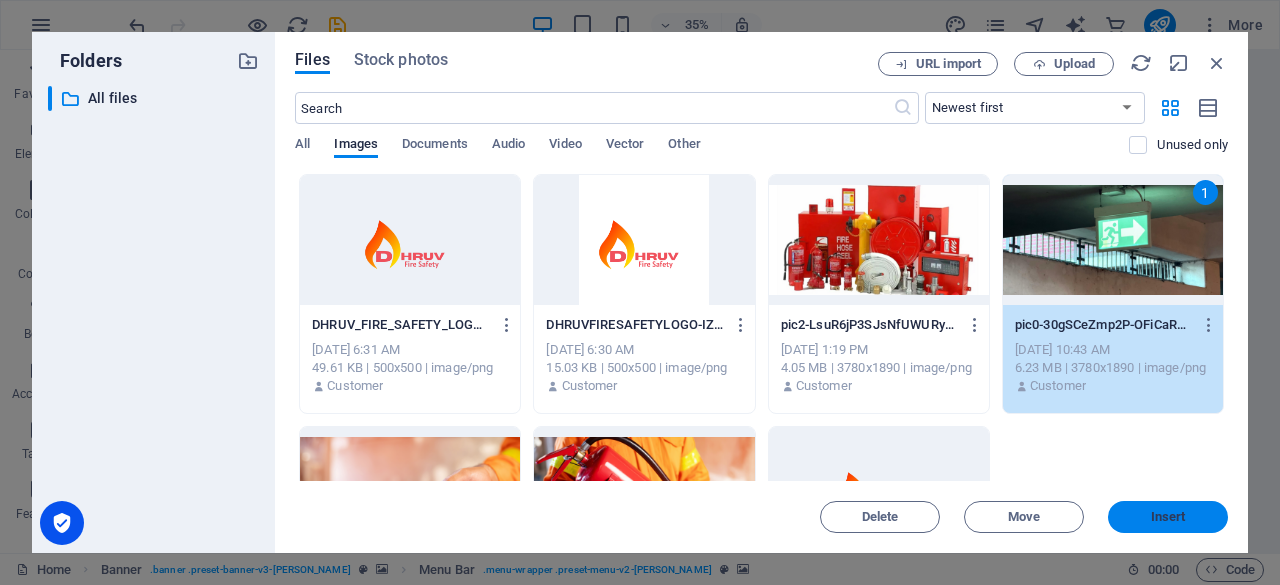 click on "Insert" at bounding box center (1168, 517) 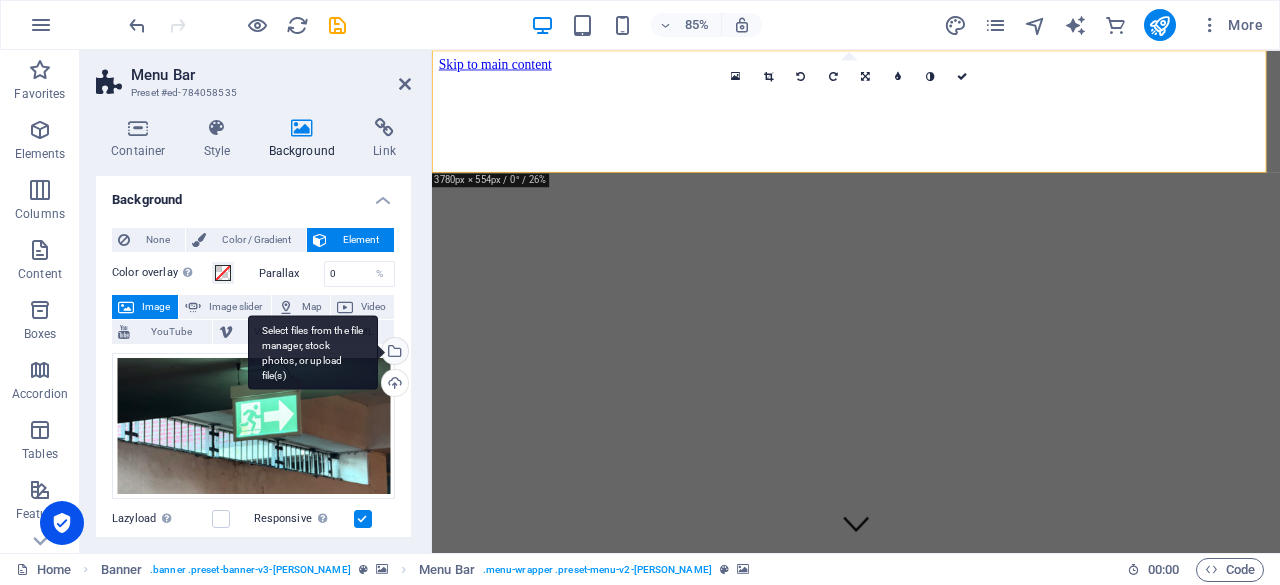 click on "Select files from the file manager, stock photos, or upload file(s)" at bounding box center (313, 352) 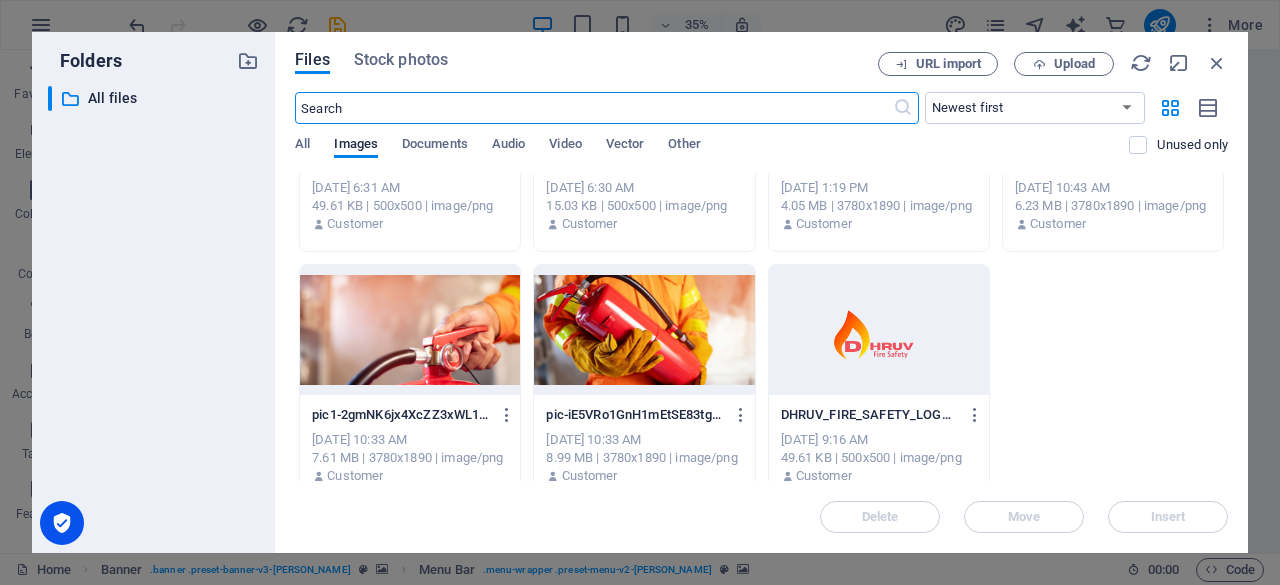 scroll, scrollTop: 0, scrollLeft: 0, axis: both 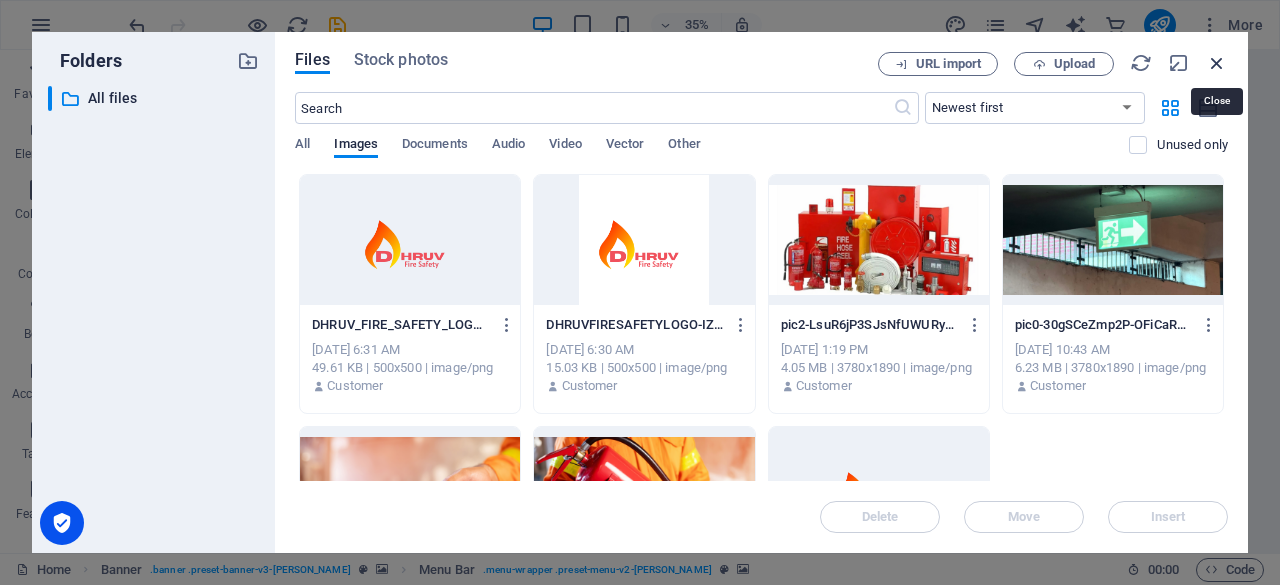 click at bounding box center (1217, 63) 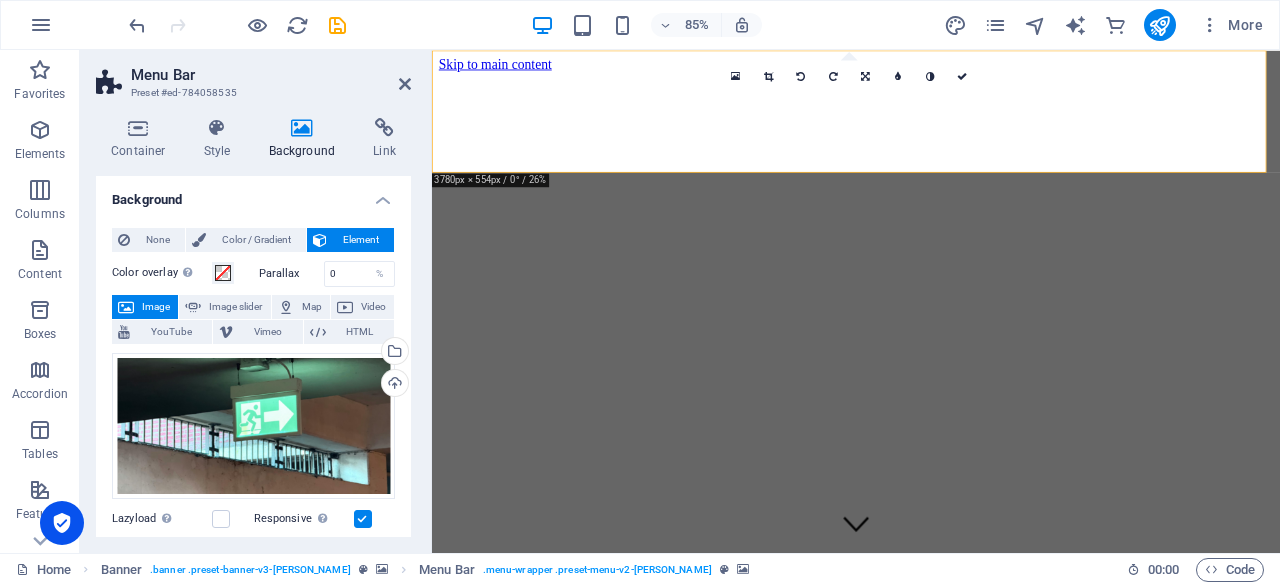 click at bounding box center [931, 876] 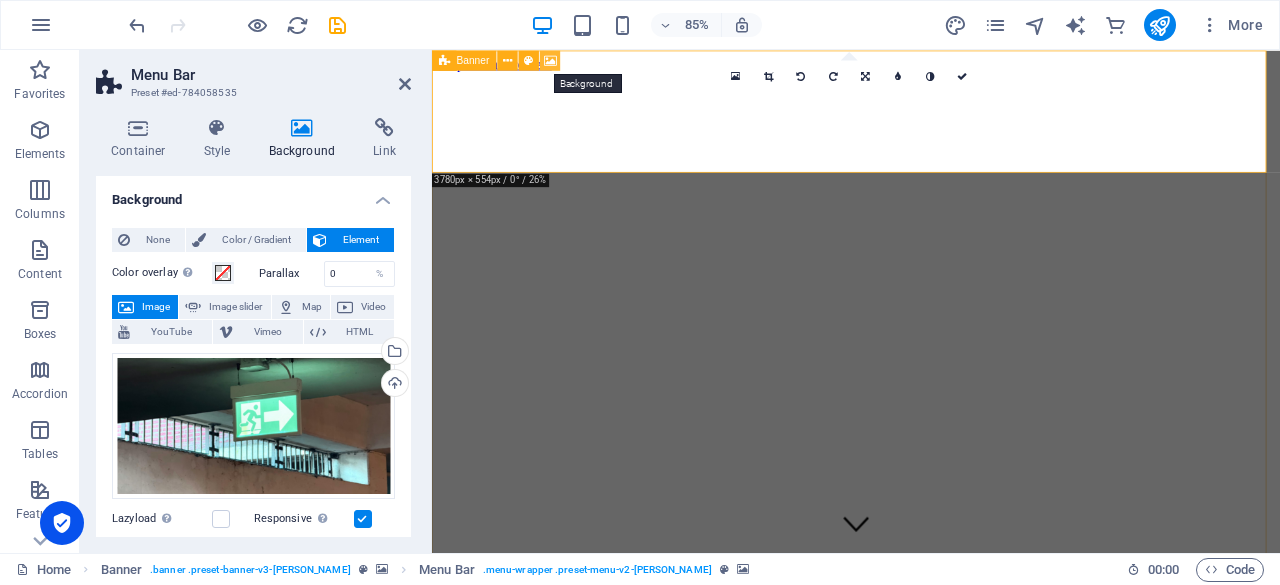 click at bounding box center [550, 60] 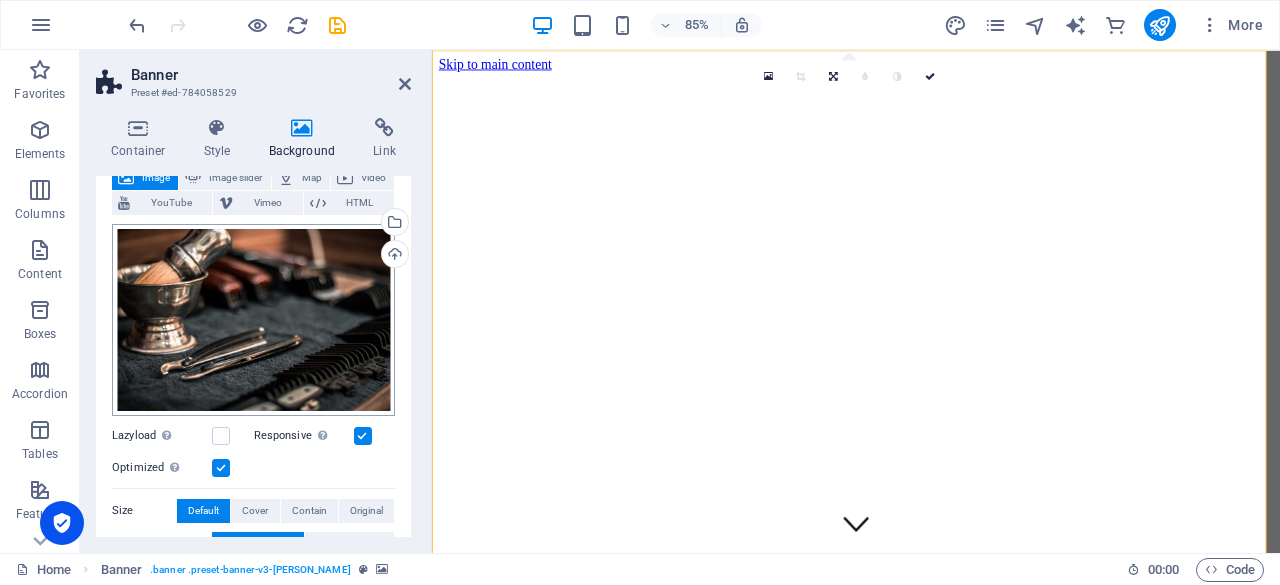 scroll, scrollTop: 100, scrollLeft: 0, axis: vertical 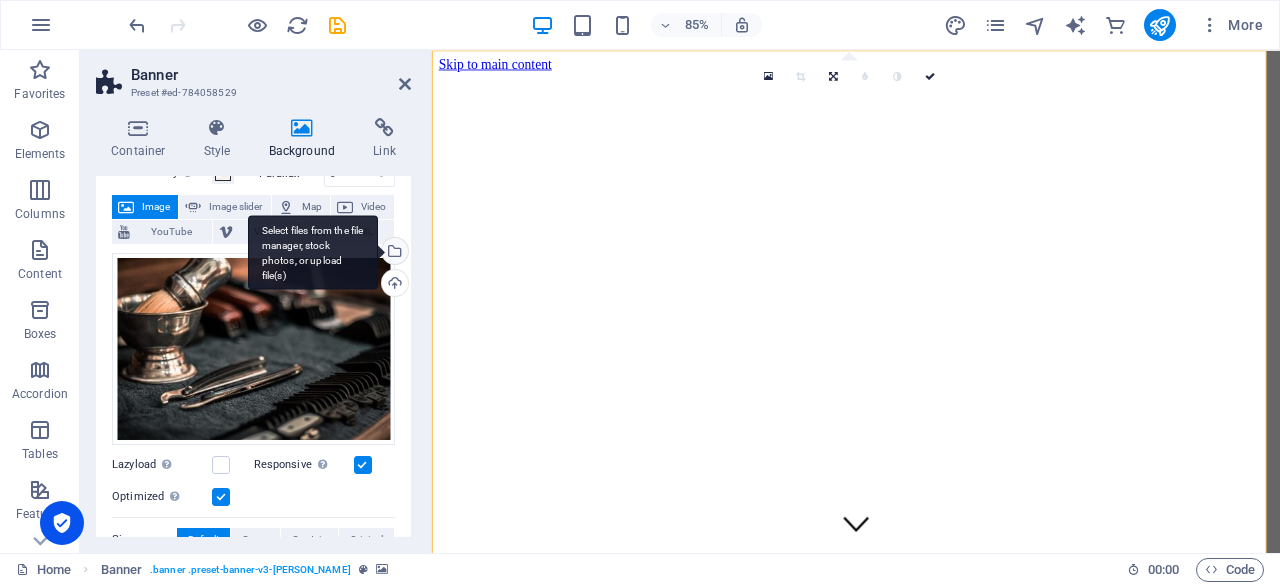 click on "Select files from the file manager, stock photos, or upload file(s)" at bounding box center [313, 252] 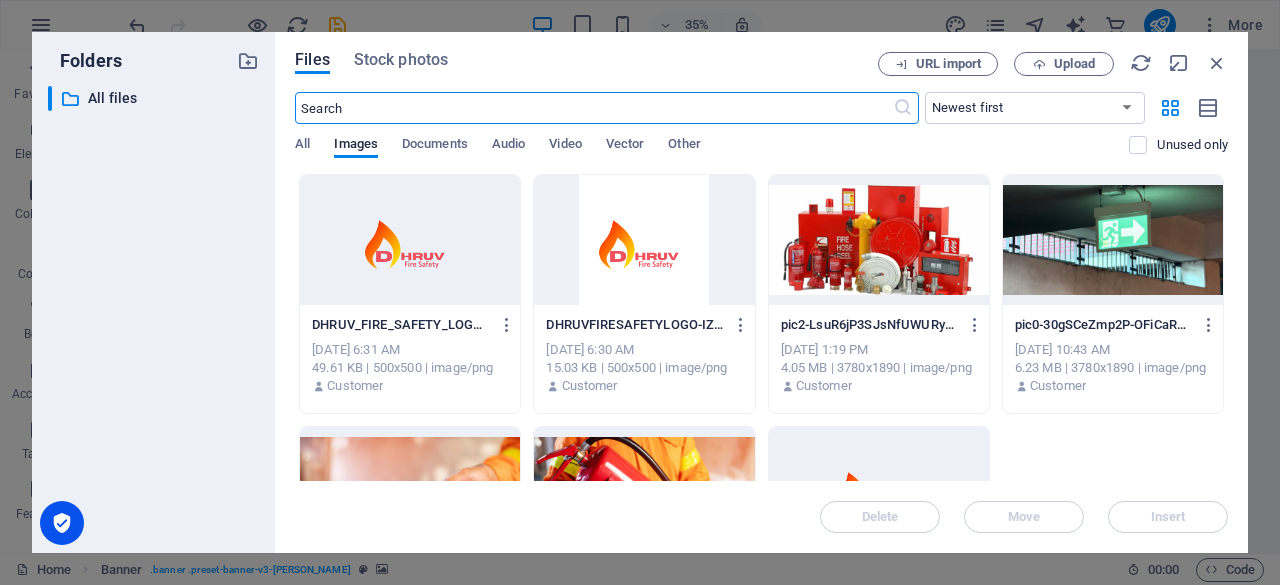scroll, scrollTop: 133, scrollLeft: 0, axis: vertical 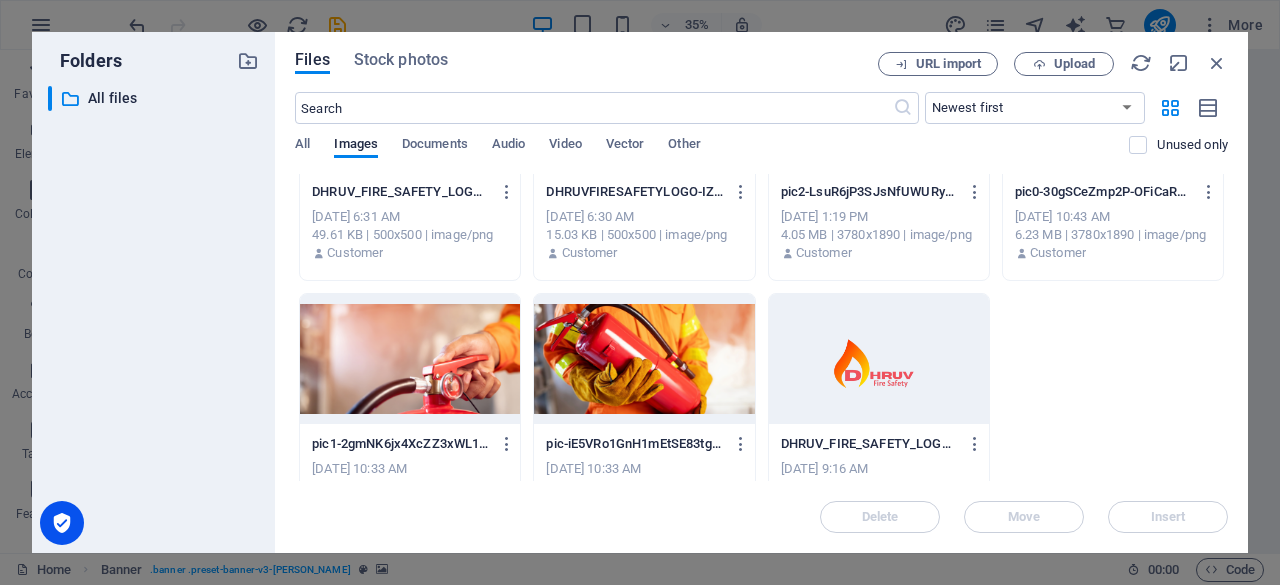 click at bounding box center (644, 359) 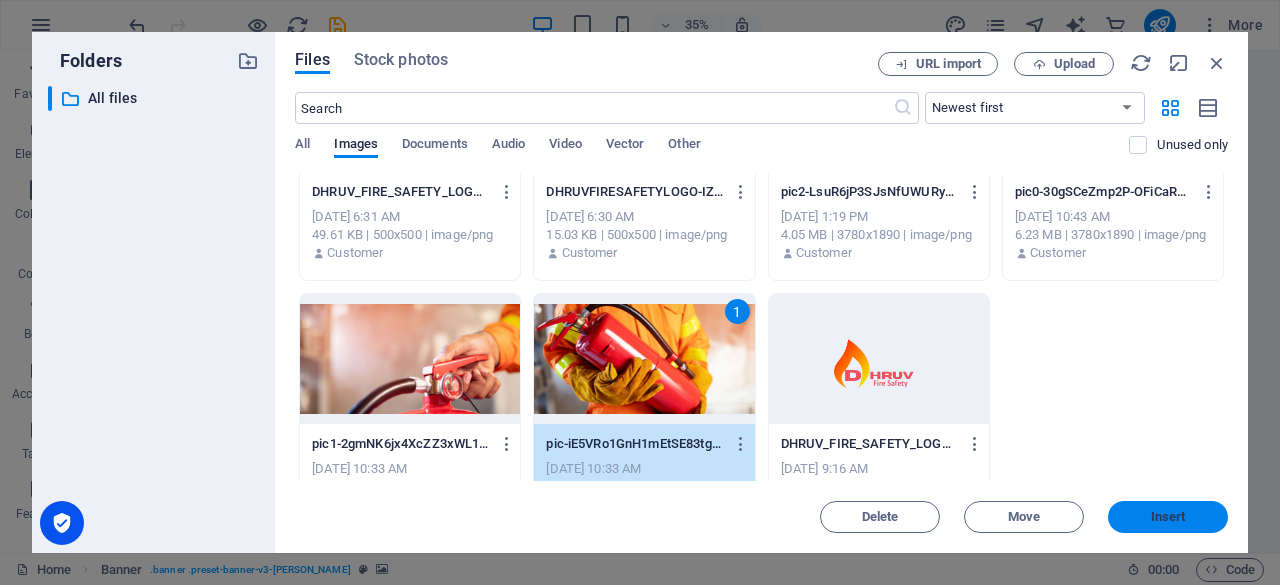 click on "Insert" at bounding box center [1168, 517] 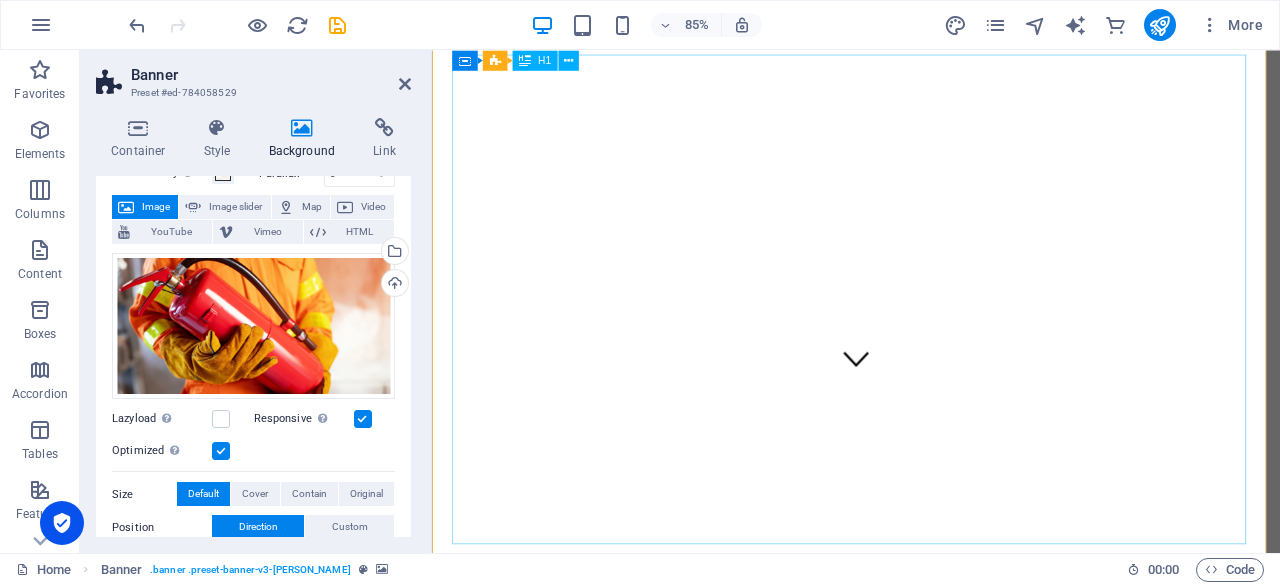 scroll, scrollTop: 0, scrollLeft: 0, axis: both 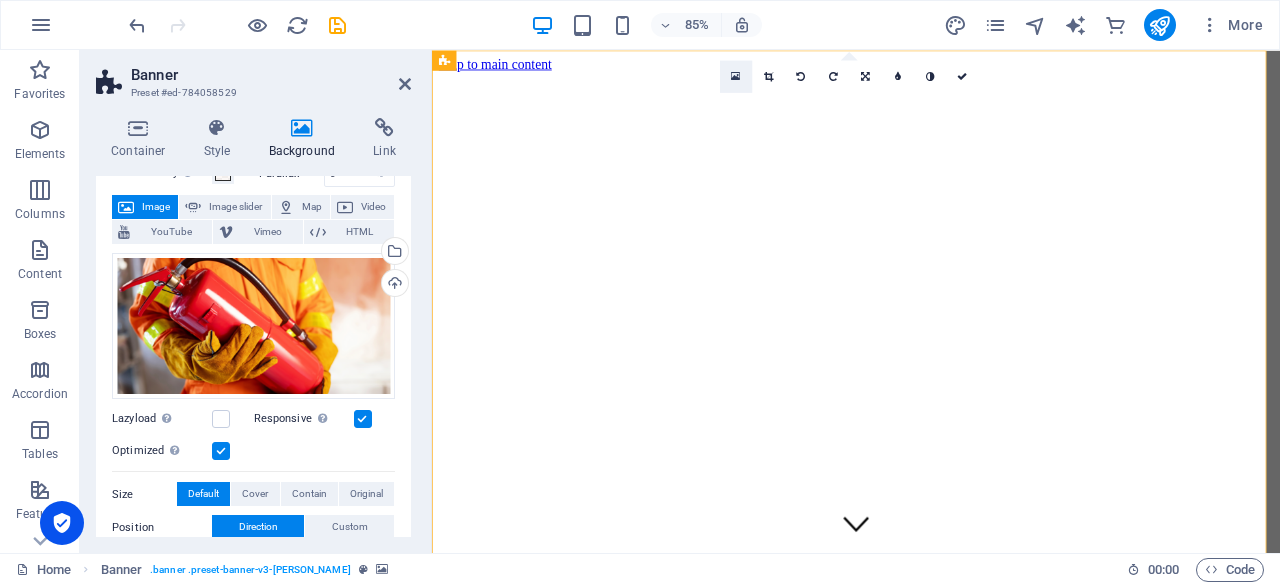 click at bounding box center (736, 76) 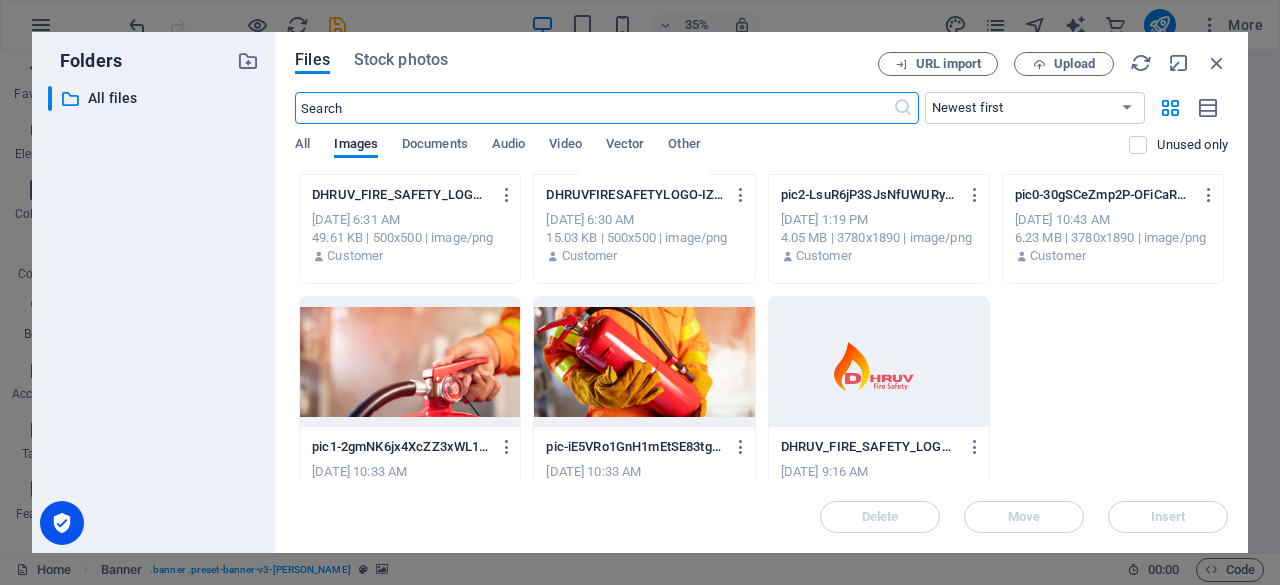 scroll, scrollTop: 184, scrollLeft: 0, axis: vertical 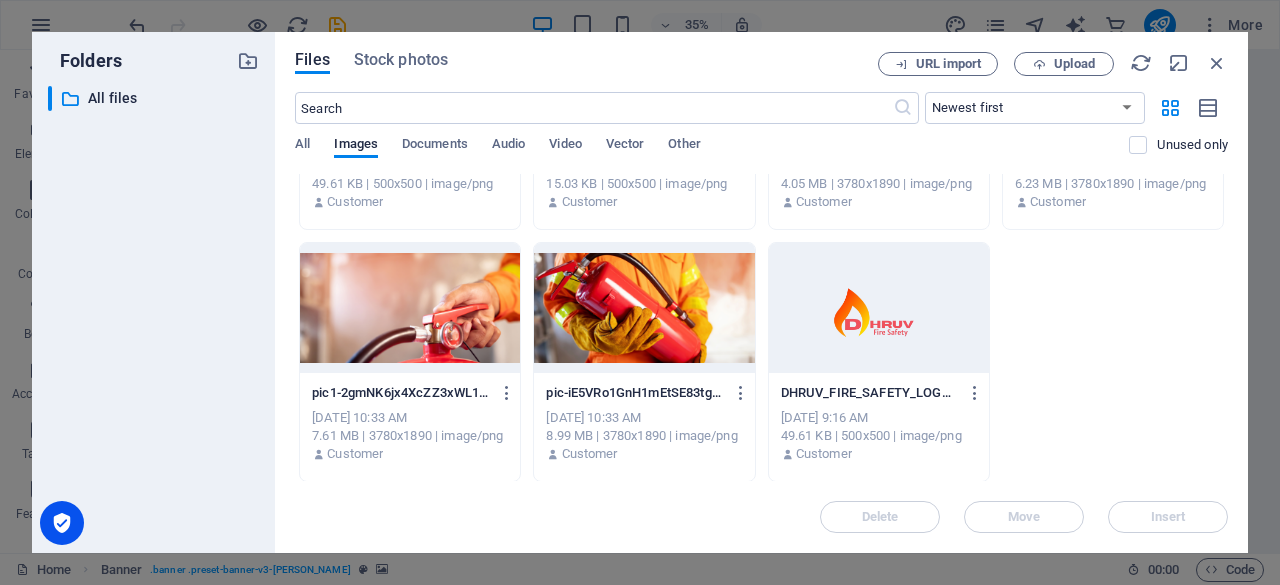 click at bounding box center (410, 308) 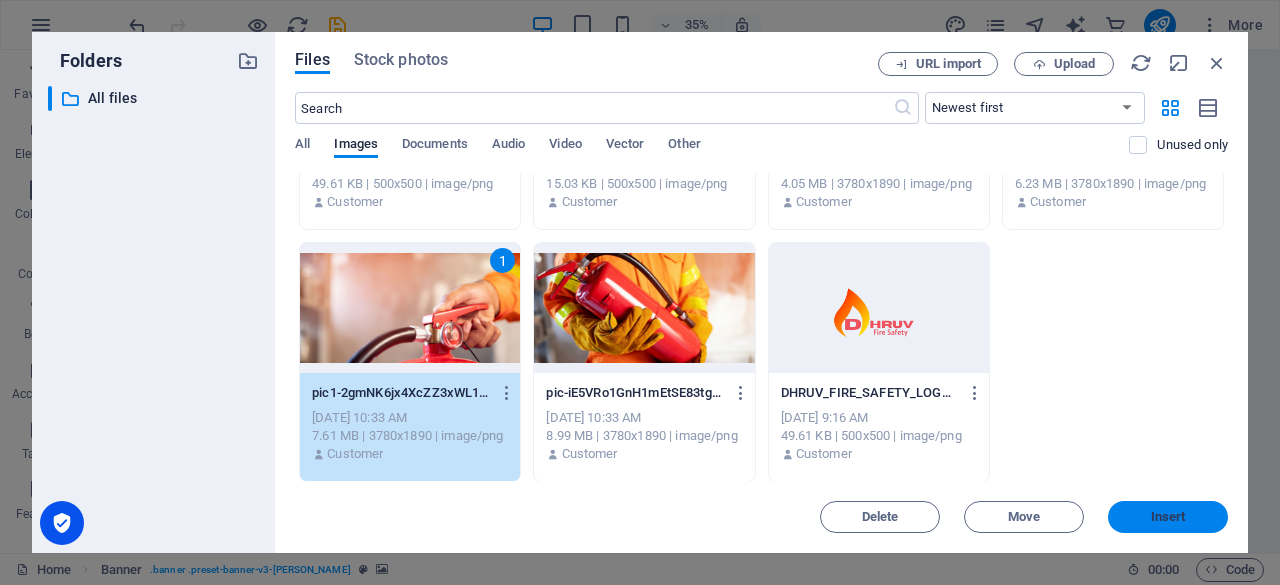 click on "Insert" at bounding box center [1168, 517] 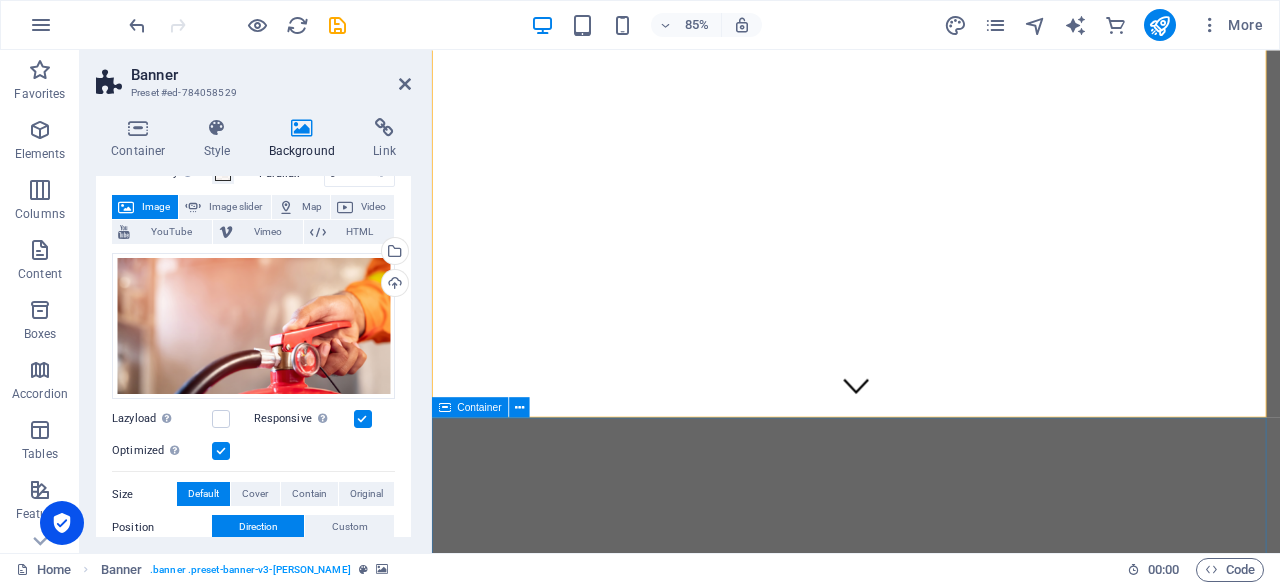 scroll, scrollTop: 0, scrollLeft: 0, axis: both 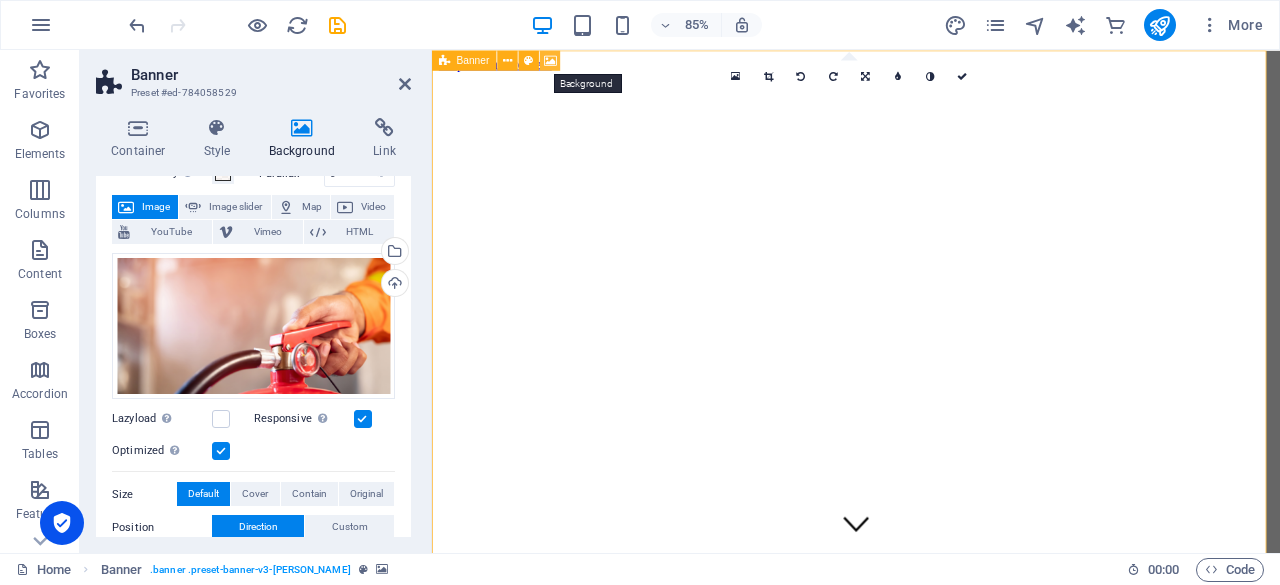 click at bounding box center (550, 60) 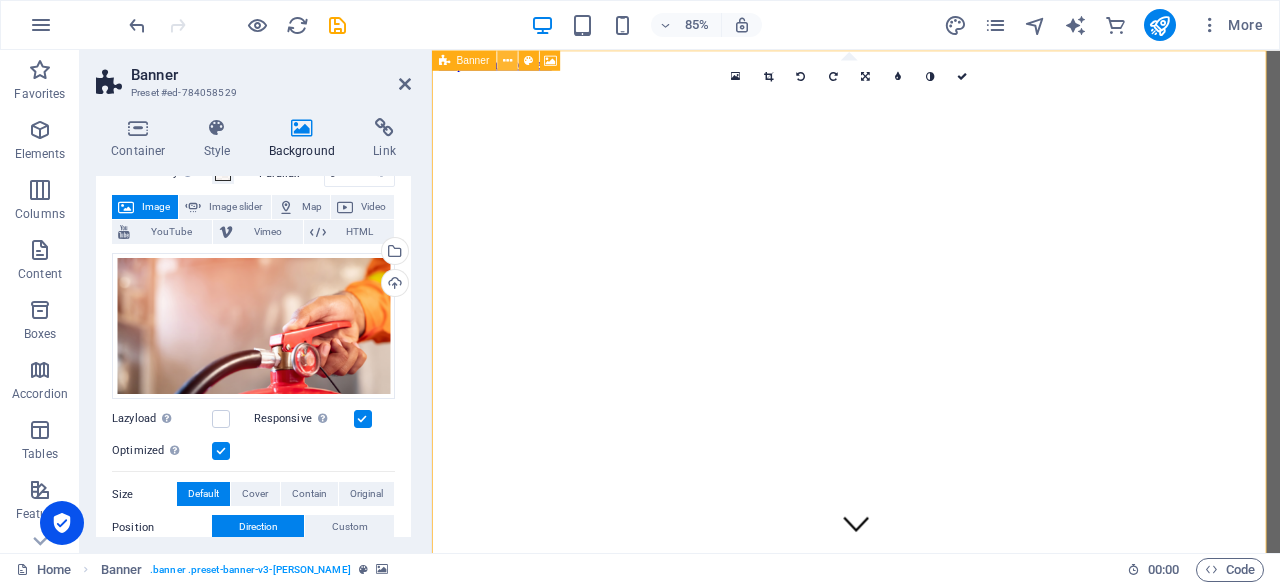 click at bounding box center (507, 60) 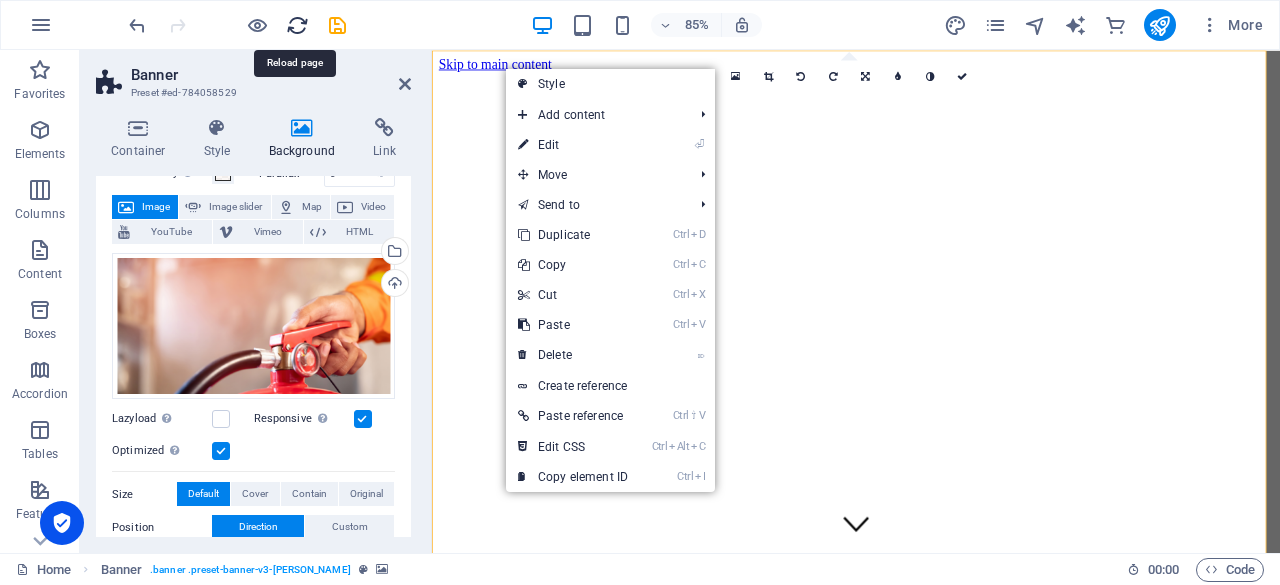 drag, startPoint x: 293, startPoint y: 13, endPoint x: 645, endPoint y: 50, distance: 353.93927 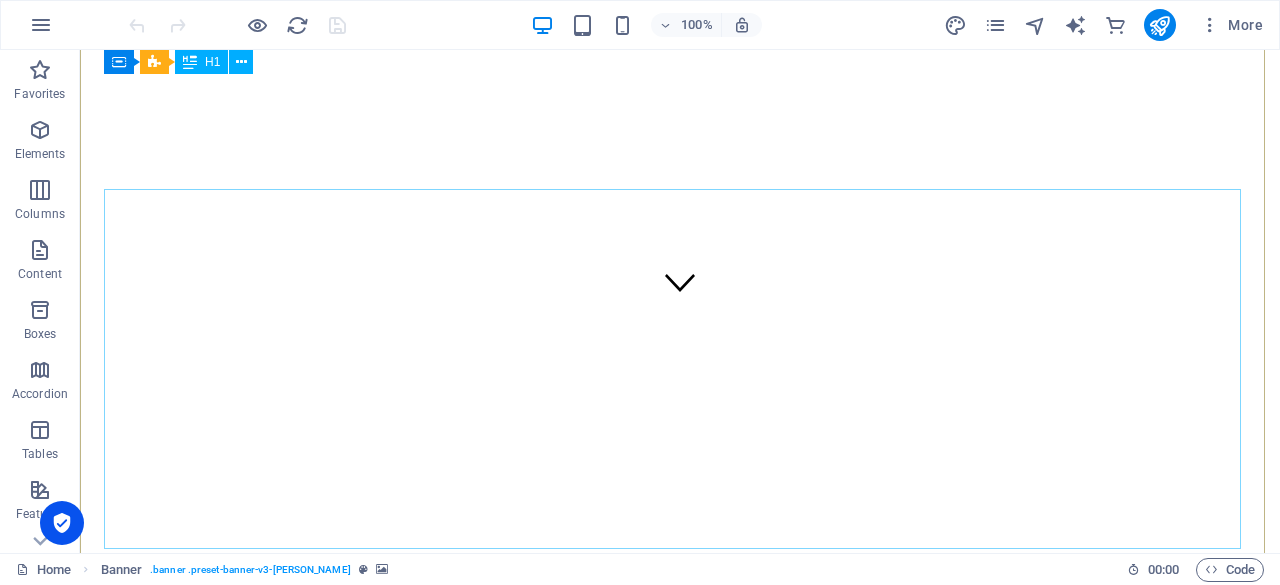 scroll, scrollTop: 0, scrollLeft: 0, axis: both 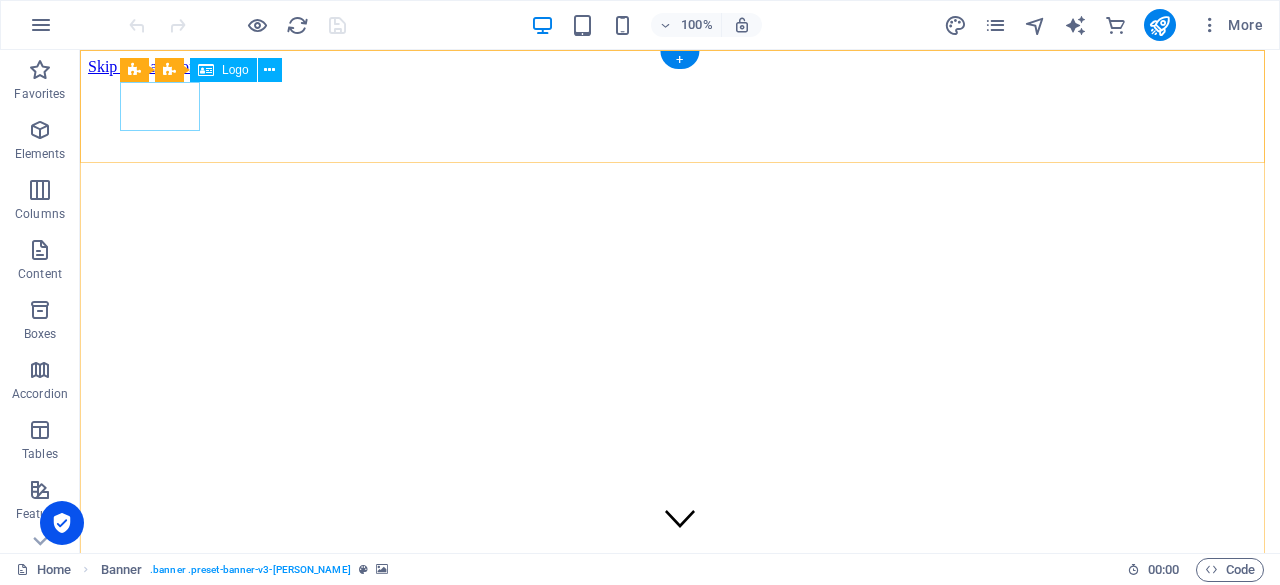 click at bounding box center (680, 902) 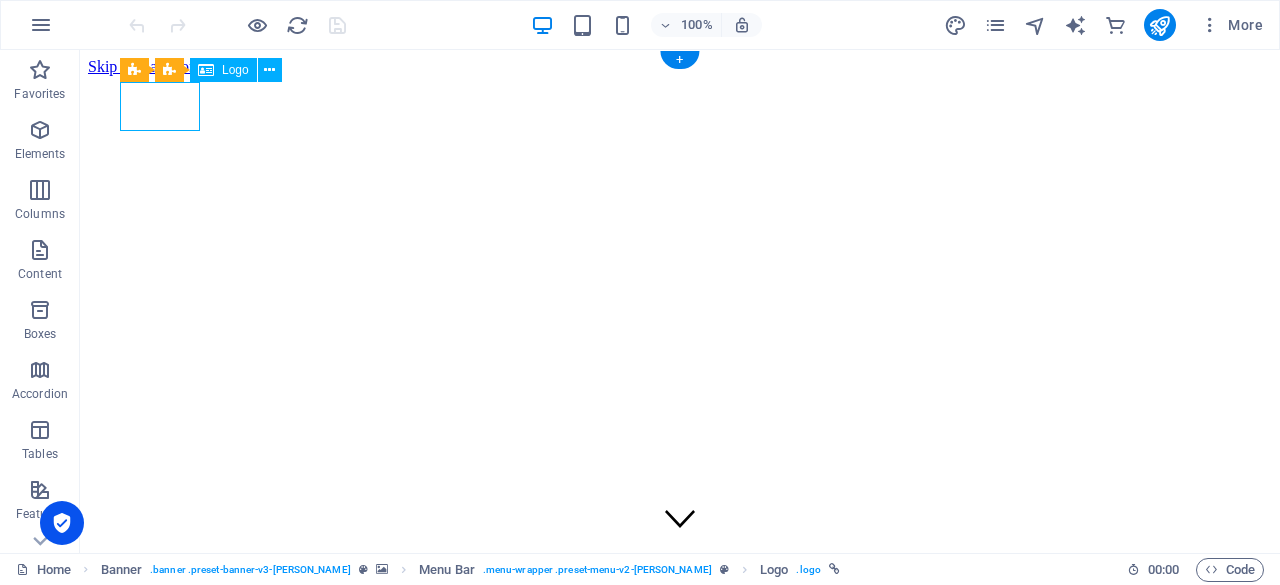click at bounding box center (680, 902) 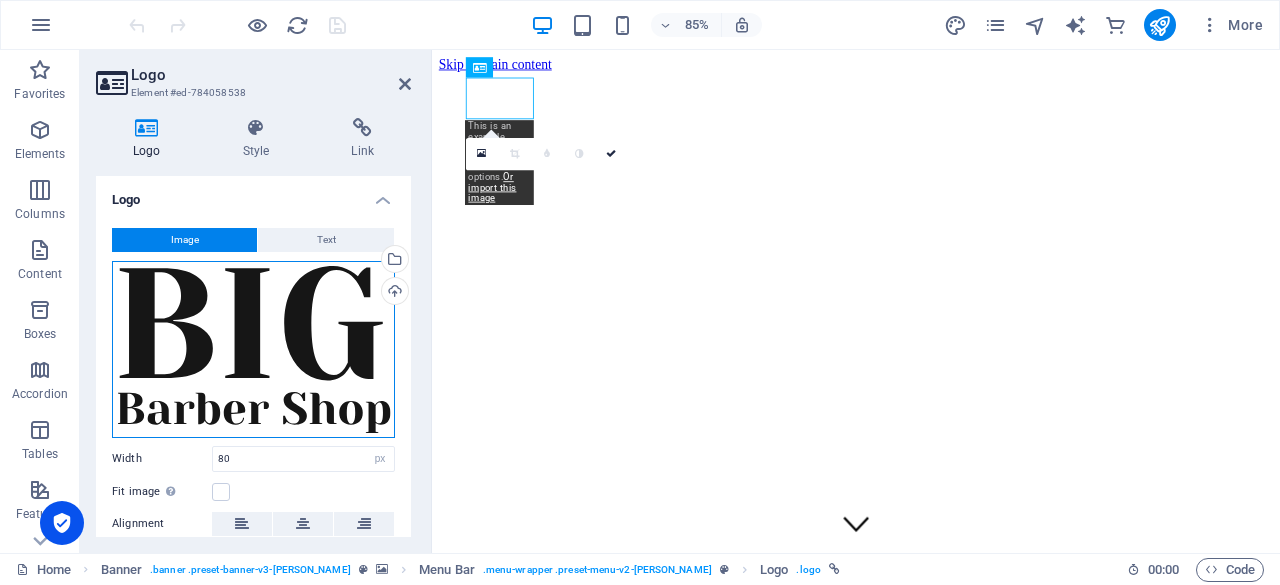 click on "Drag files here, click to choose files or select files from Files or our free stock photos & videos" at bounding box center [253, 349] 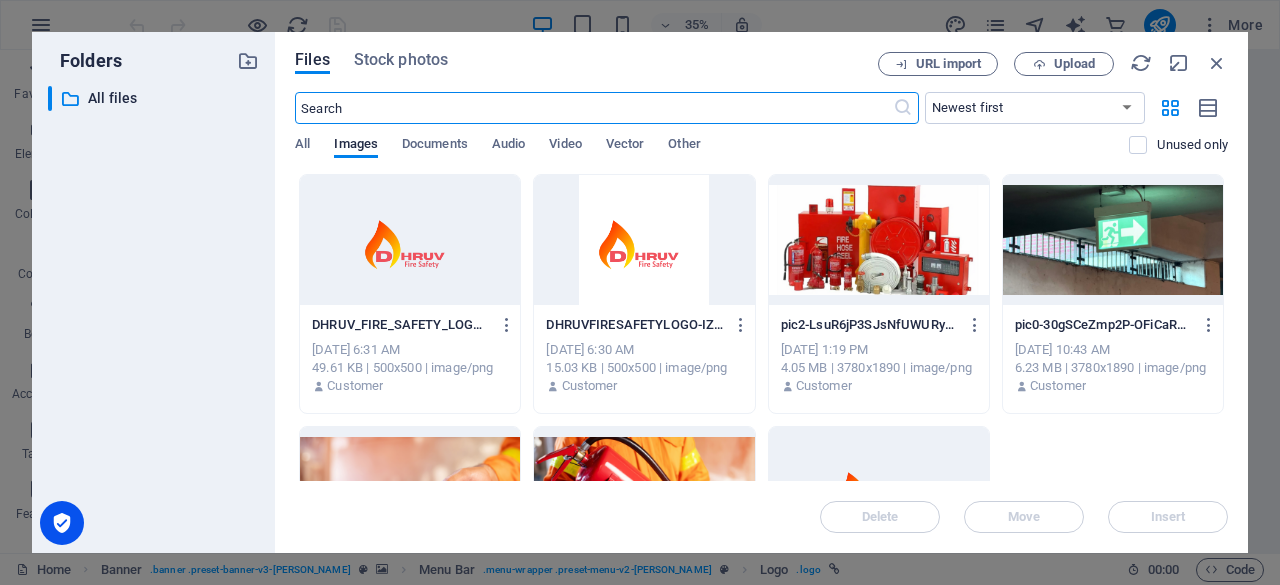 click at bounding box center [410, 240] 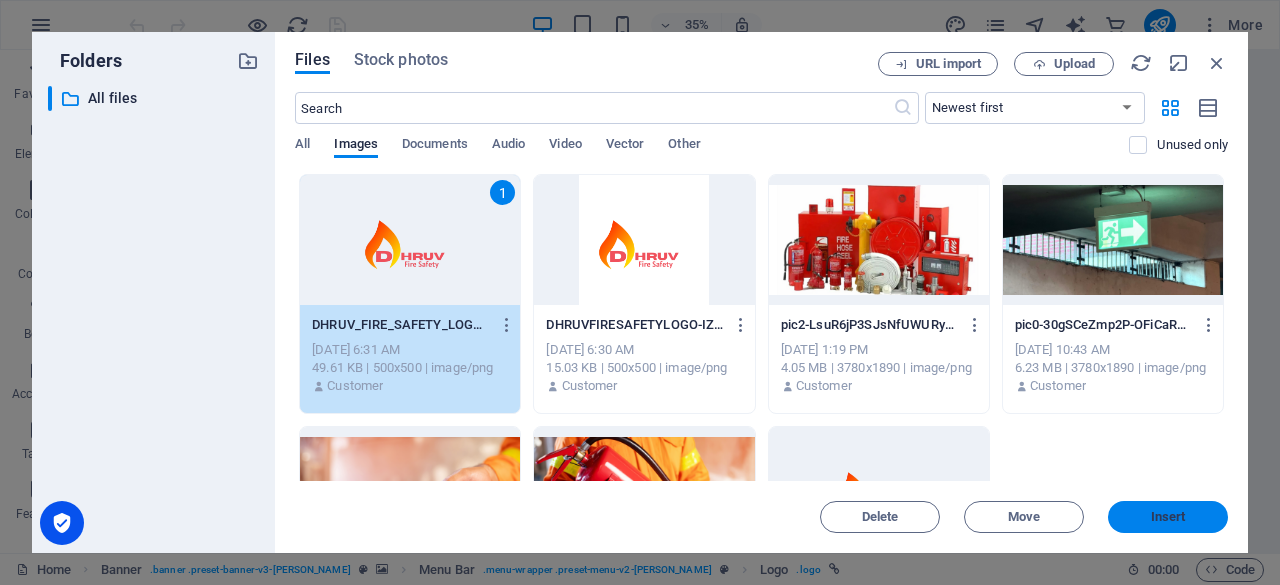 click on "Insert" at bounding box center [1168, 517] 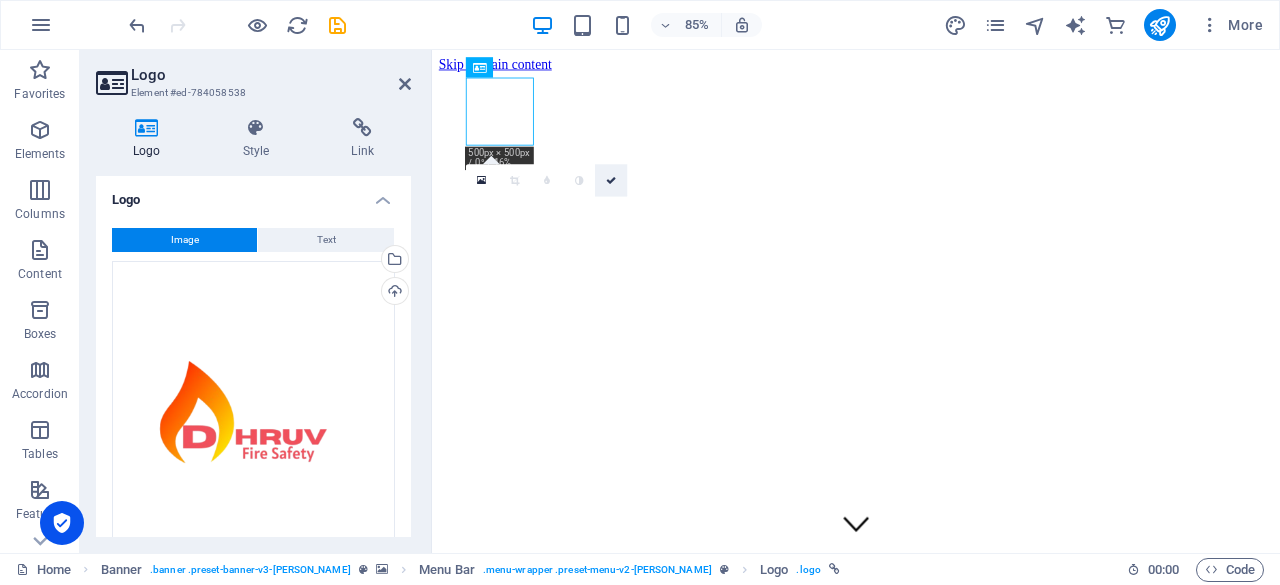 click at bounding box center [611, 180] 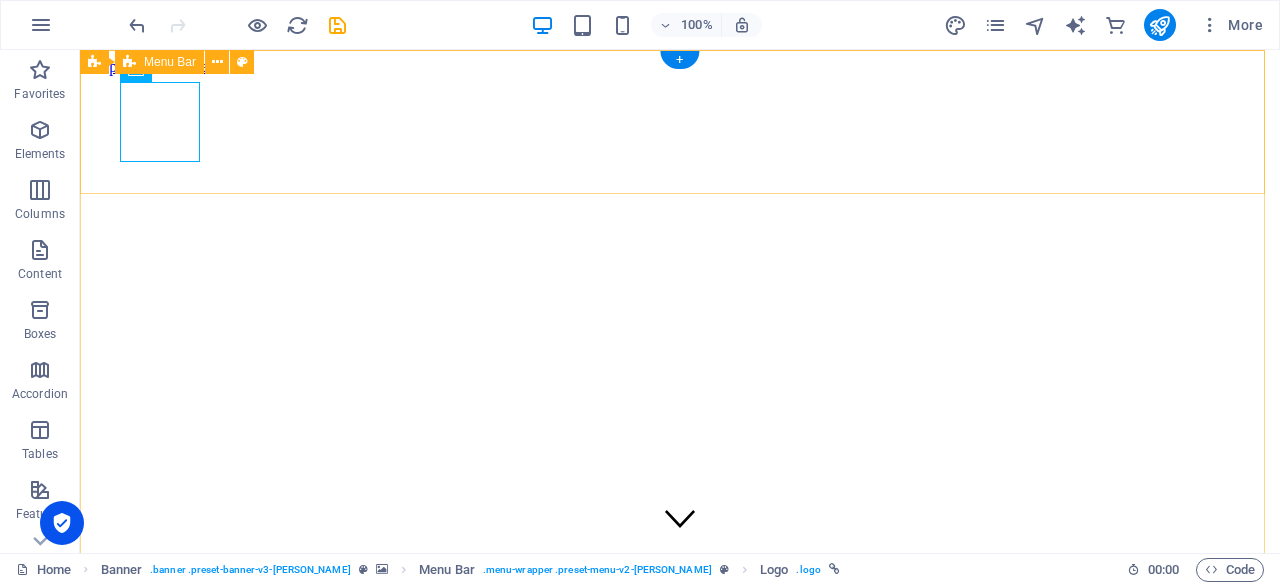 click on "Home About Us Services Gallery Testimonials Contact Us" at bounding box center (680, 989) 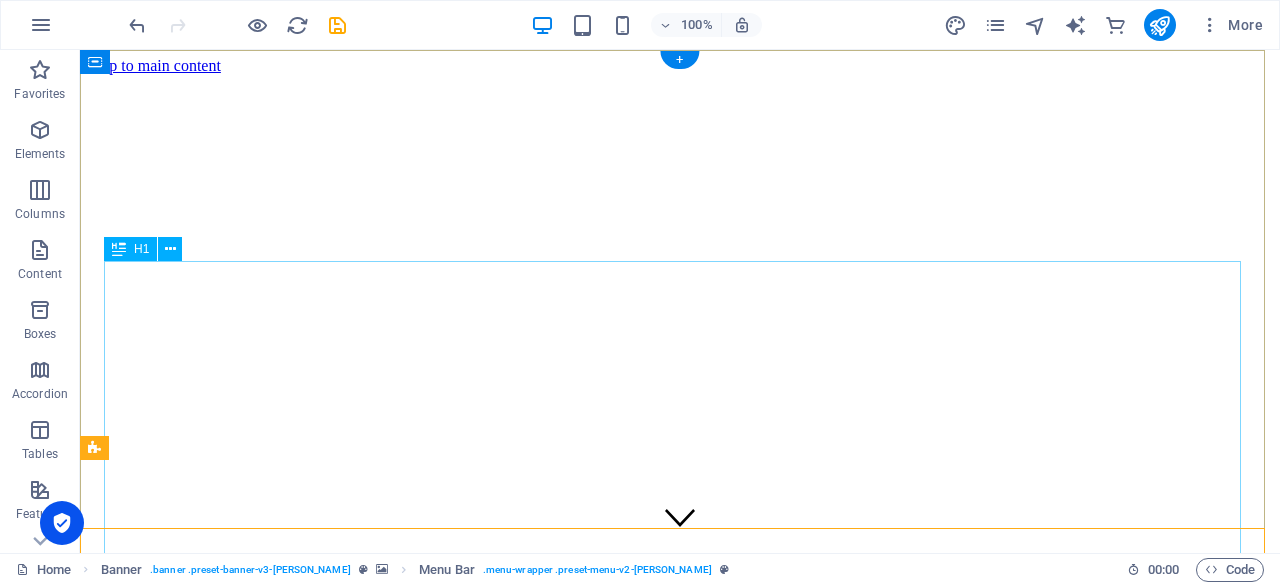 scroll, scrollTop: 0, scrollLeft: 0, axis: both 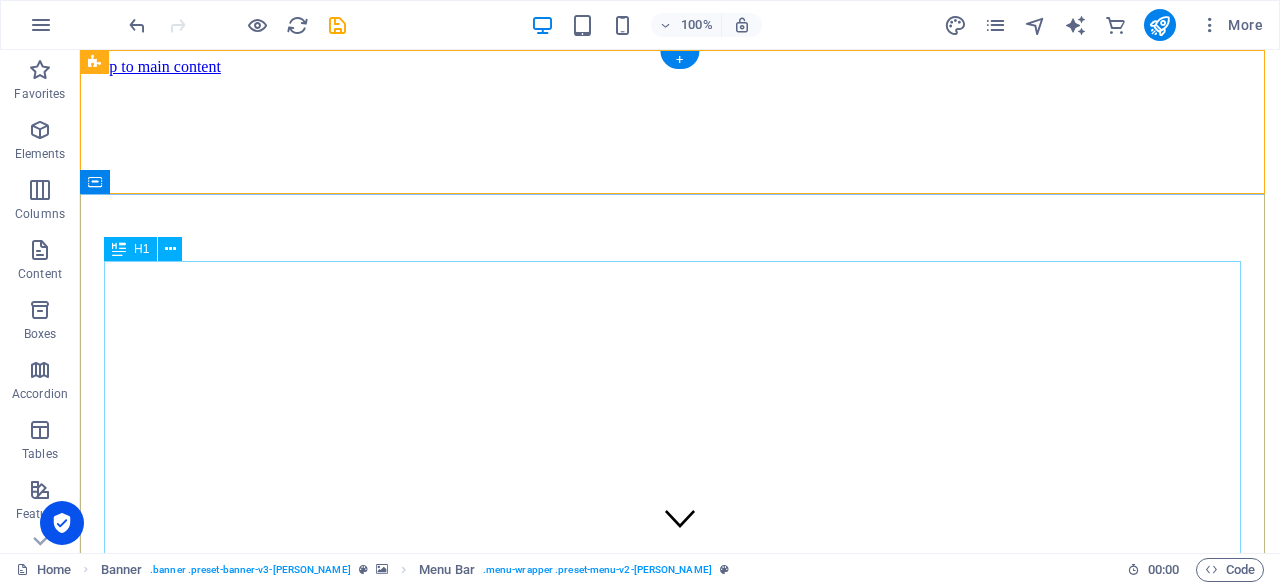 click on "Elevate Your barber shop experience" at bounding box center [680, 1224] 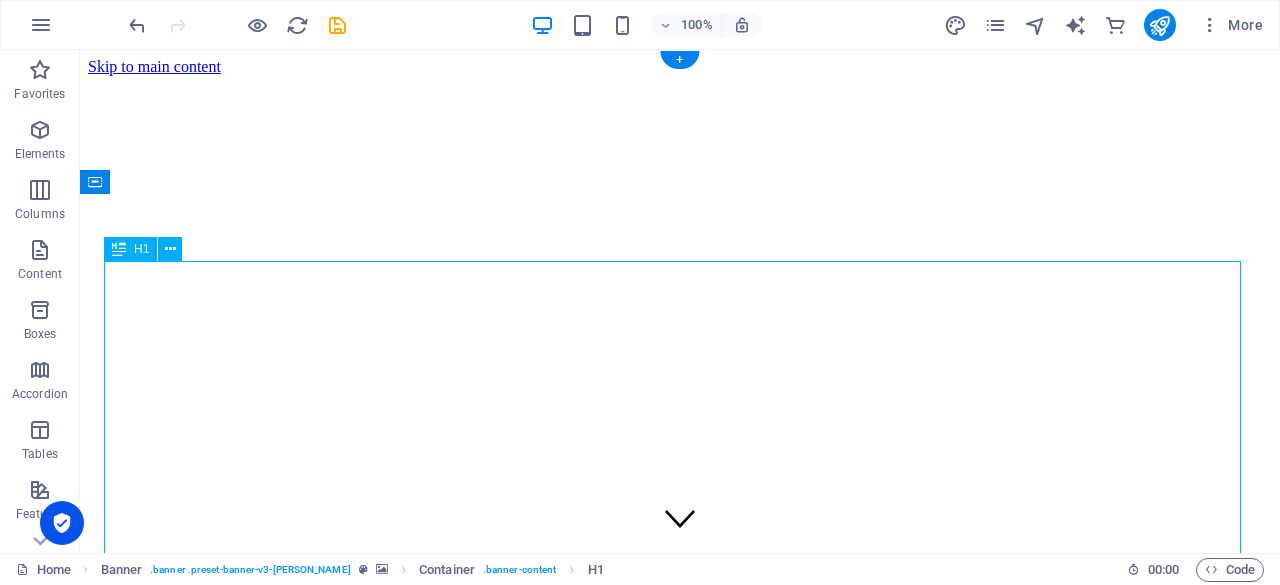 click on "Elevate Your barber shop experience" at bounding box center [680, 1224] 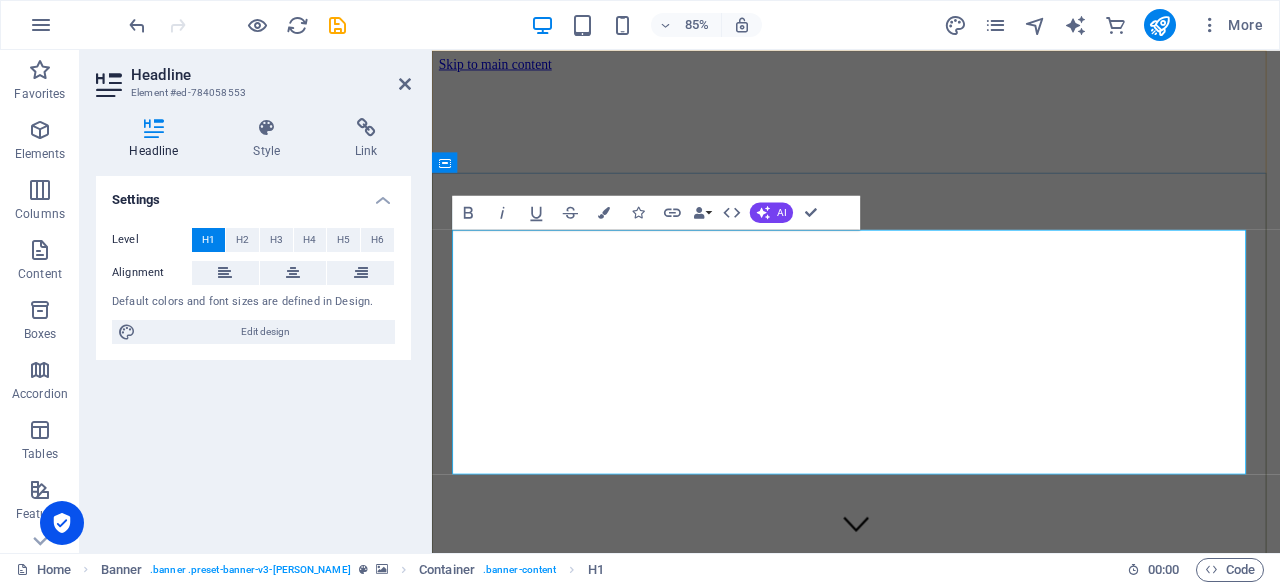 click on "Elevate Your barber shop experience" at bounding box center [931, 1224] 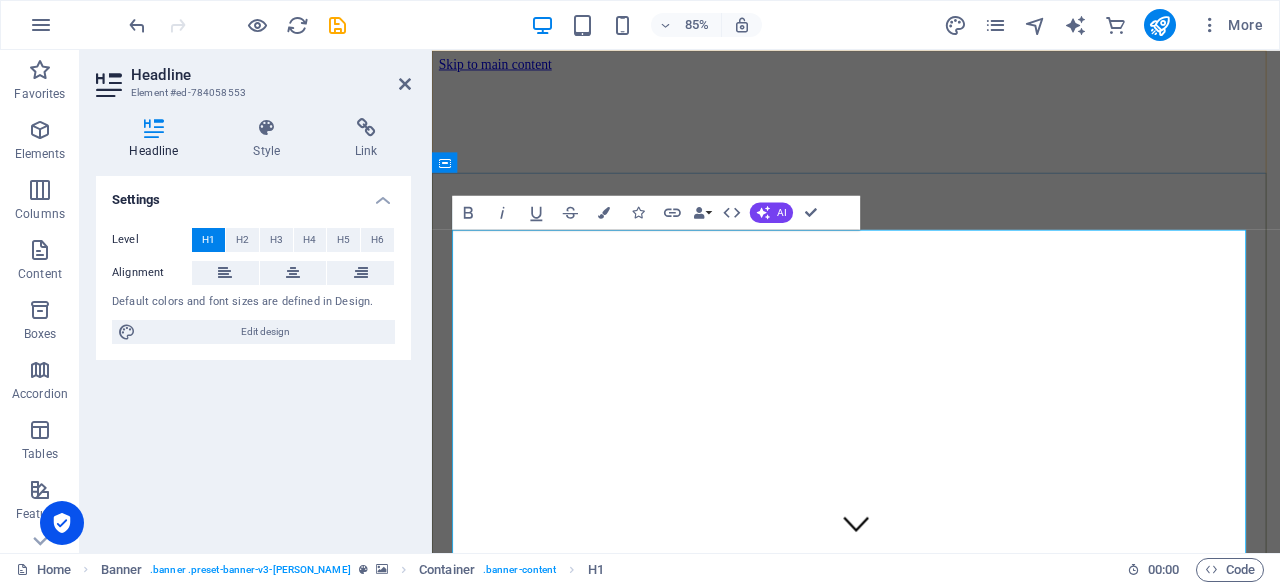 scroll, scrollTop: 80, scrollLeft: 0, axis: vertical 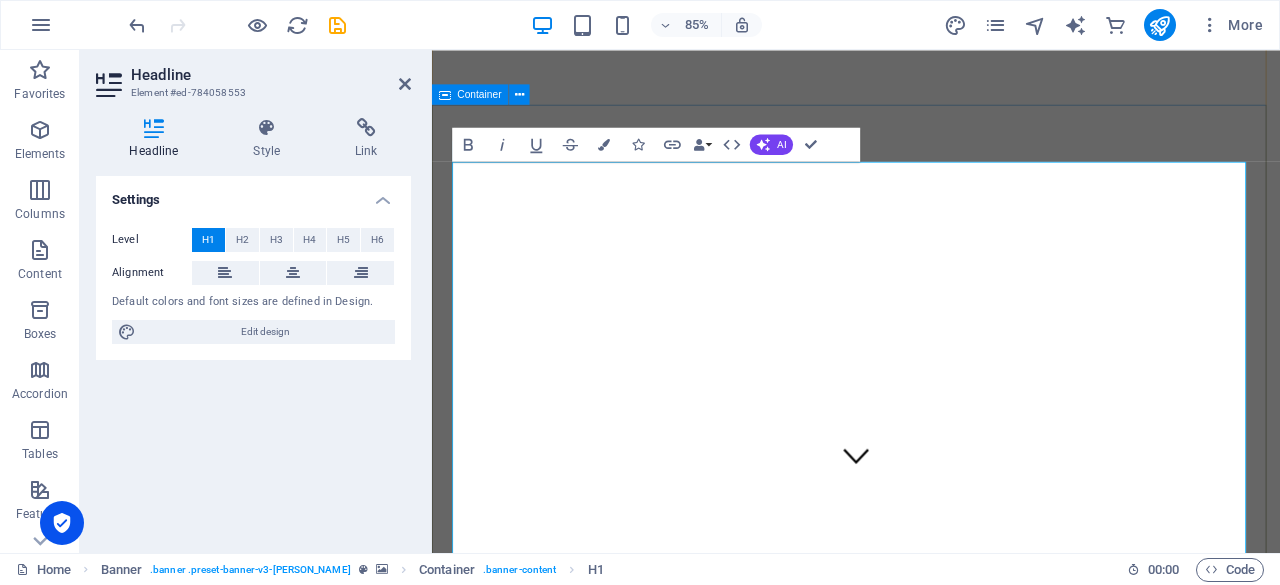click on "“Safeguarding Lives & Assets with World-Class Fire Safety Solutions” Book Now" at bounding box center [931, 1239] 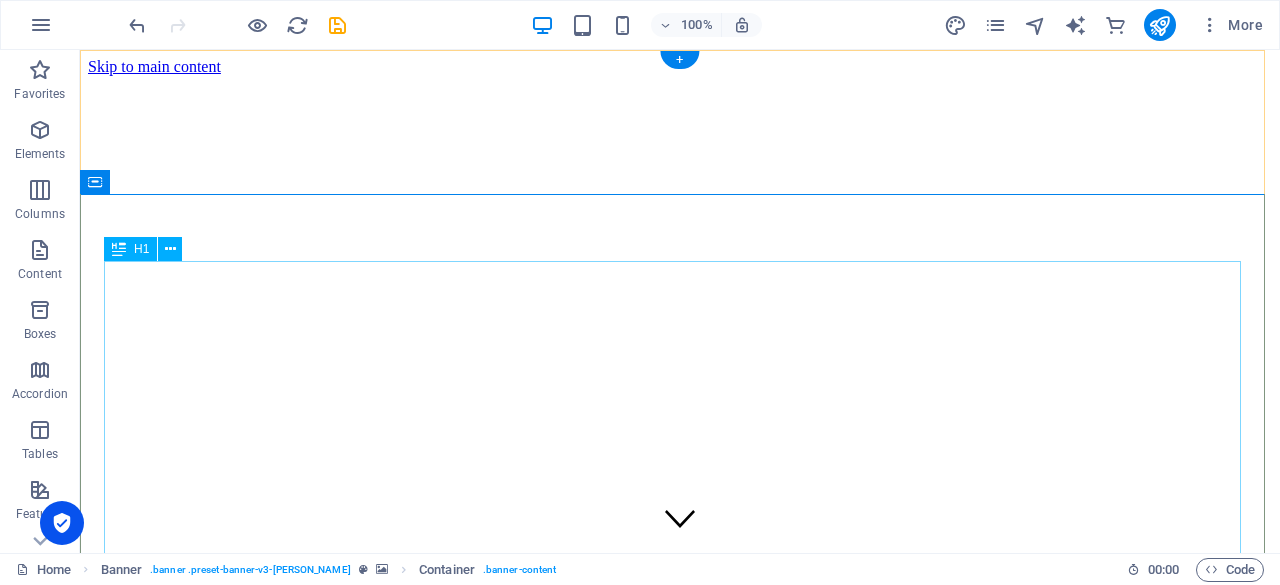 scroll, scrollTop: 5, scrollLeft: 0, axis: vertical 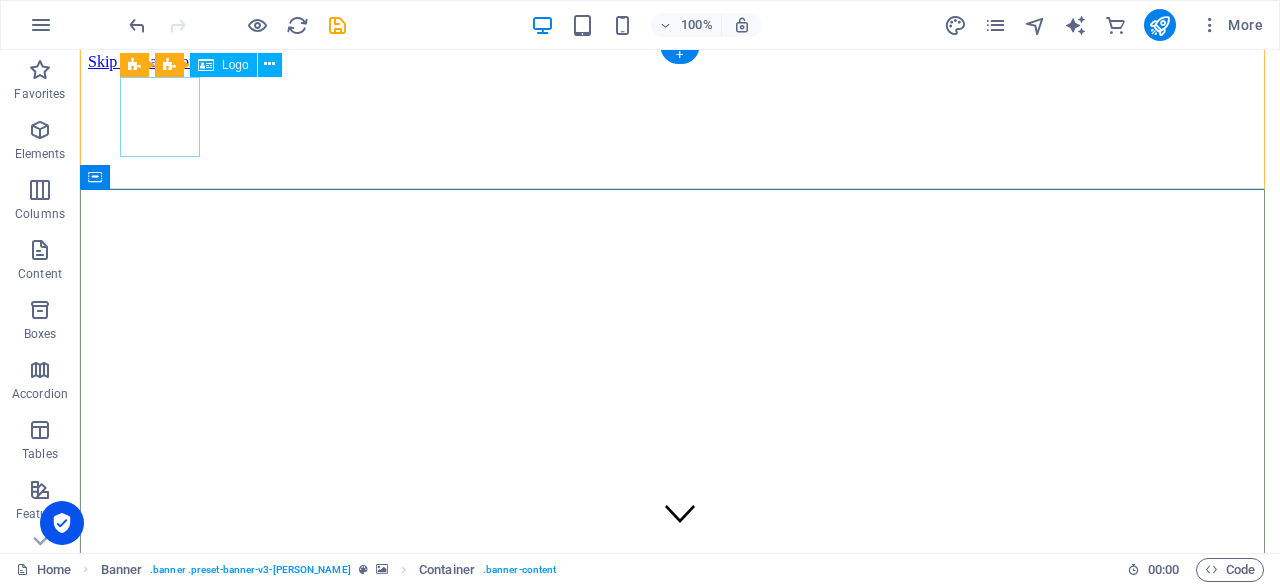 click at bounding box center (680, 913) 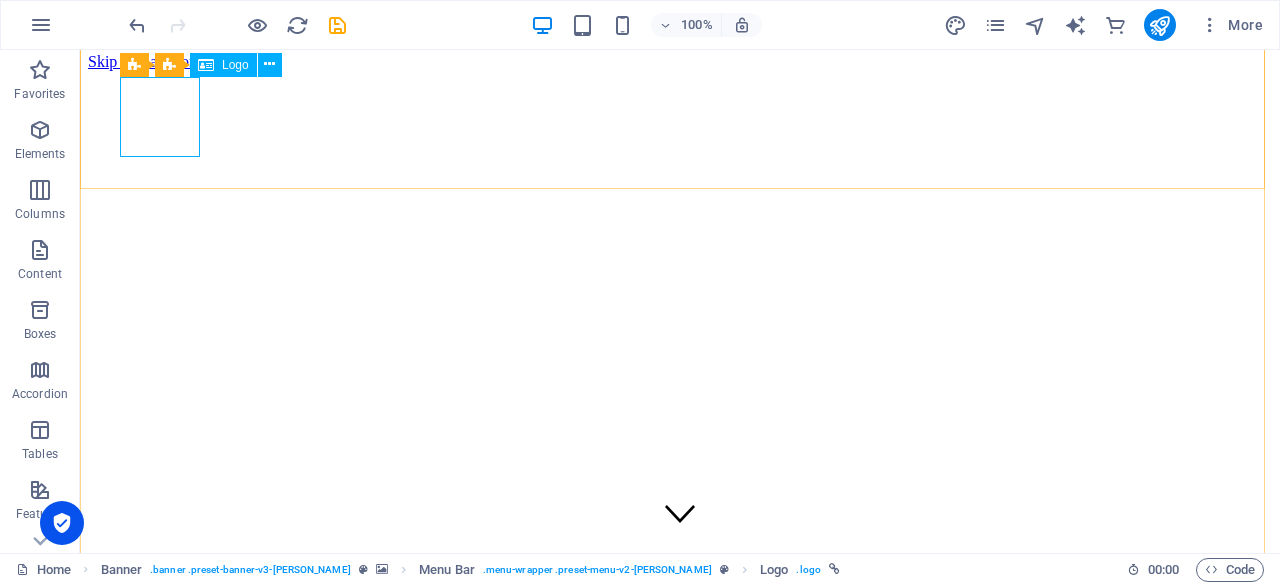 click at bounding box center [206, 65] 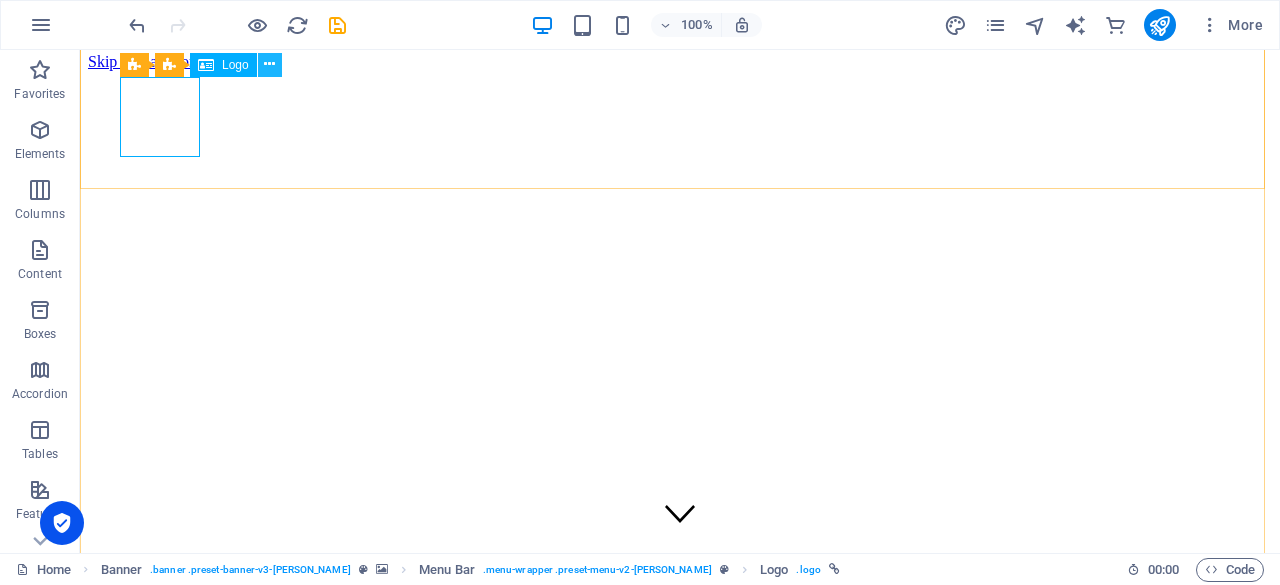 click at bounding box center [270, 65] 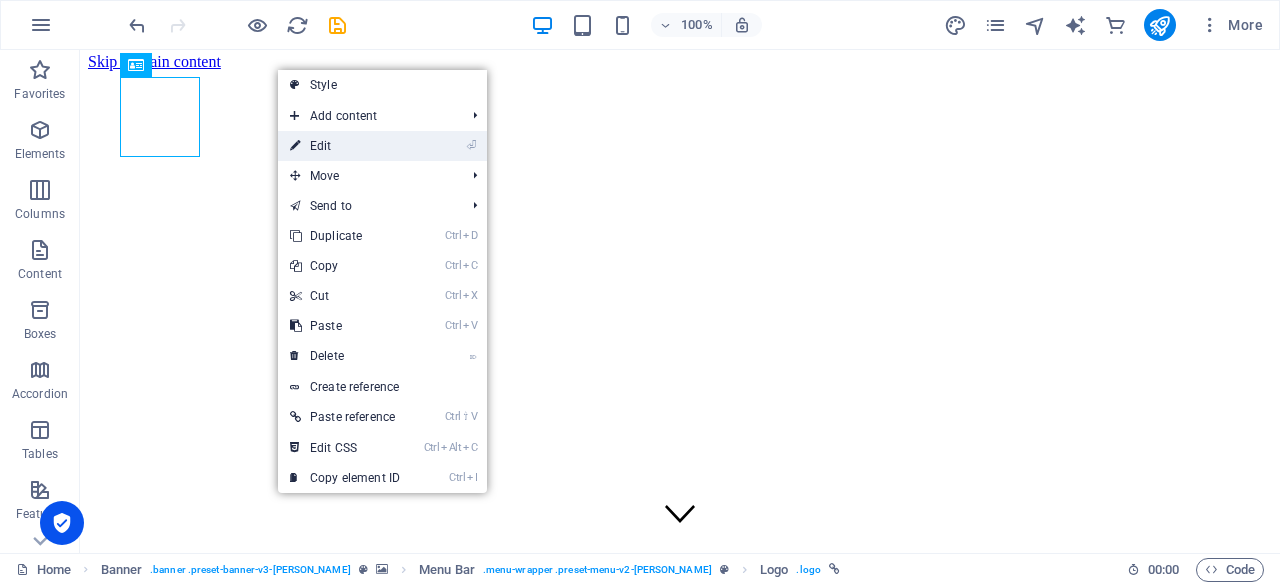 click on "⏎" at bounding box center (471, 145) 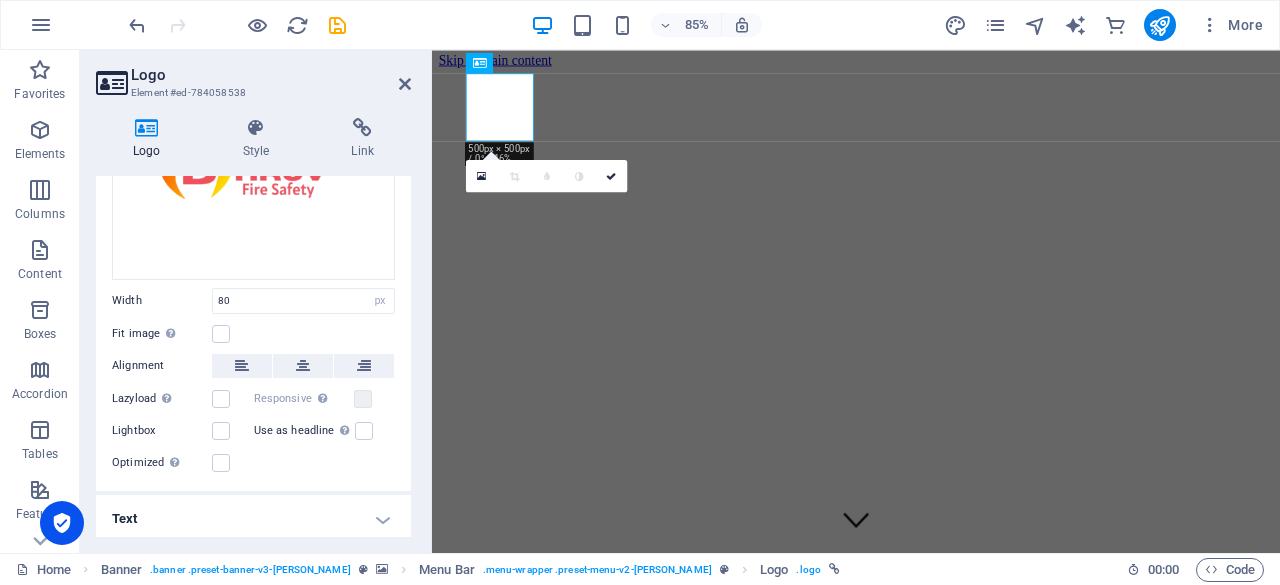 scroll, scrollTop: 0, scrollLeft: 0, axis: both 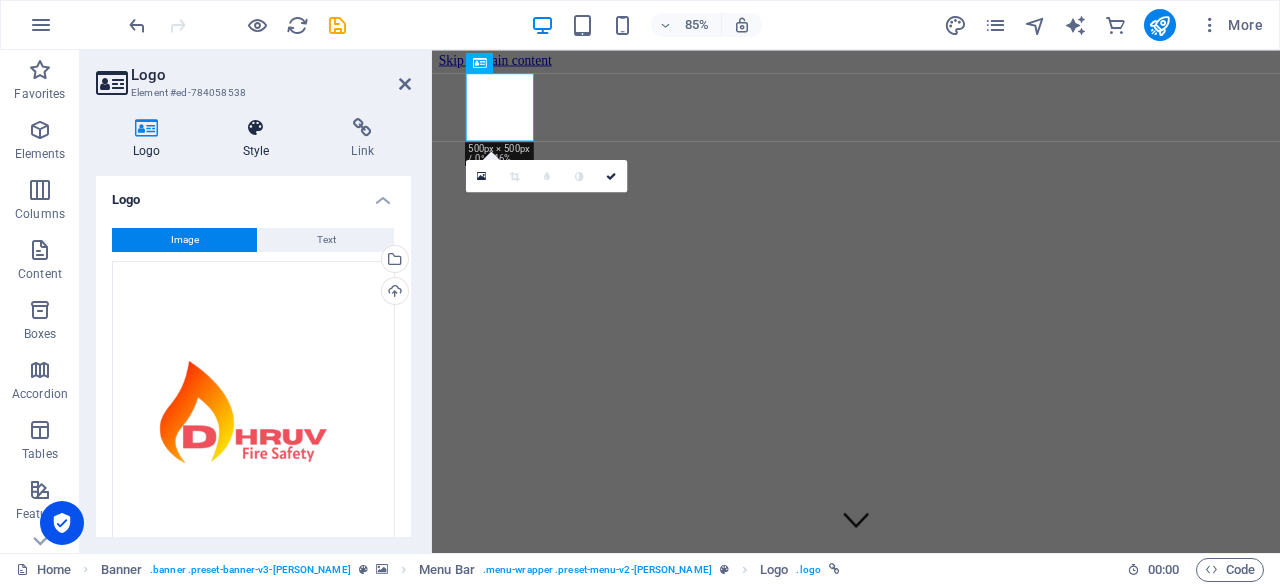 click on "Style" at bounding box center (260, 139) 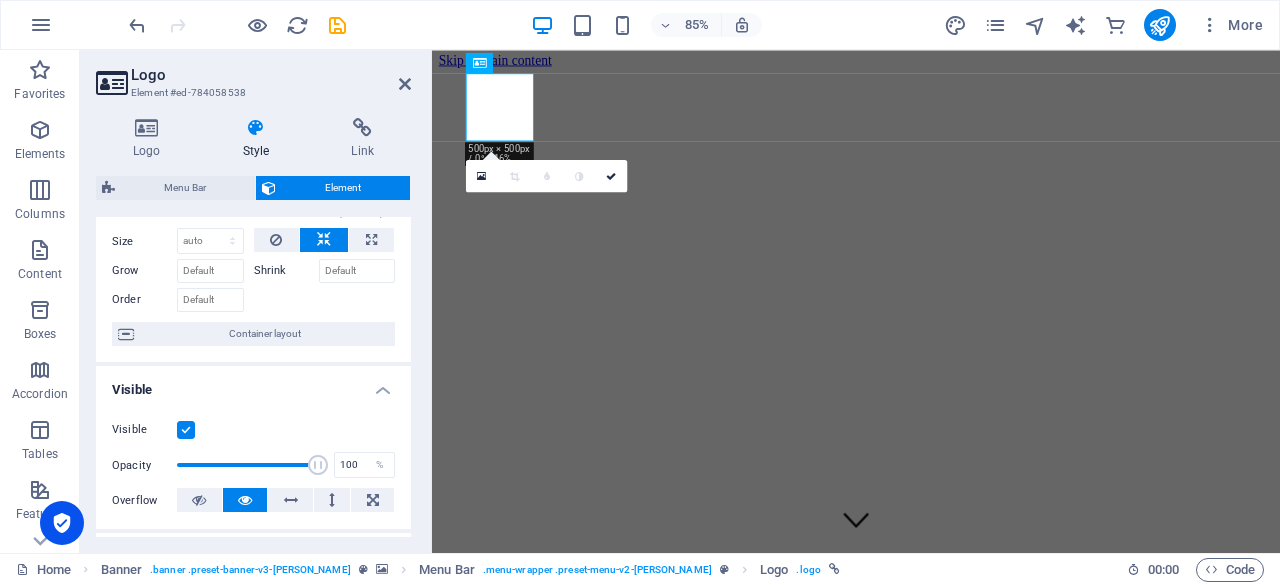 scroll, scrollTop: 0, scrollLeft: 0, axis: both 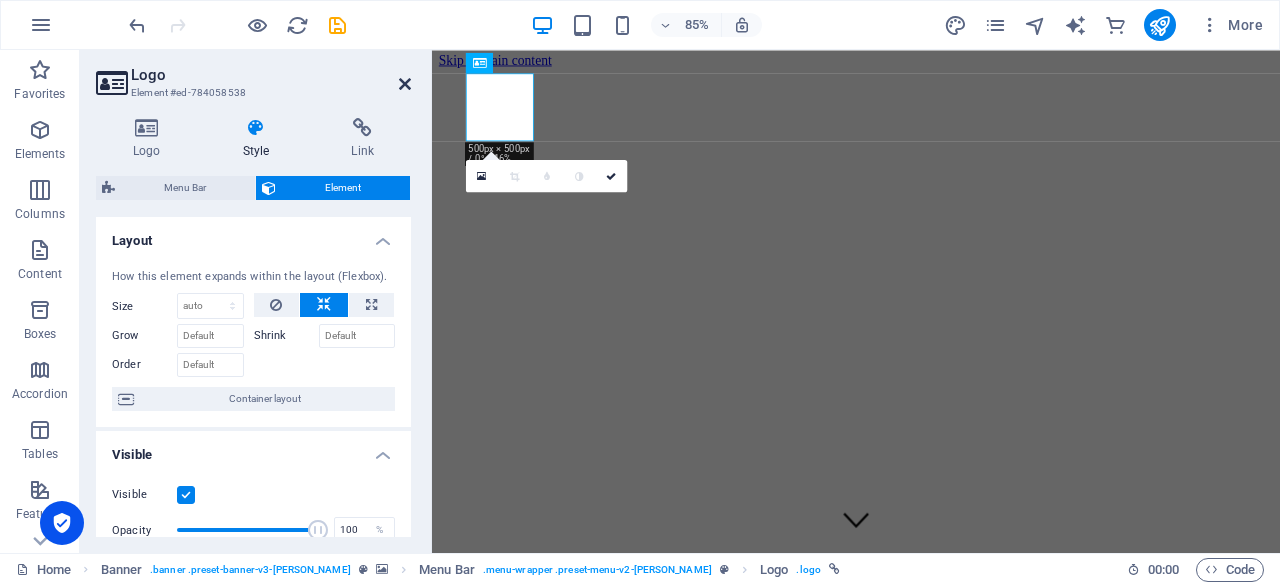click at bounding box center (405, 84) 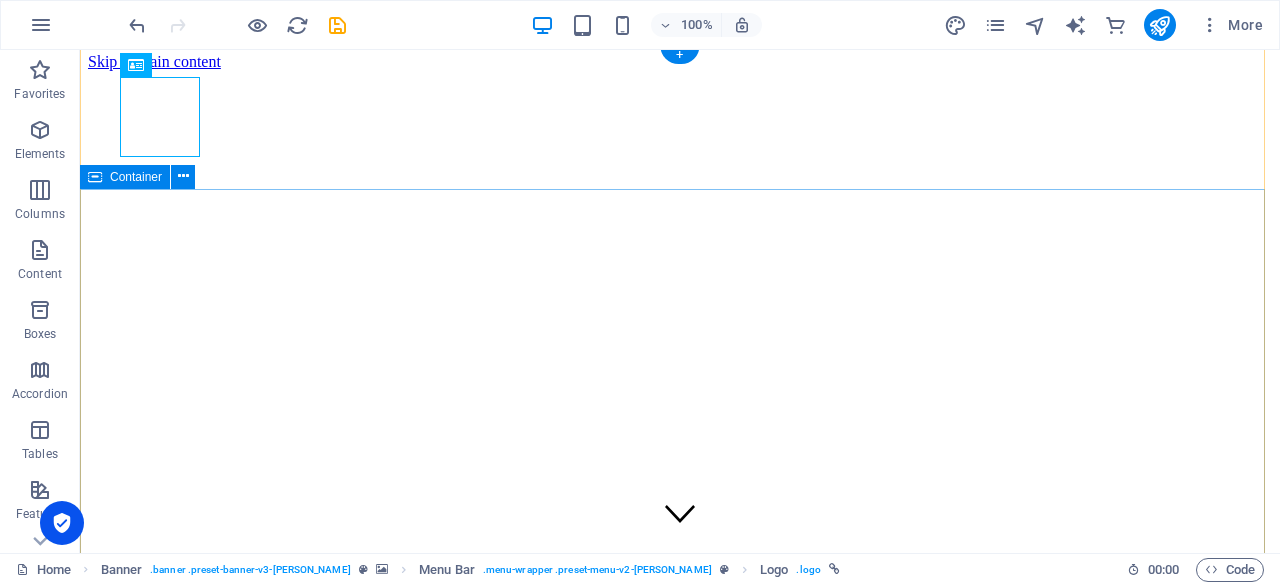 click on "“Safeguarding Lives & Assets with World-Class Fire Safety Solutions” Book Now" at bounding box center [680, 1295] 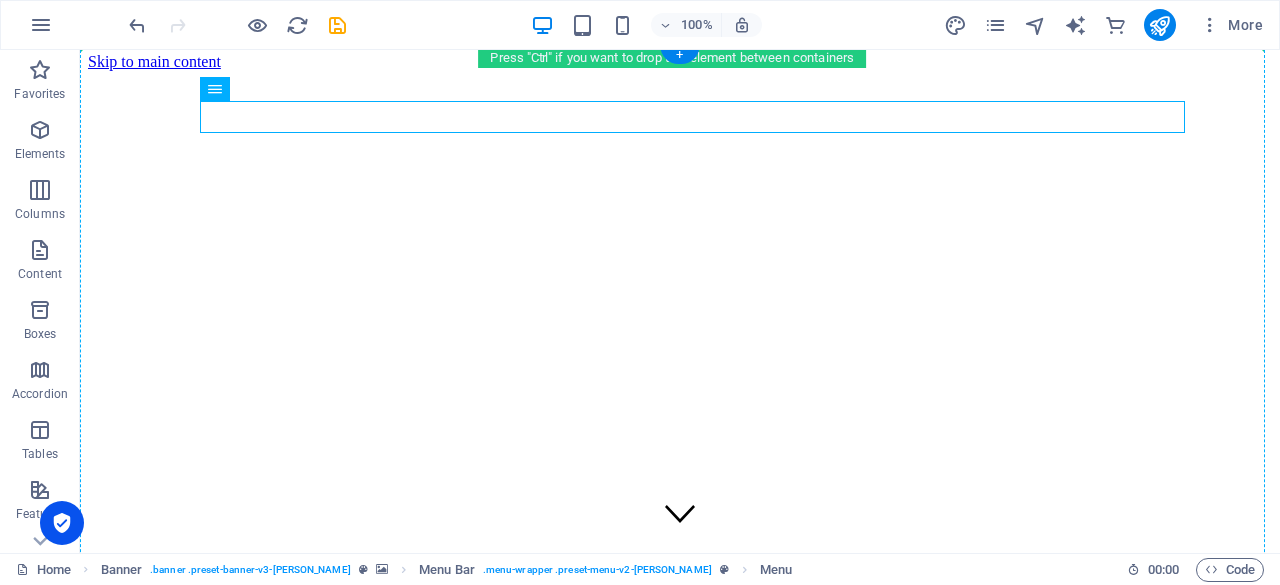 drag, startPoint x: 773, startPoint y: 129, endPoint x: 794, endPoint y: 177, distance: 52.392746 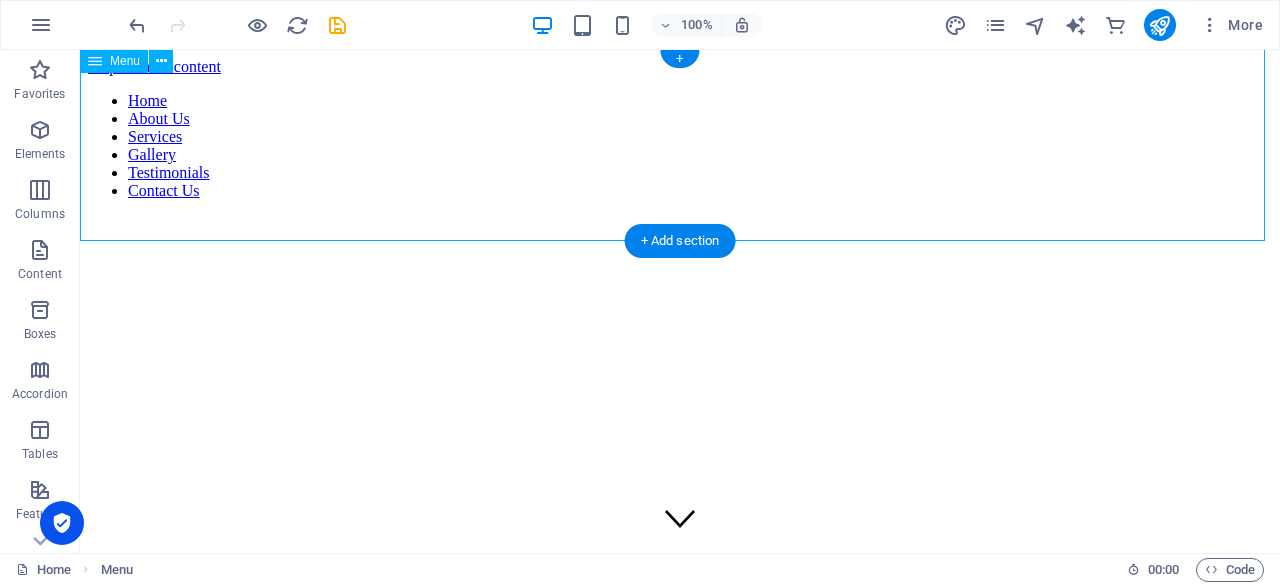 scroll, scrollTop: 0, scrollLeft: 0, axis: both 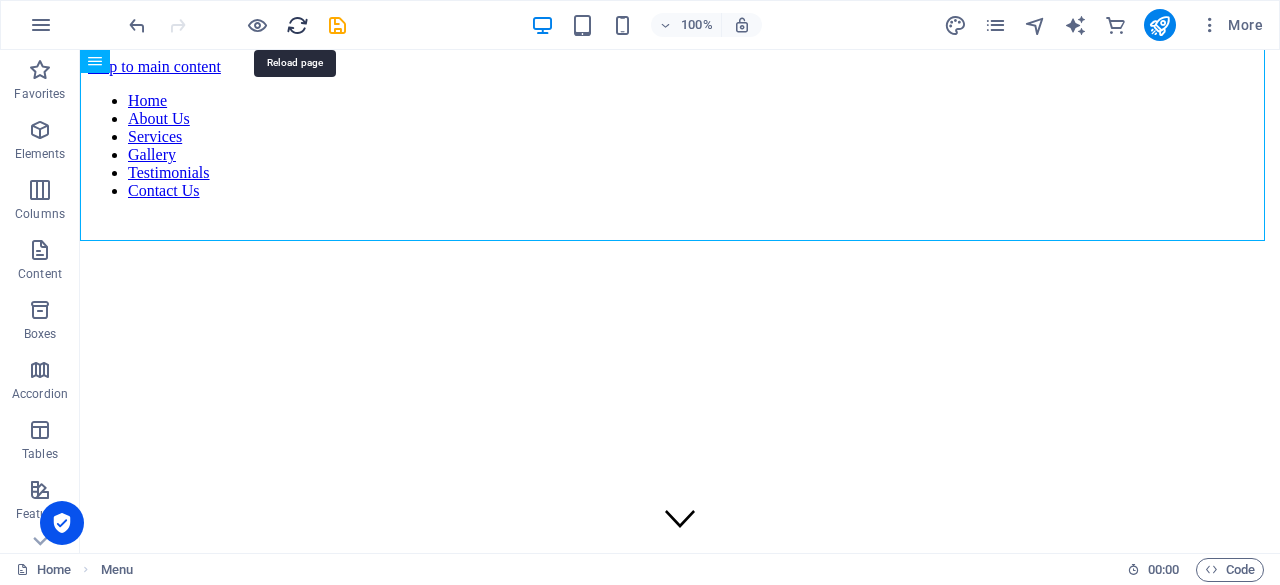 click at bounding box center [297, 25] 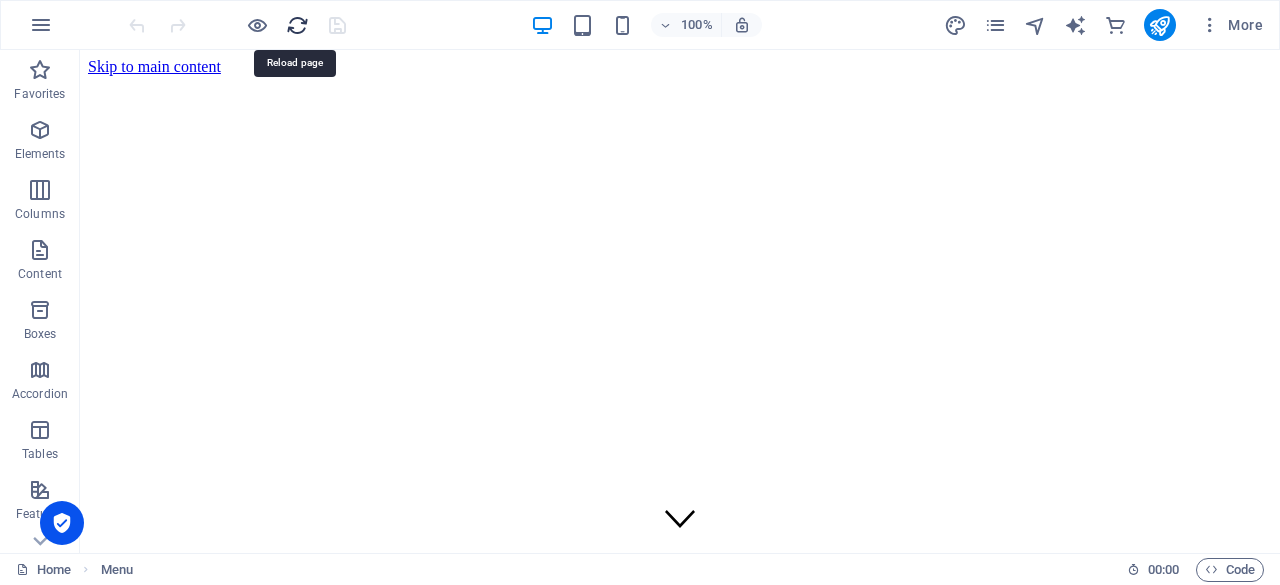 scroll, scrollTop: 0, scrollLeft: 0, axis: both 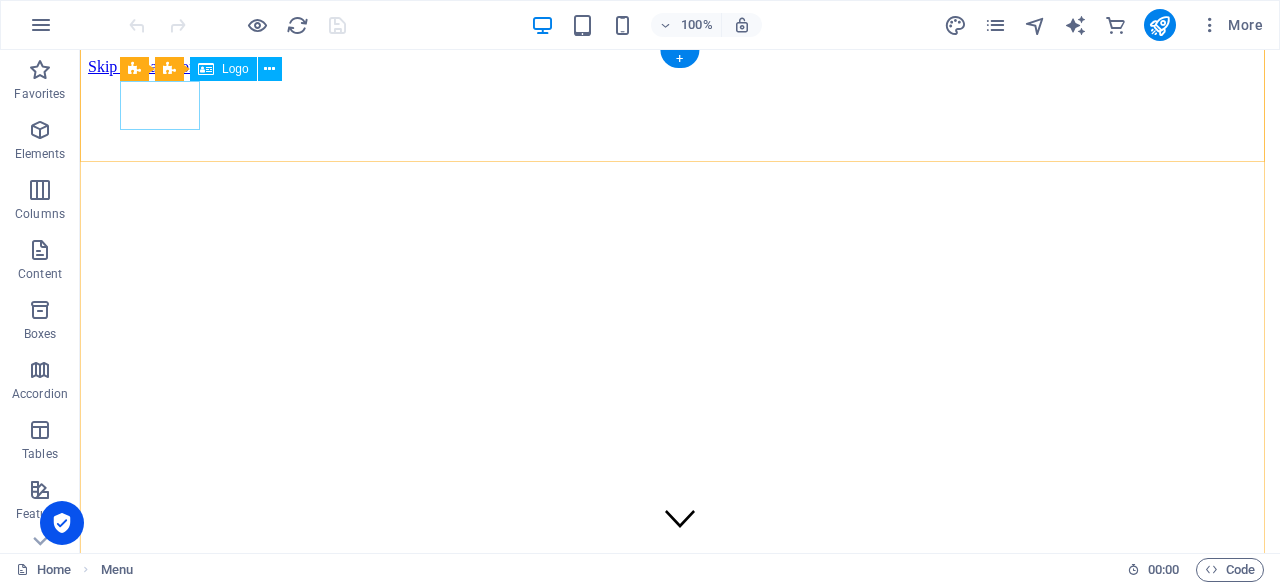 click at bounding box center [680, 902] 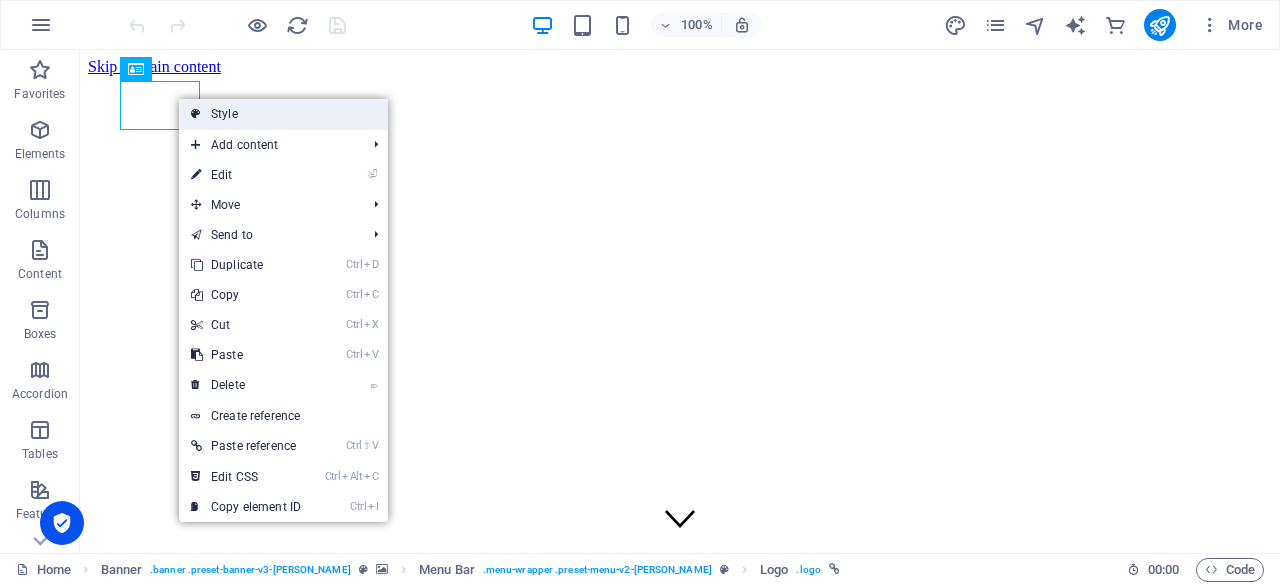 click at bounding box center (196, 114) 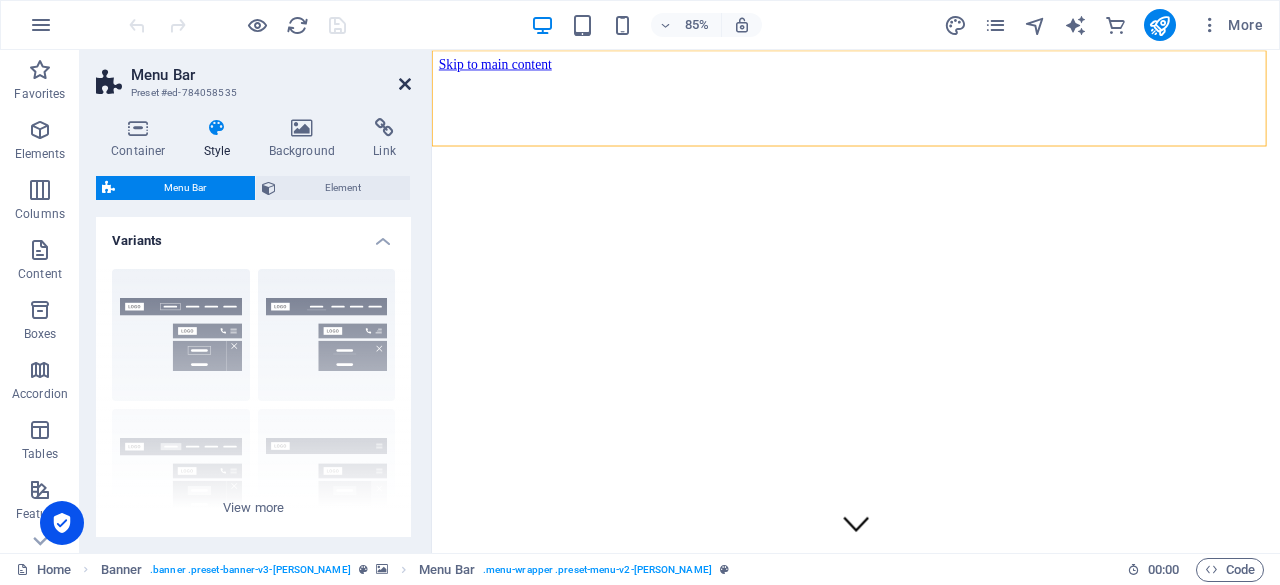 click at bounding box center [405, 84] 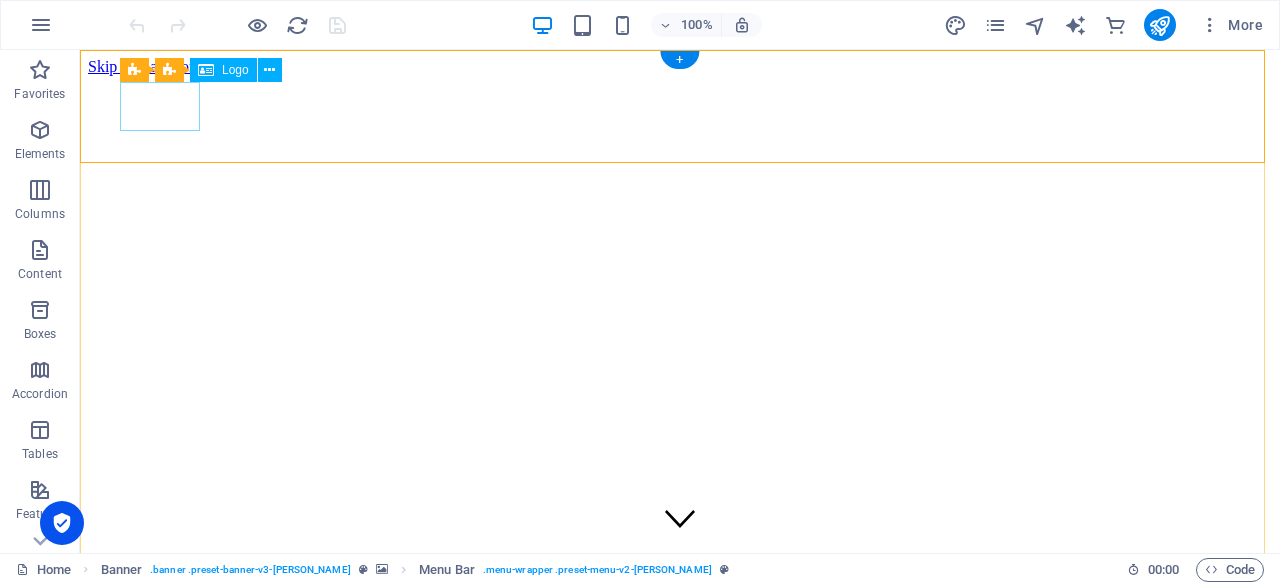 click at bounding box center [680, 902] 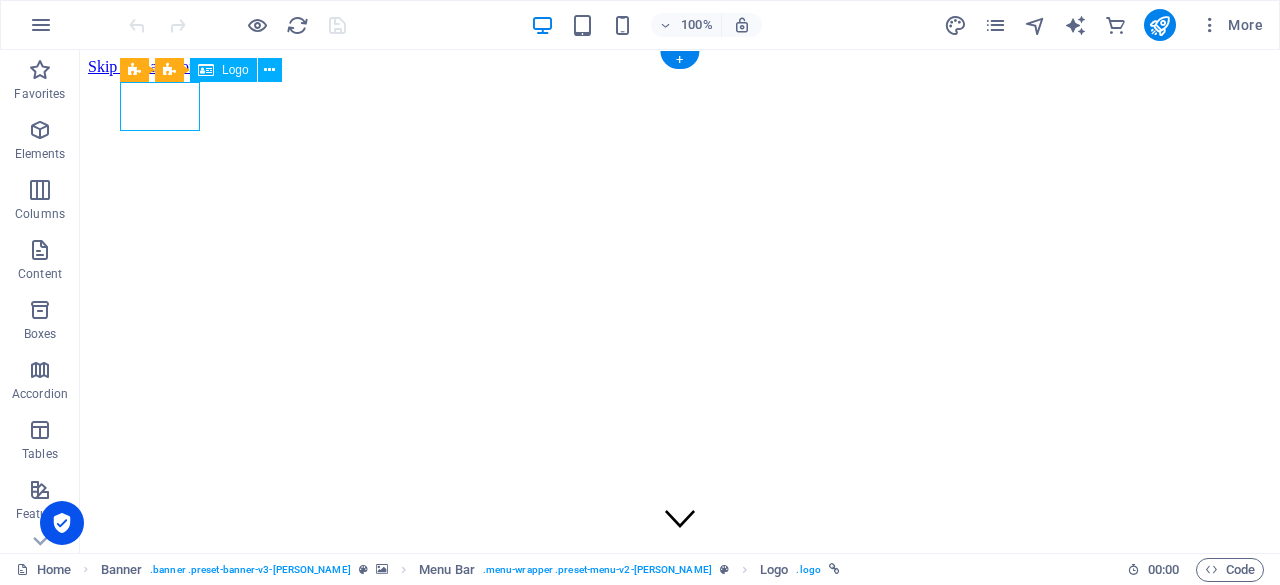 click at bounding box center [680, 902] 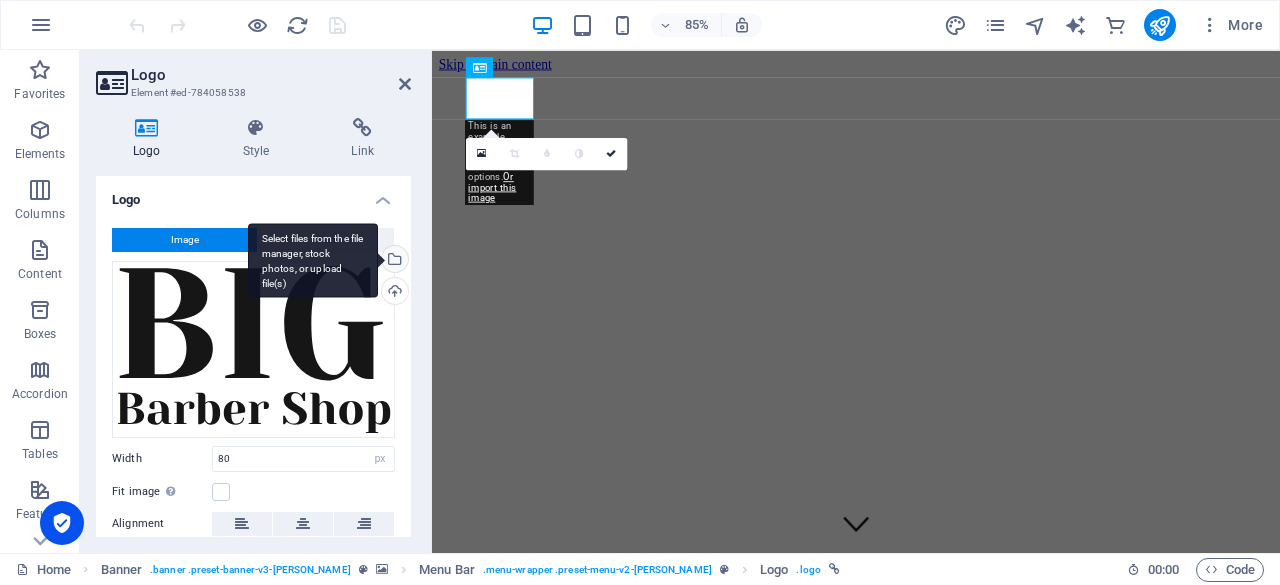 click on "Select files from the file manager, stock photos, or upload file(s)" at bounding box center [313, 260] 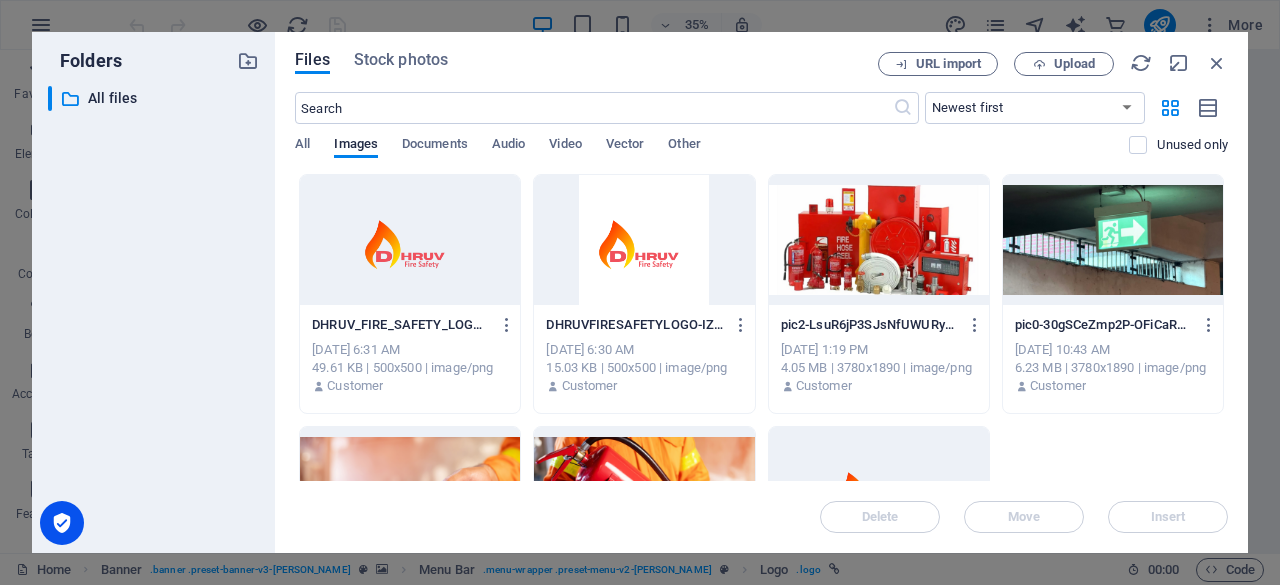 click at bounding box center [410, 240] 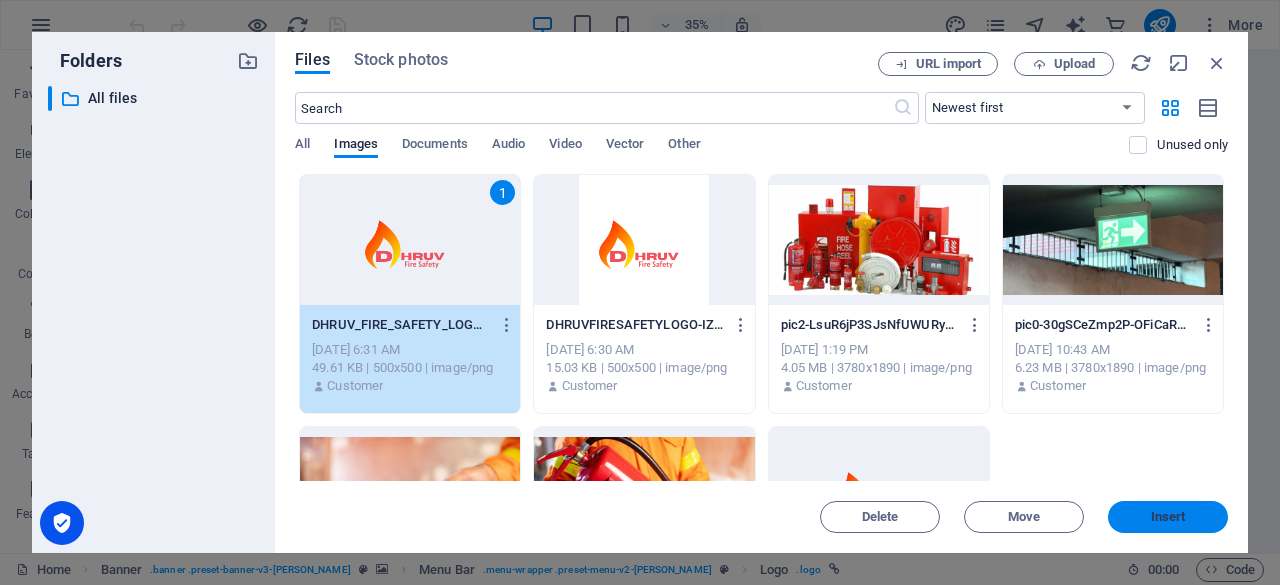 click on "Insert" at bounding box center [1168, 517] 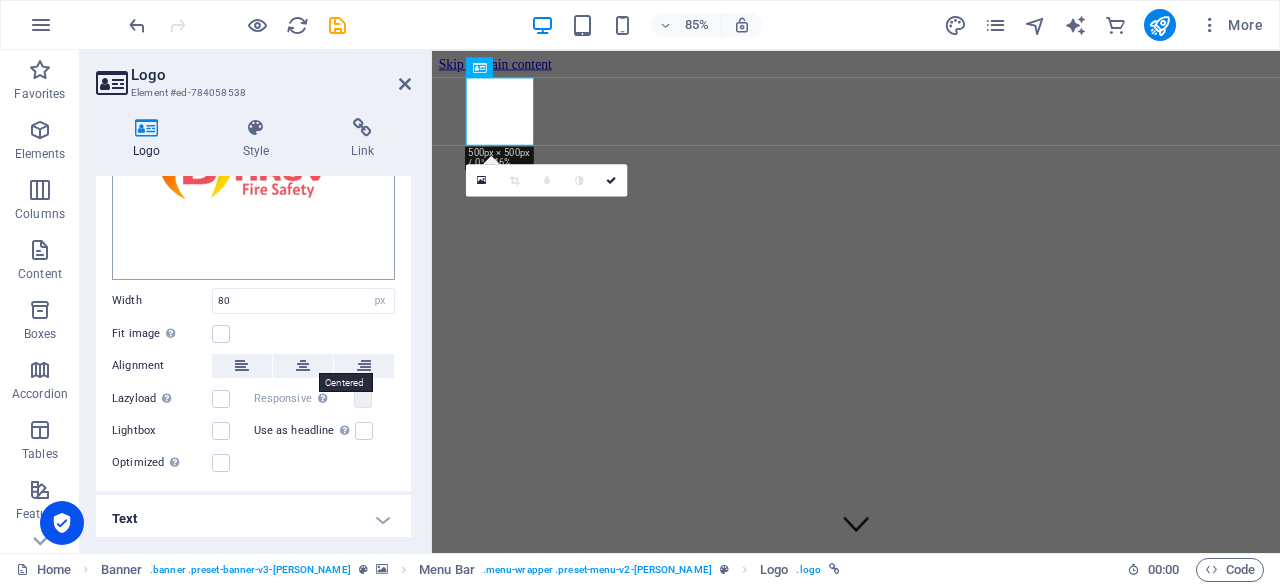 scroll, scrollTop: 0, scrollLeft: 0, axis: both 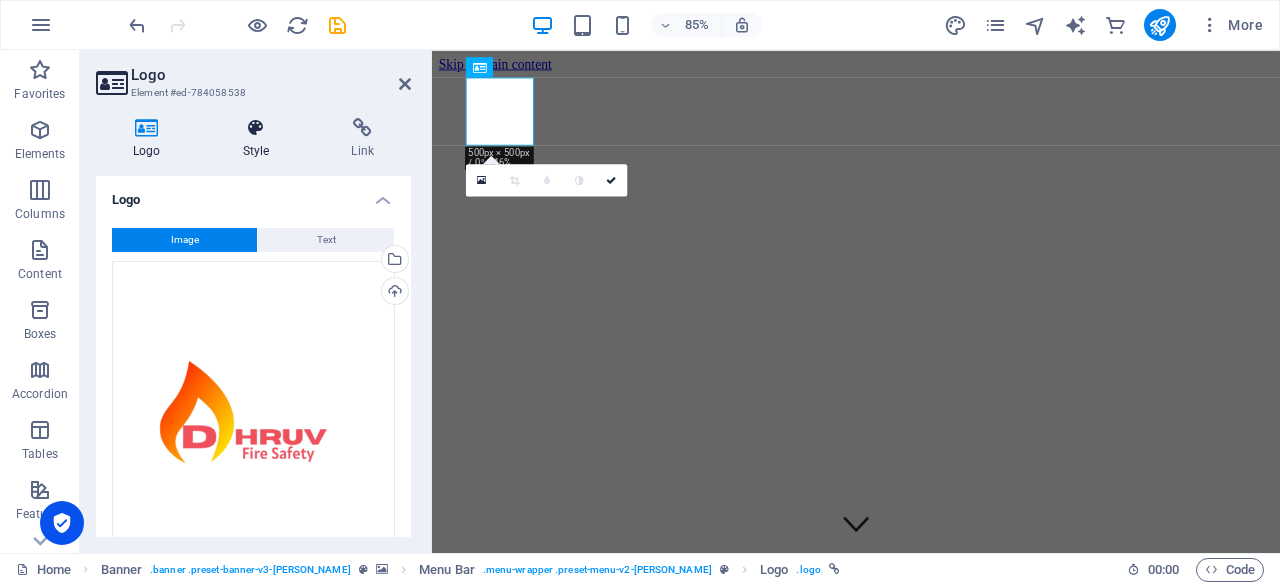 click at bounding box center [256, 128] 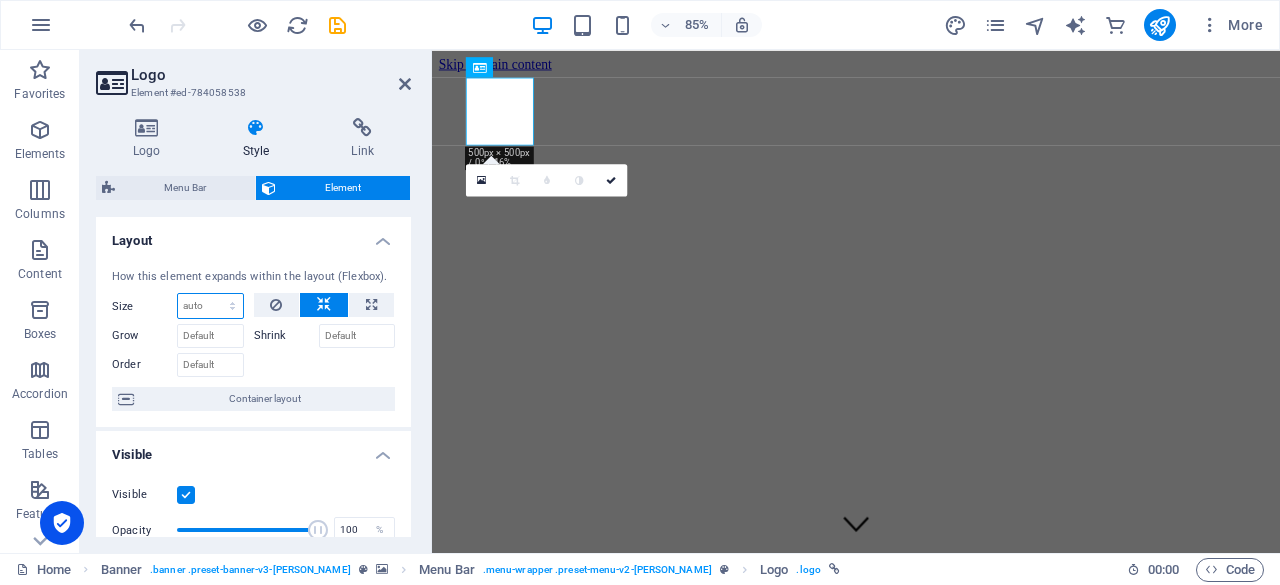 click on "Default auto px % 1/1 1/2 1/3 1/4 1/5 1/6 1/7 1/8 1/9 1/10" at bounding box center [210, 306] 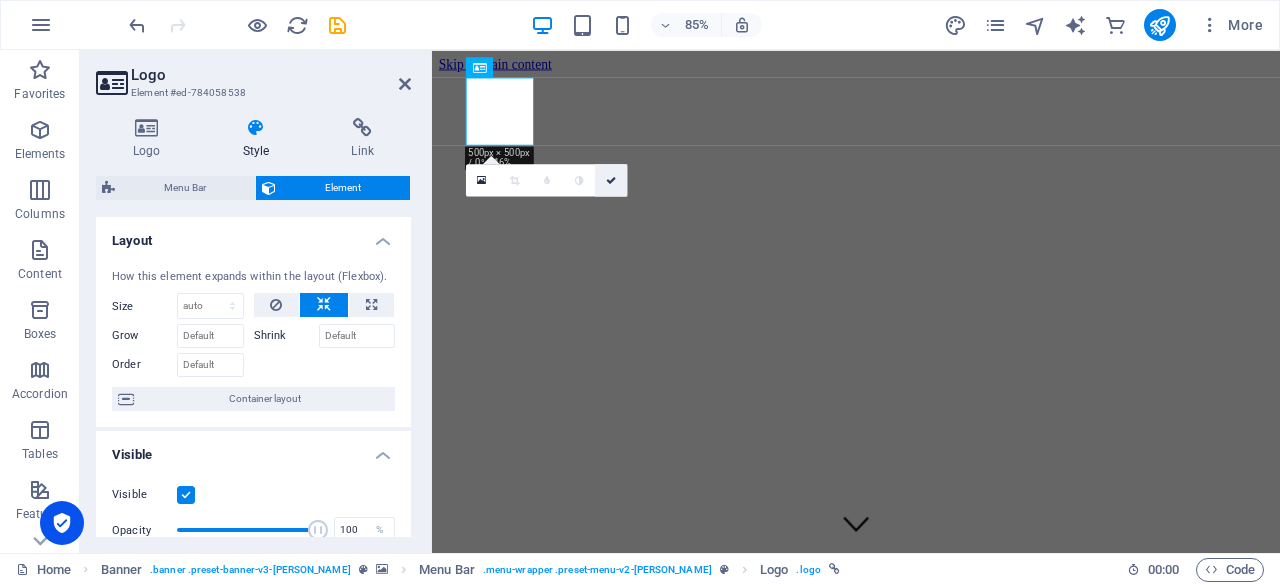 click at bounding box center (611, 180) 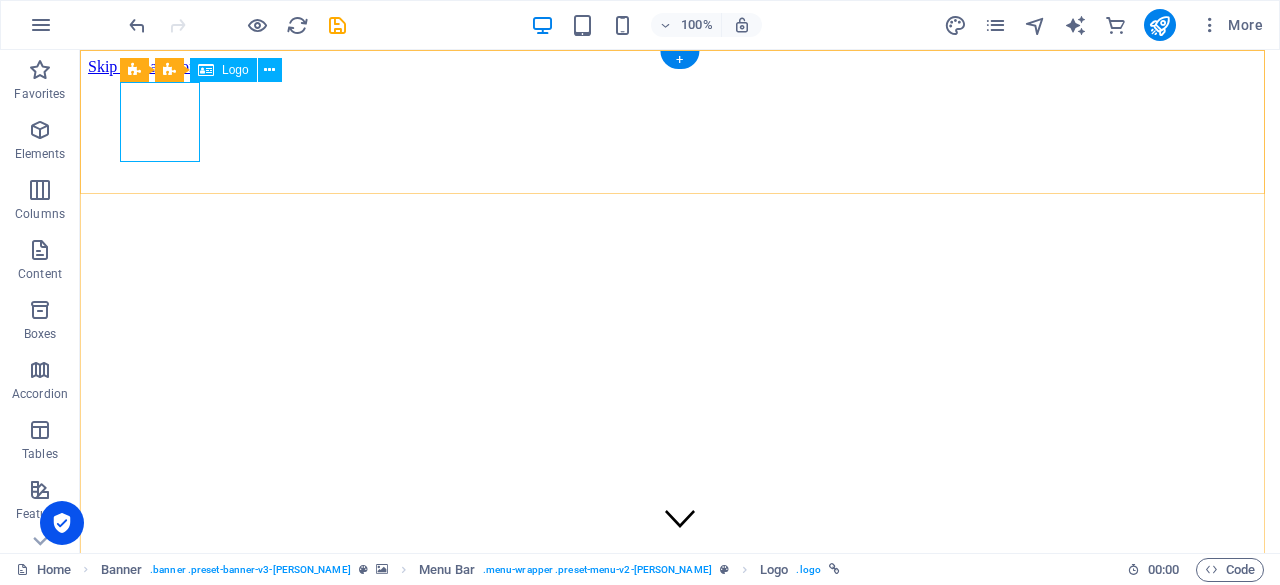 click at bounding box center [680, 918] 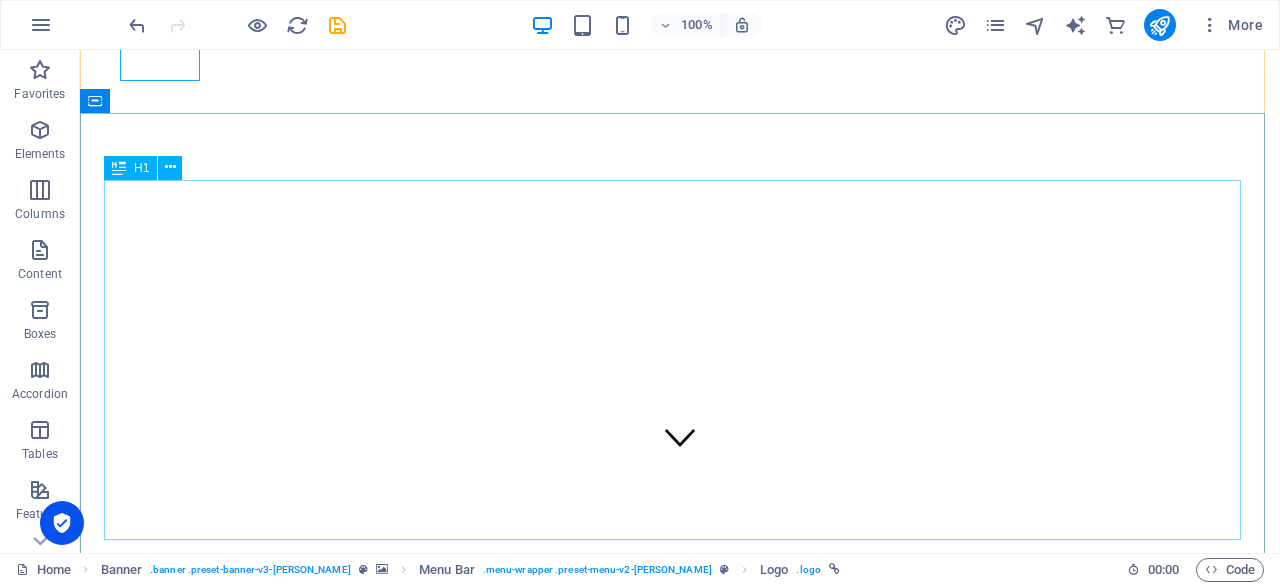 scroll, scrollTop: 82, scrollLeft: 0, axis: vertical 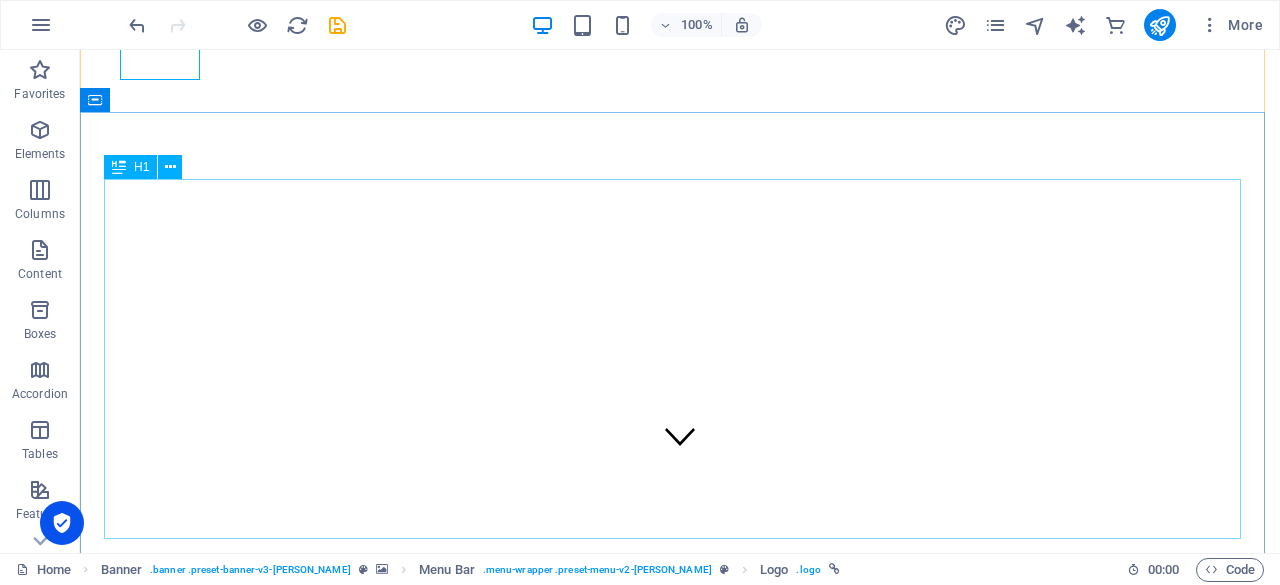 click on "Elevate Your barber shop experience" at bounding box center [680, 1142] 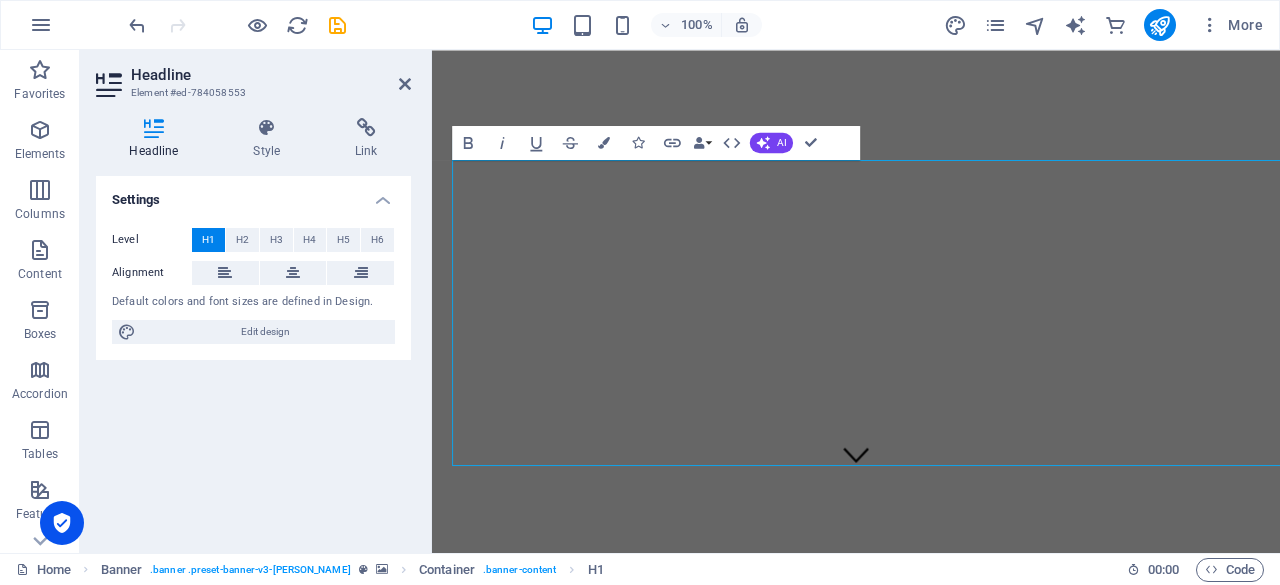 click on "Headline Element #ed-784058553 Headline Style Link Settings Level H1 H2 H3 H4 H5 H6 Alignment Default colors and font sizes are defined in Design. Edit design Banner Element Link None Page External Element Next element Phone Email Page Home About Us Services Gallery Testimonials Contact Us Legal Notice Privacy Element
URL Phone Email Link target New tab Same tab Overlay Title Additional link description, should not be the same as the link text. The title is most often shown as a tooltip text when the mouse moves over the element. Leave empty if uncertain. Relationship Sets the  relationship of this link to the link target . For example, the value "nofollow" instructs search engines not to follow the link. Can be left empty. alternate author bookmark external help license next nofollow noreferrer noopener prev search tag   Banner   Menu Bar   Banner   Menu   Menu Bar   Banner   Logo
Spacer   Container   H1 Bold Italic Underline Strikethrough Colors Icons Link Company" at bounding box center (680, 301) 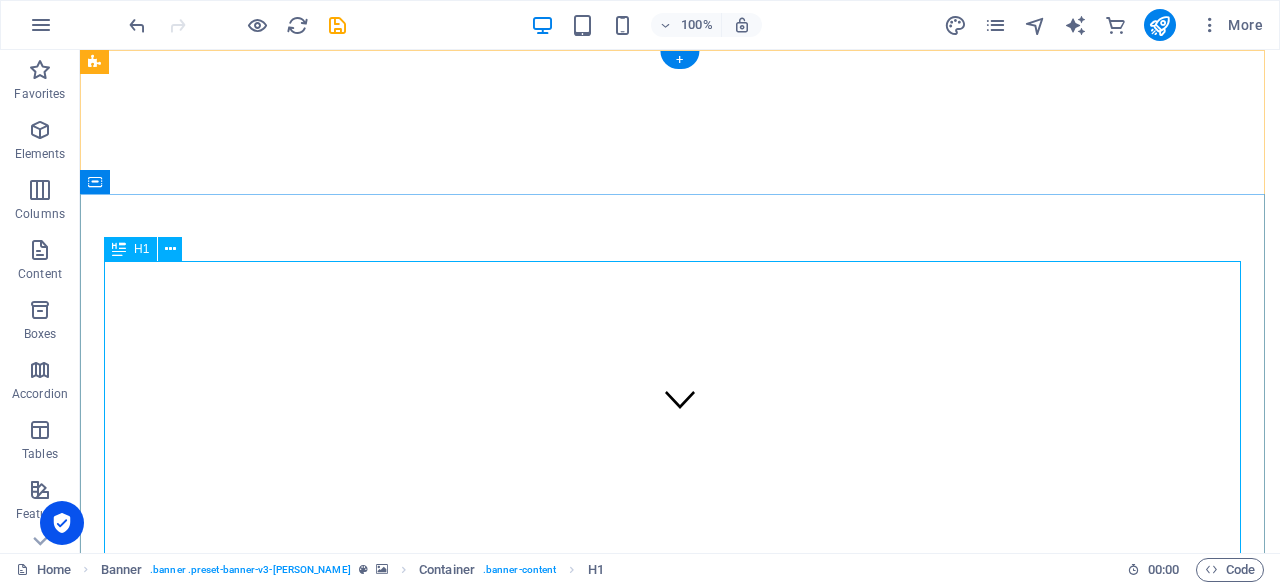 scroll, scrollTop: 0, scrollLeft: 0, axis: both 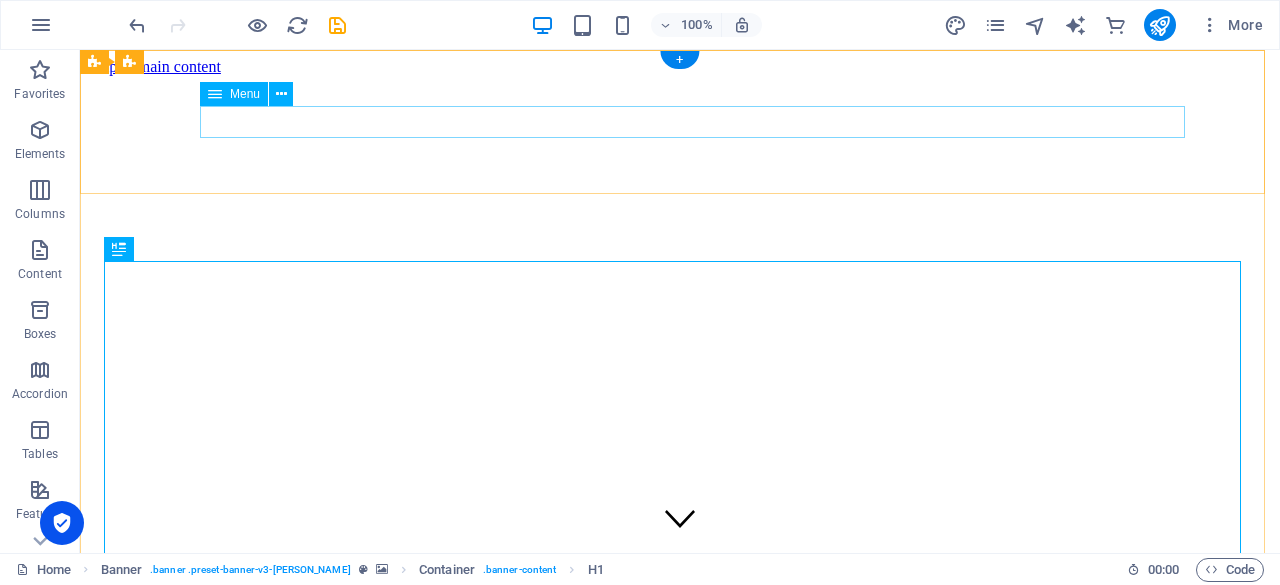 click on "Home About Us Services Gallery Testimonials Contact Us" at bounding box center [680, 1048] 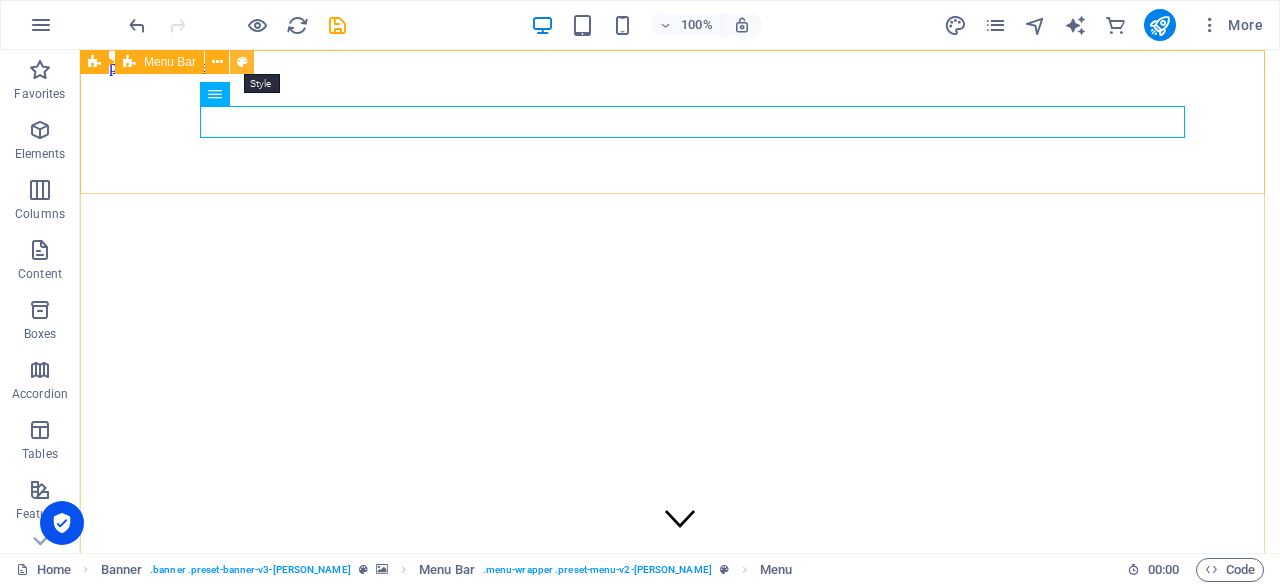 click at bounding box center [242, 62] 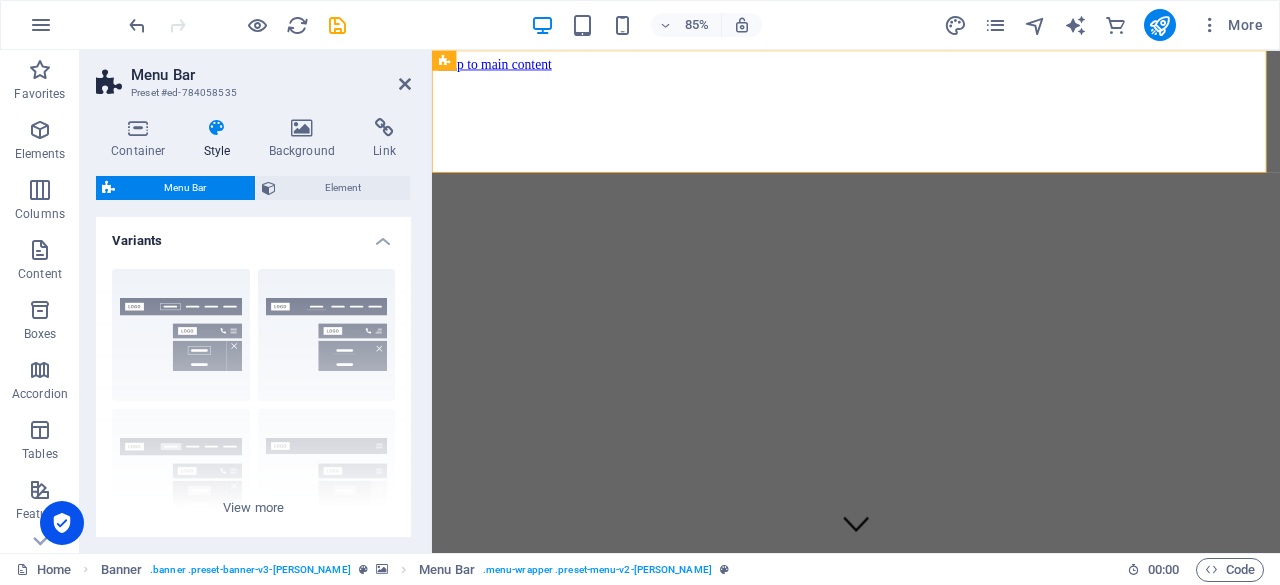 click at bounding box center (405, 84) 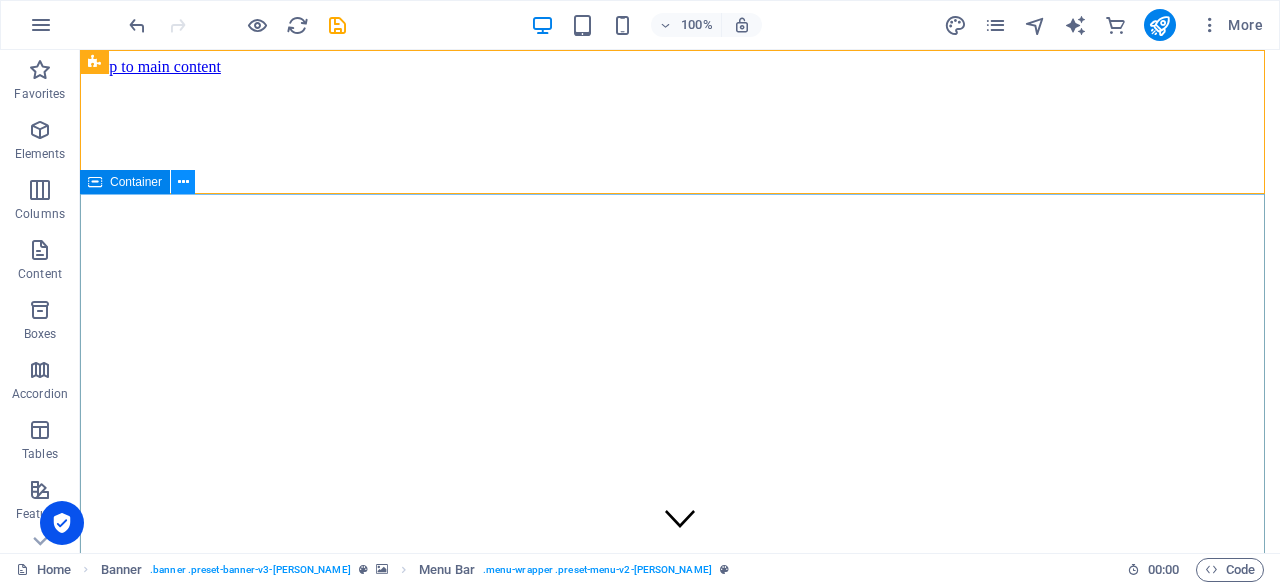 click at bounding box center [183, 182] 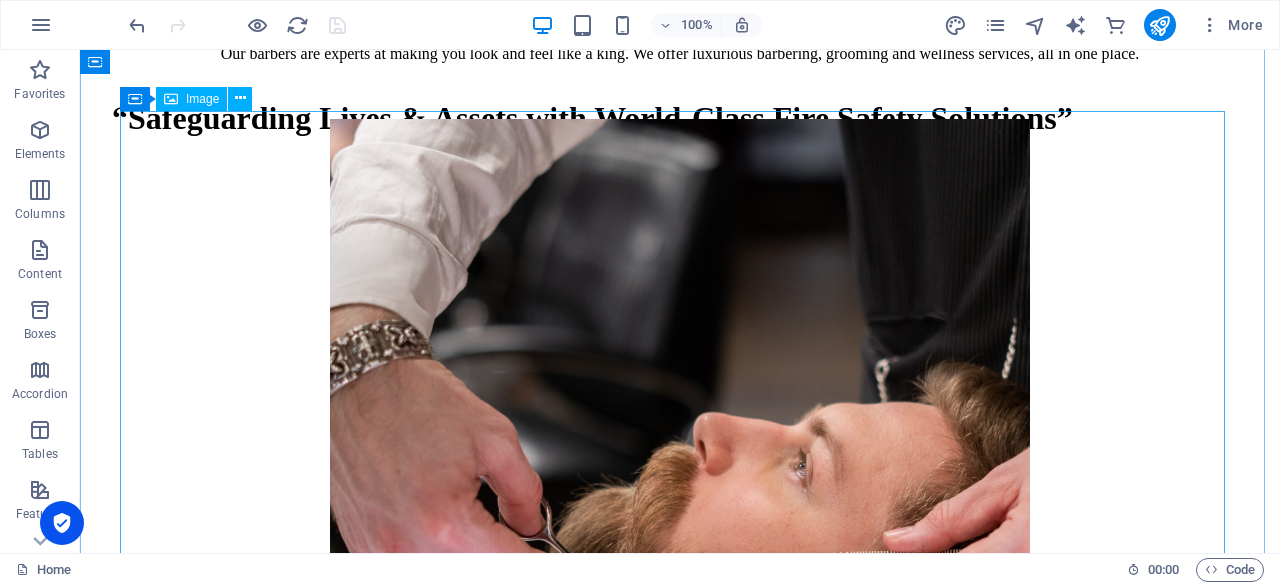 scroll, scrollTop: 1107, scrollLeft: 0, axis: vertical 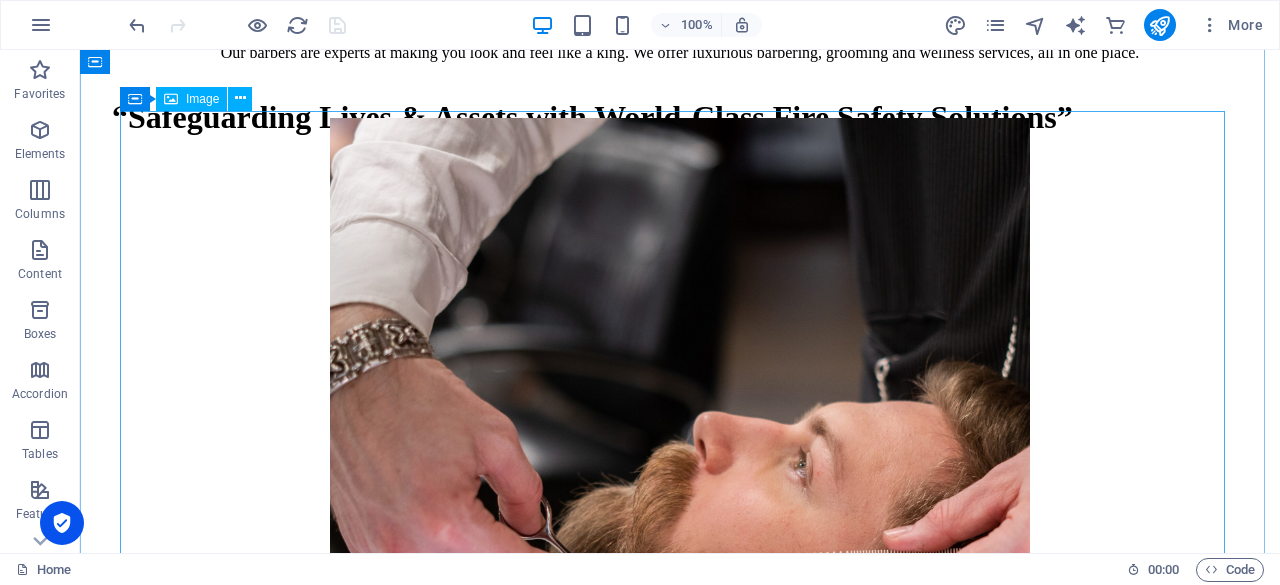 click at bounding box center (680, 570) 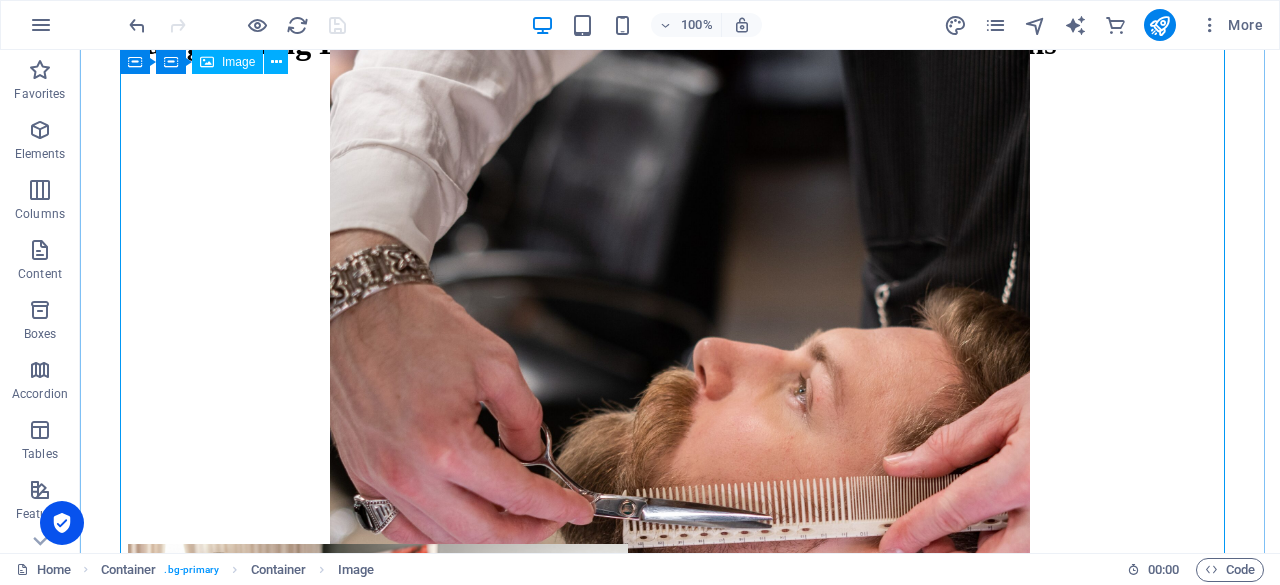 scroll, scrollTop: 1179, scrollLeft: 0, axis: vertical 